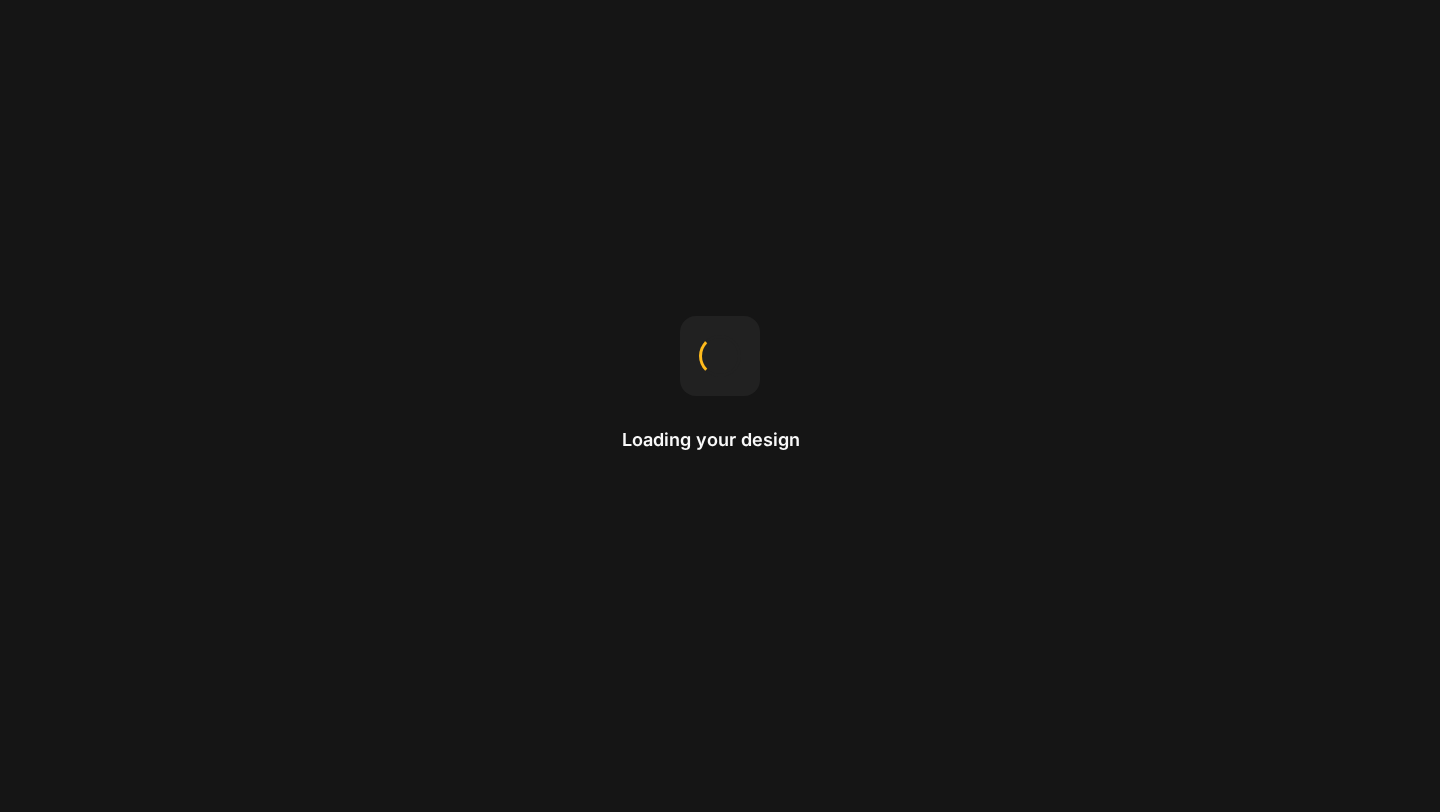 scroll, scrollTop: 0, scrollLeft: 0, axis: both 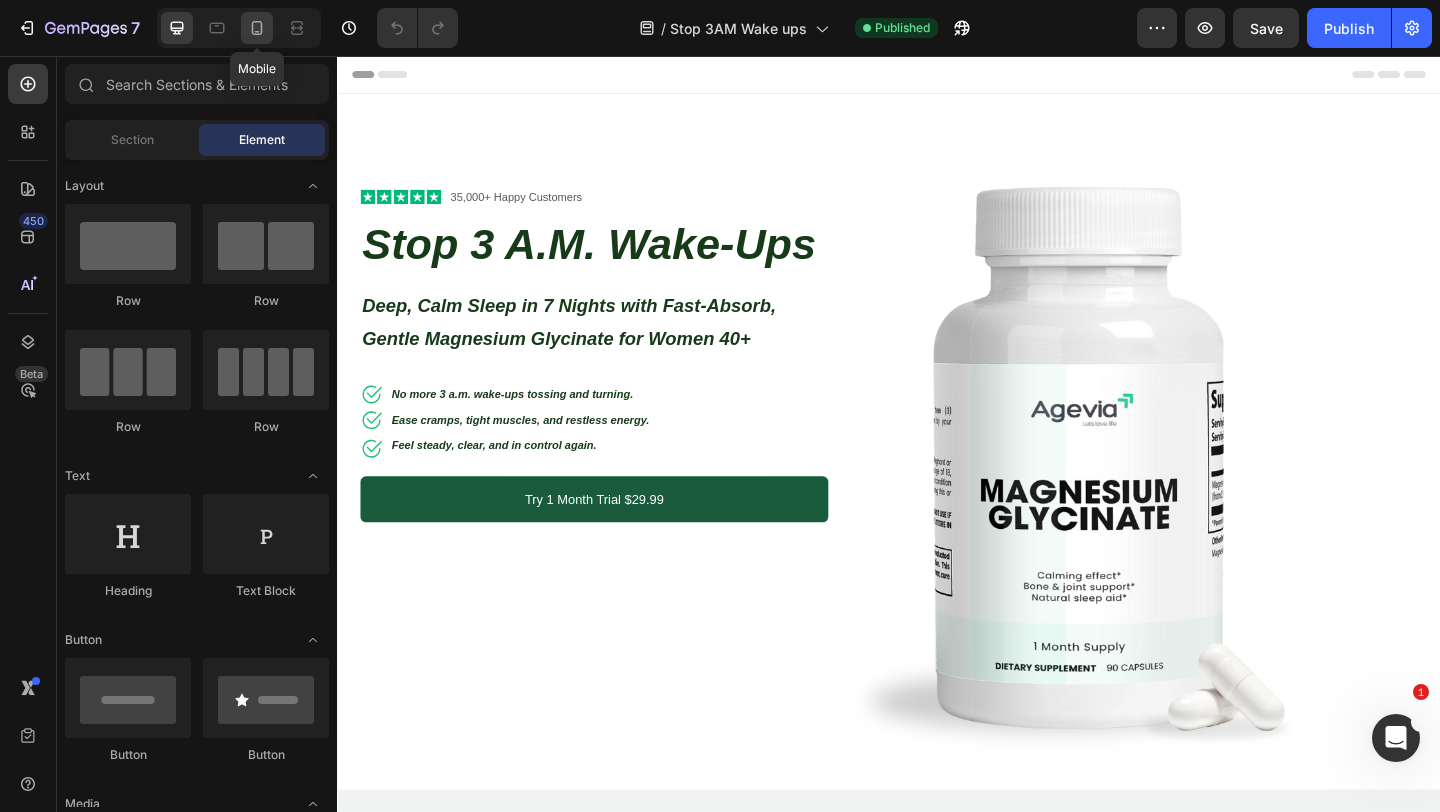 click 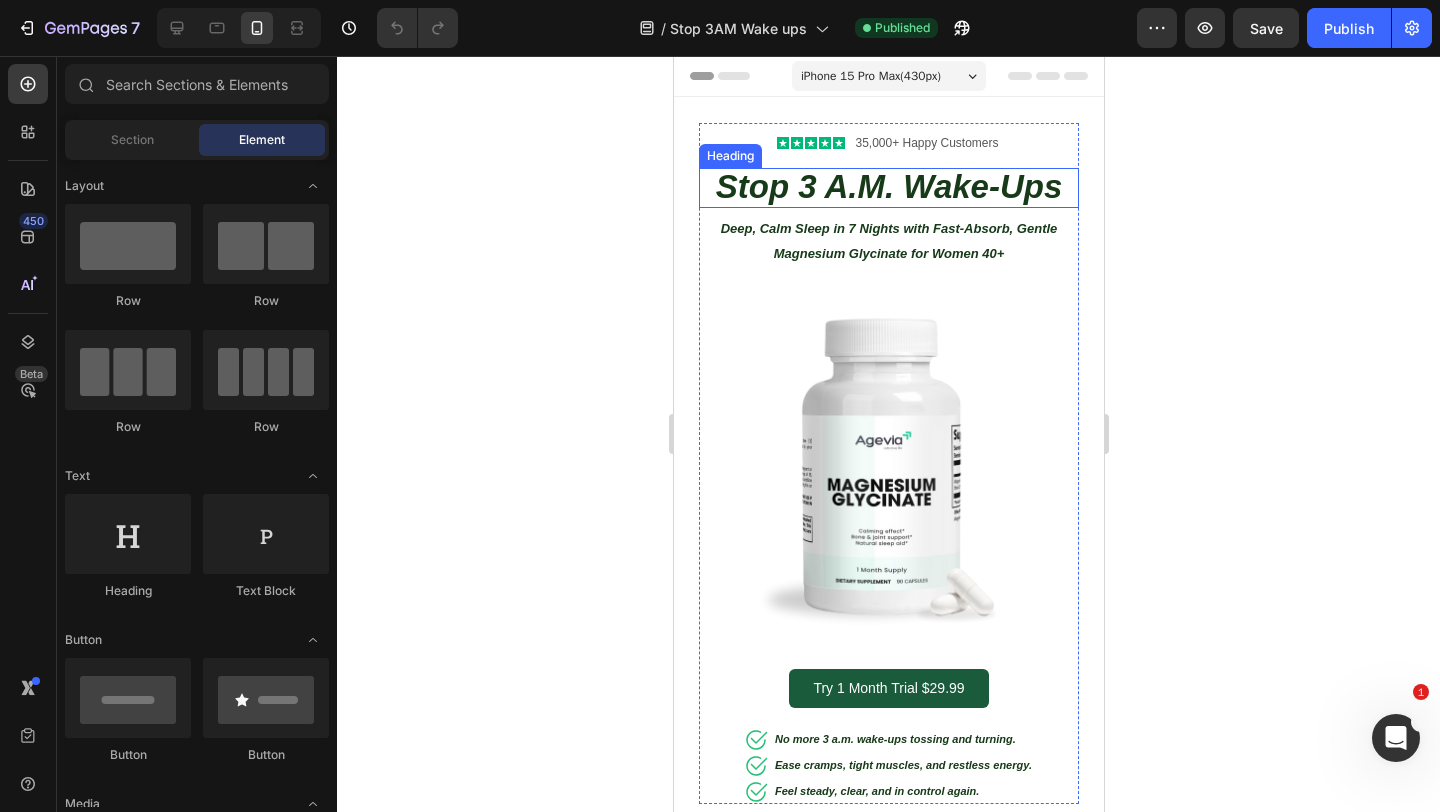 click on "Stop 3 A.M. Wake-Ups" at bounding box center (888, 186) 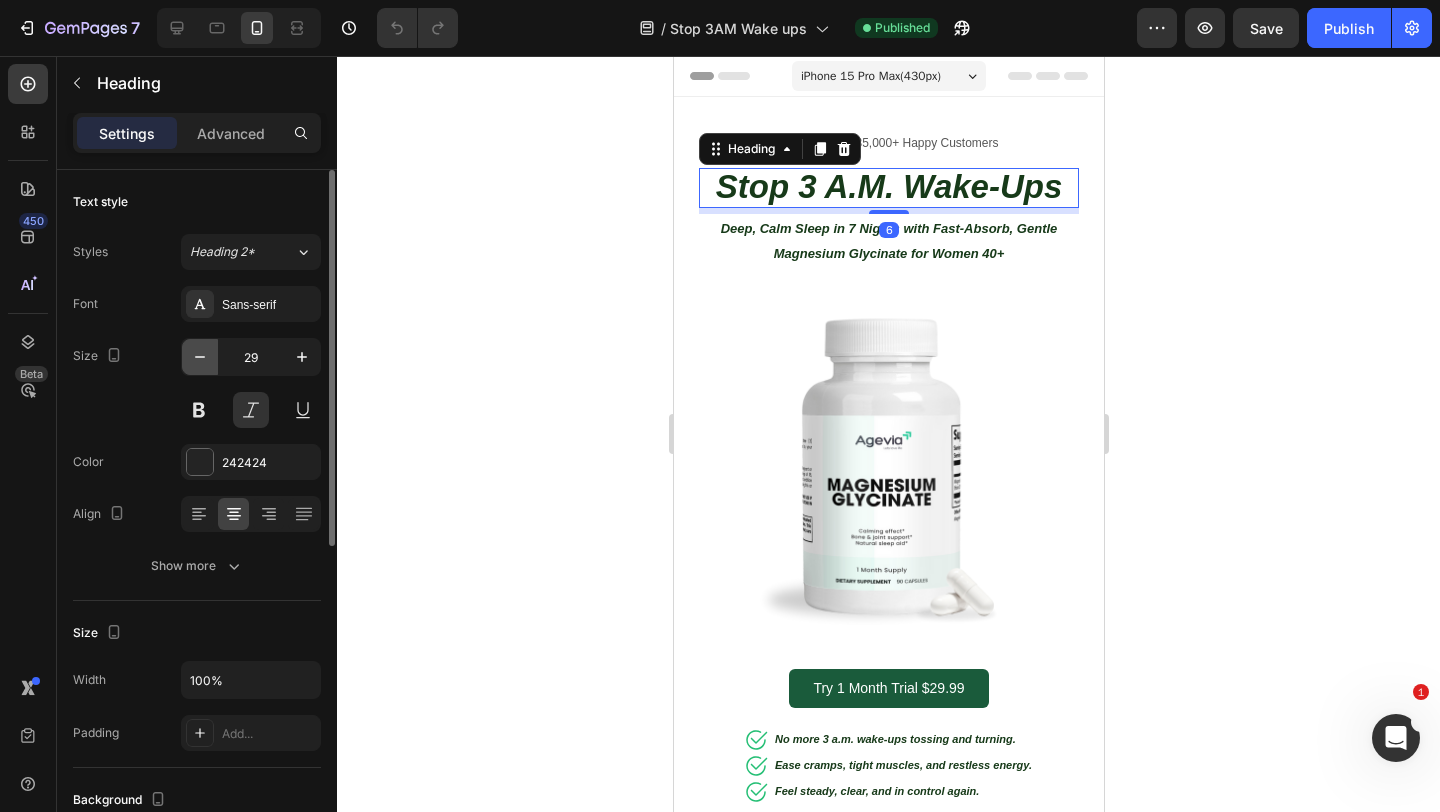 click 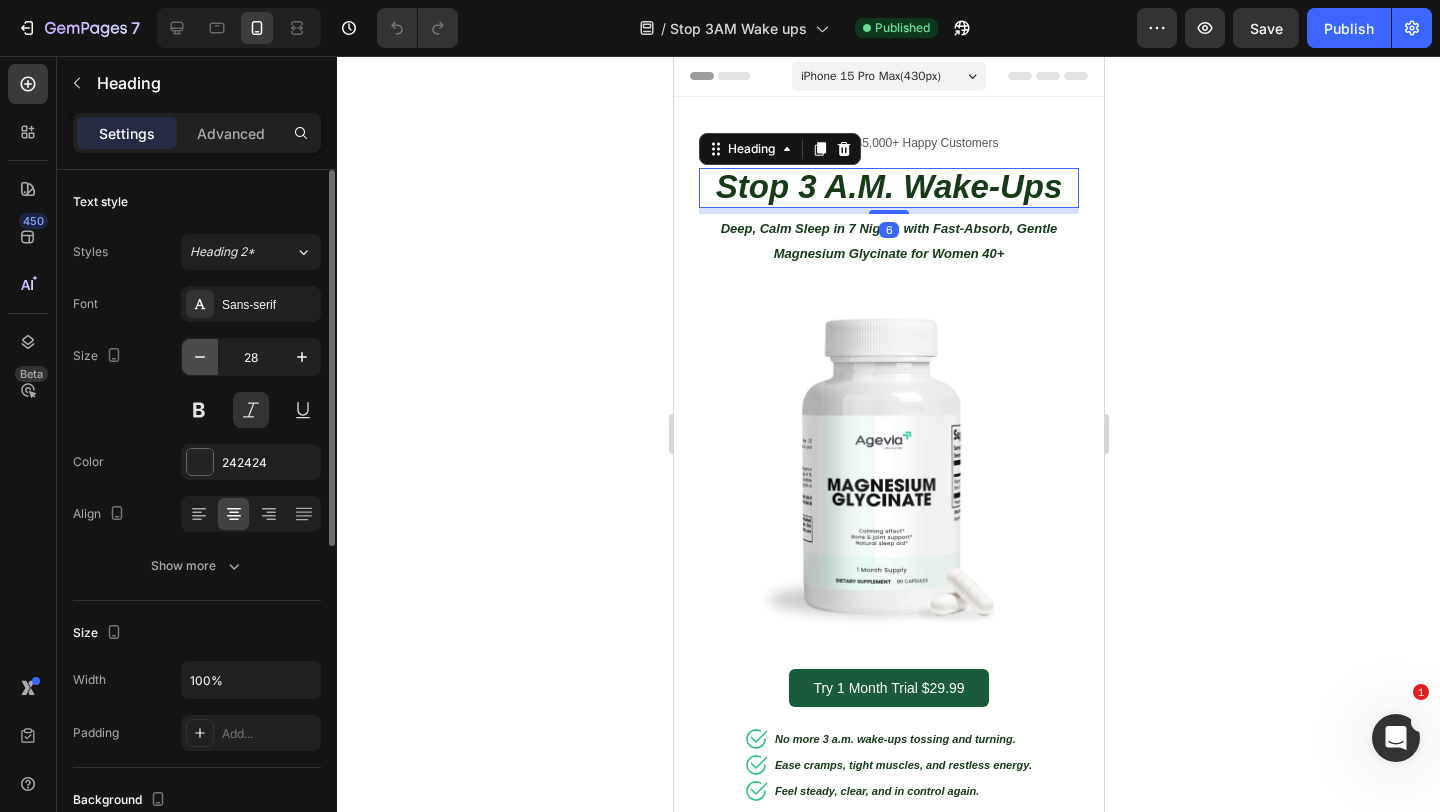 click 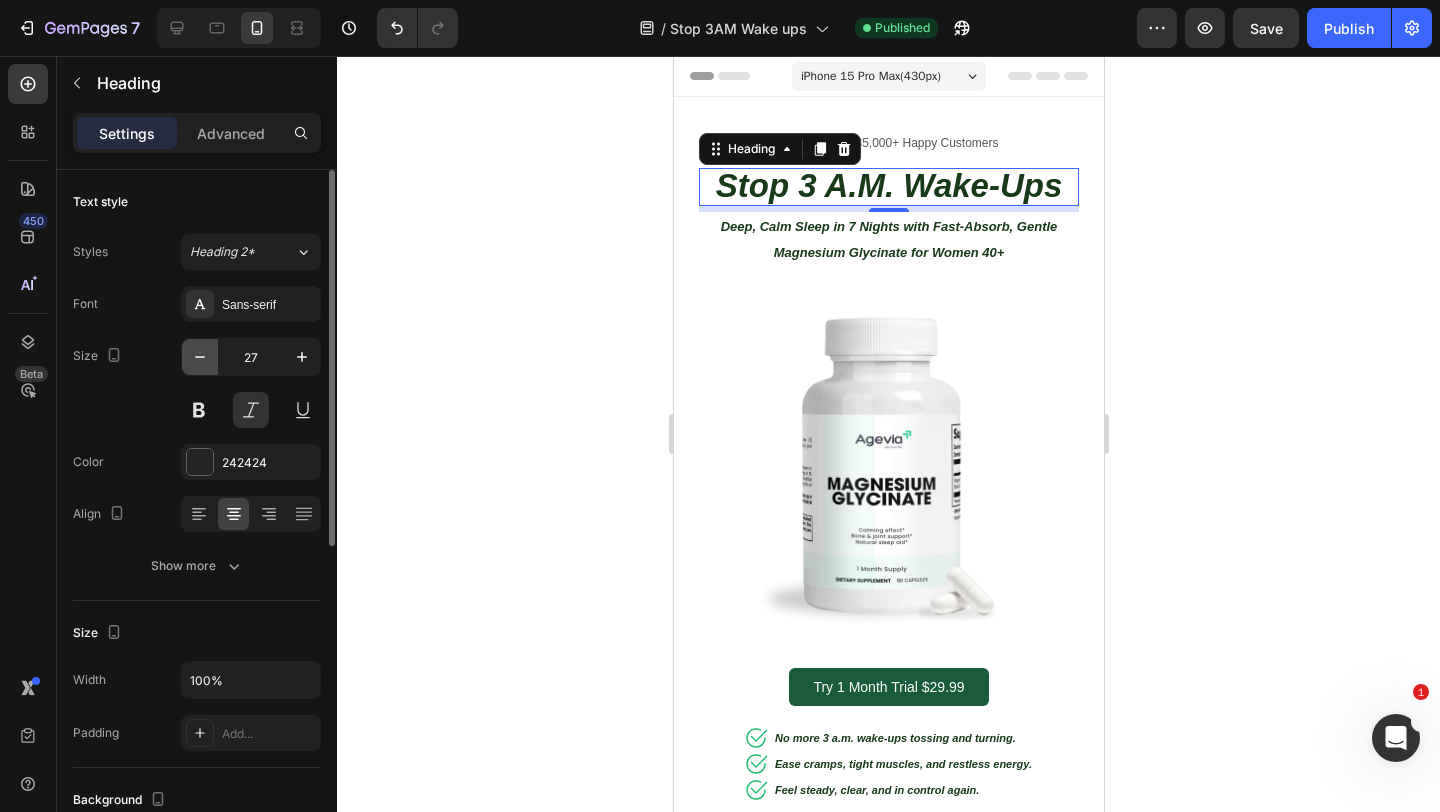 click 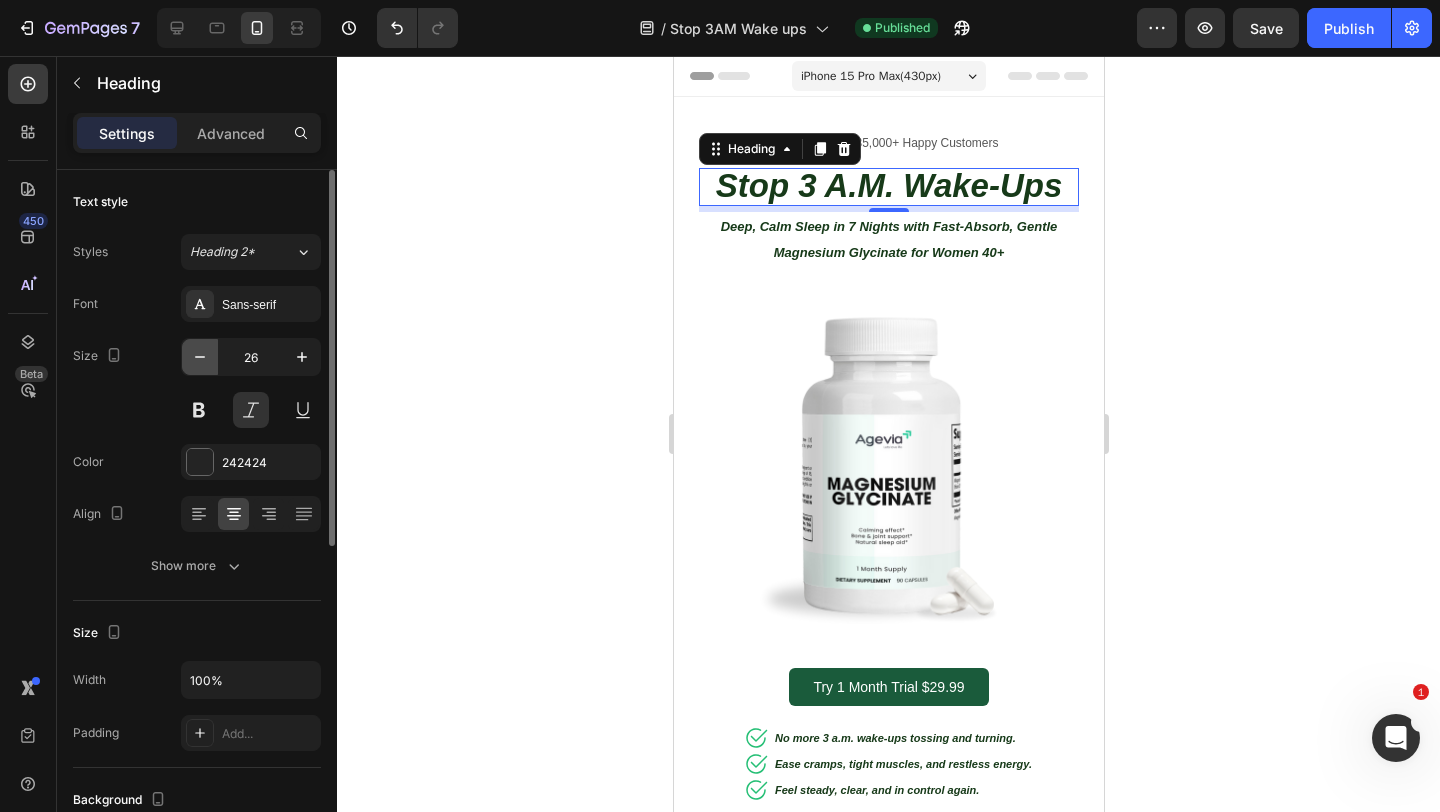 click 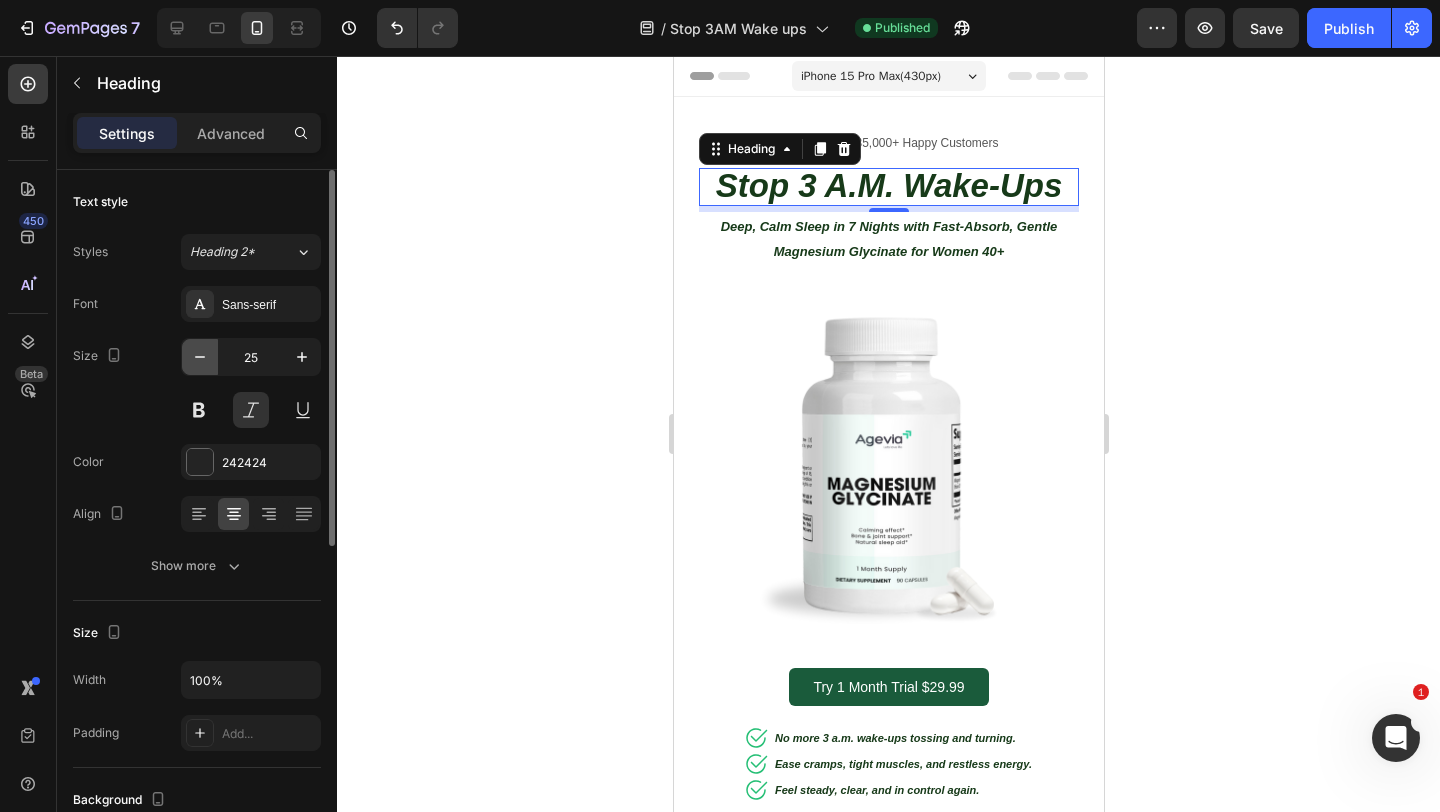 click 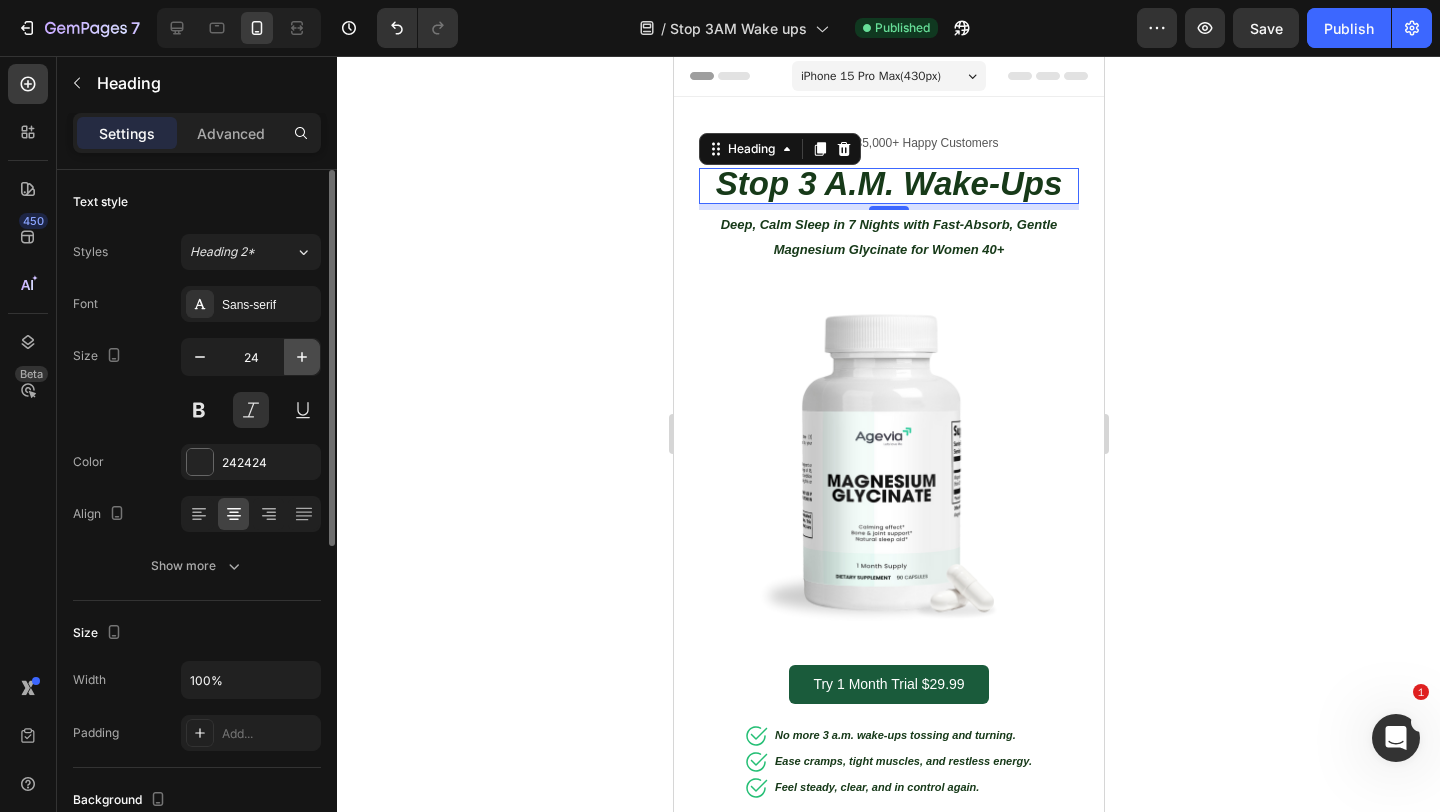 click 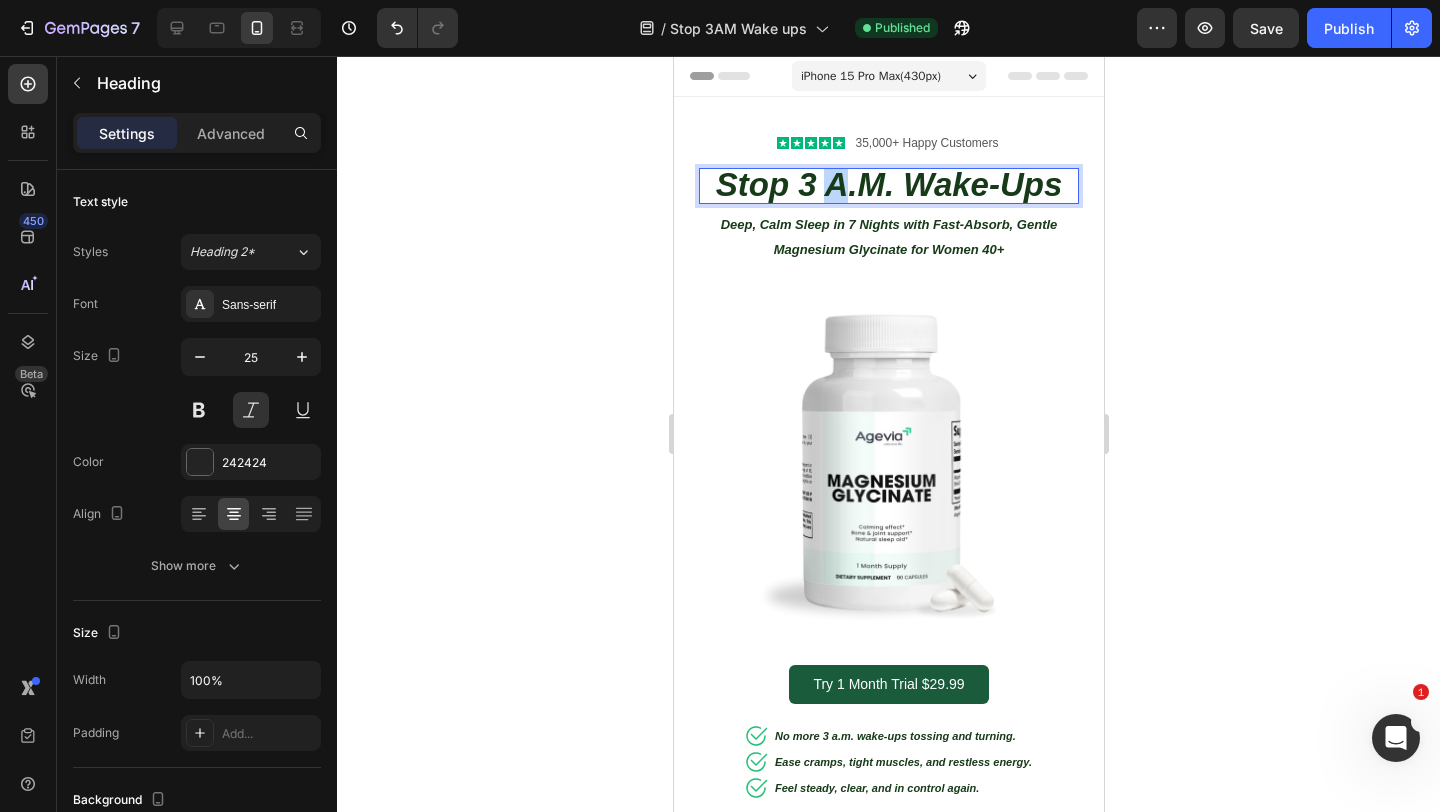 click on "Stop 3 A.M. Wake-Ups" at bounding box center (888, 184) 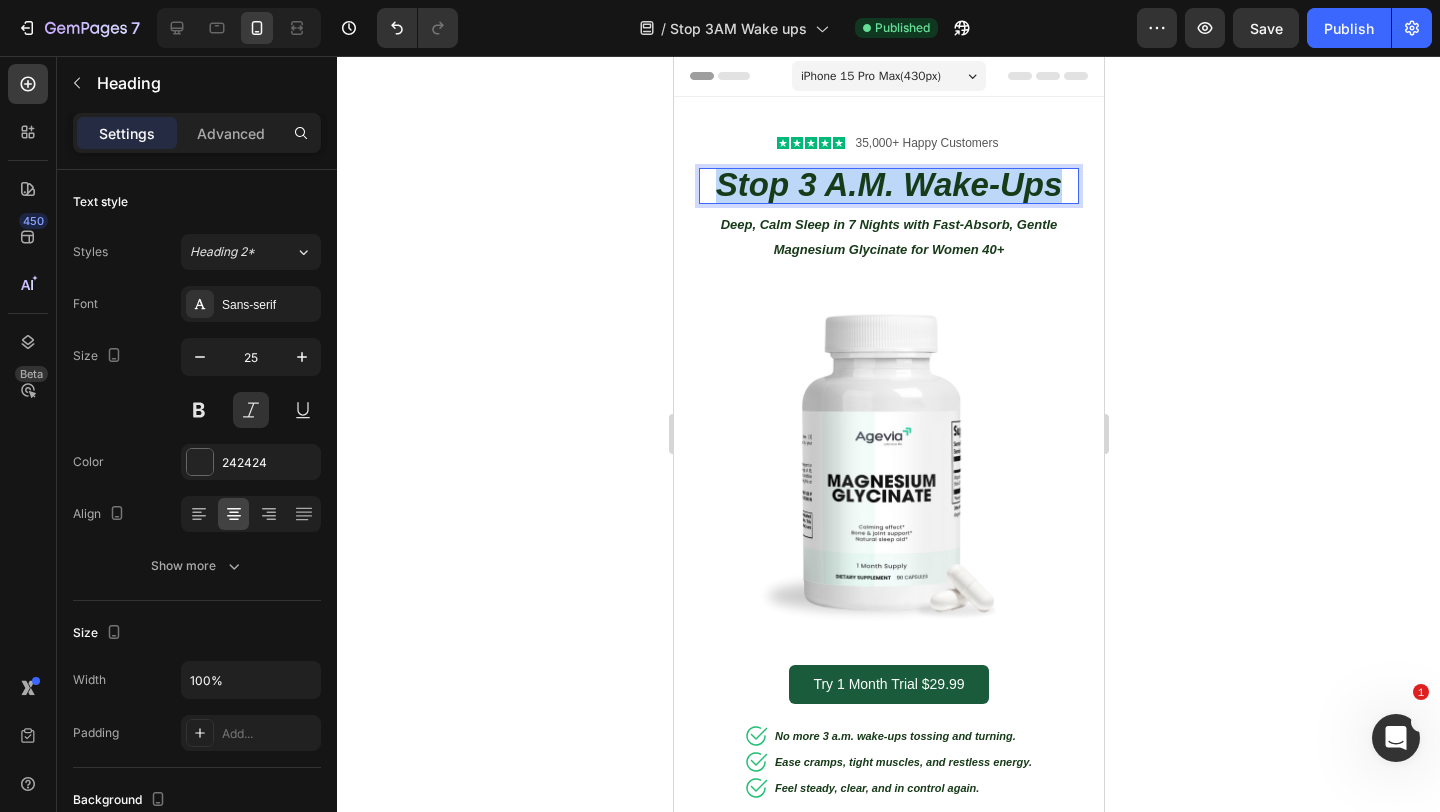 click on "Stop 3 A.M. Wake-Ups" at bounding box center (888, 184) 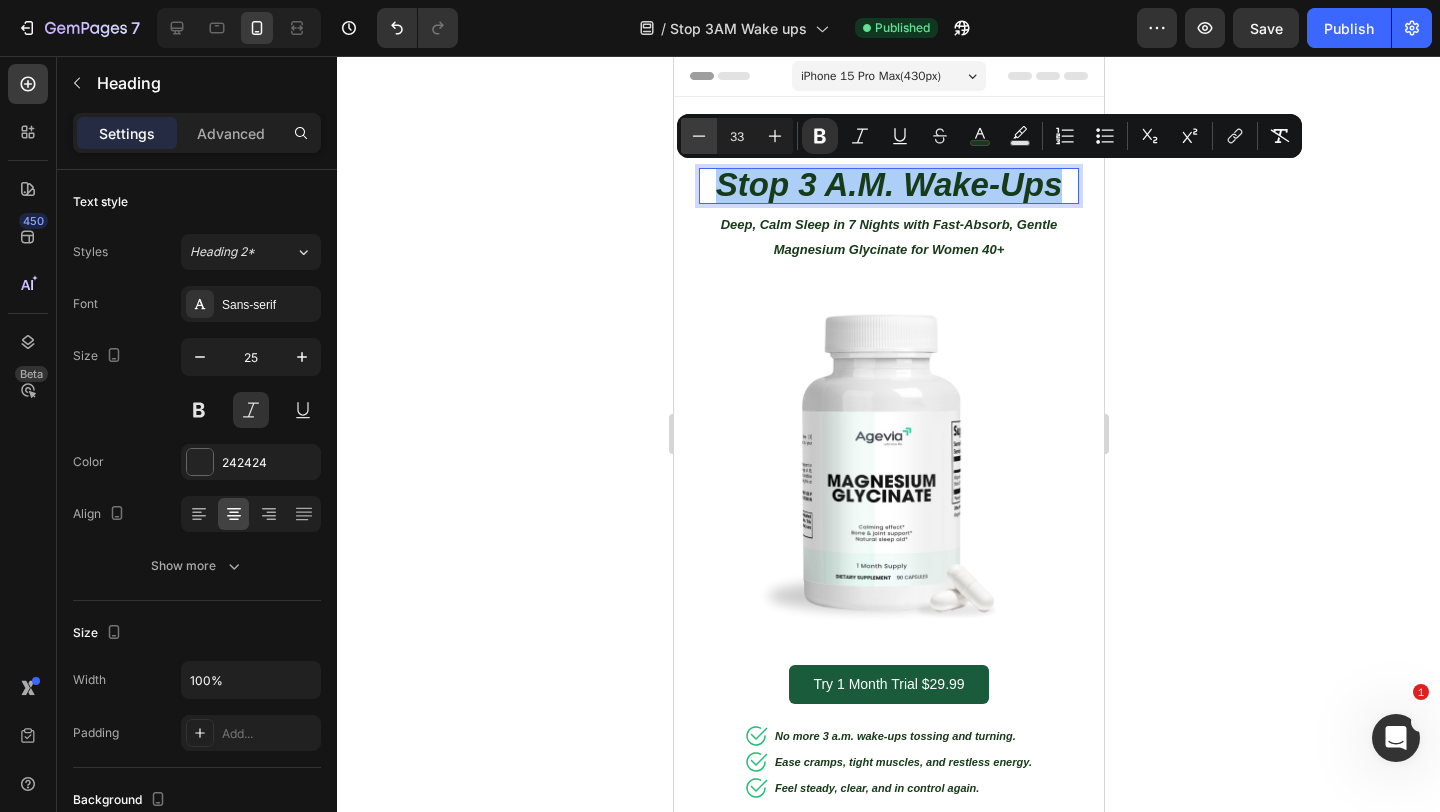 click 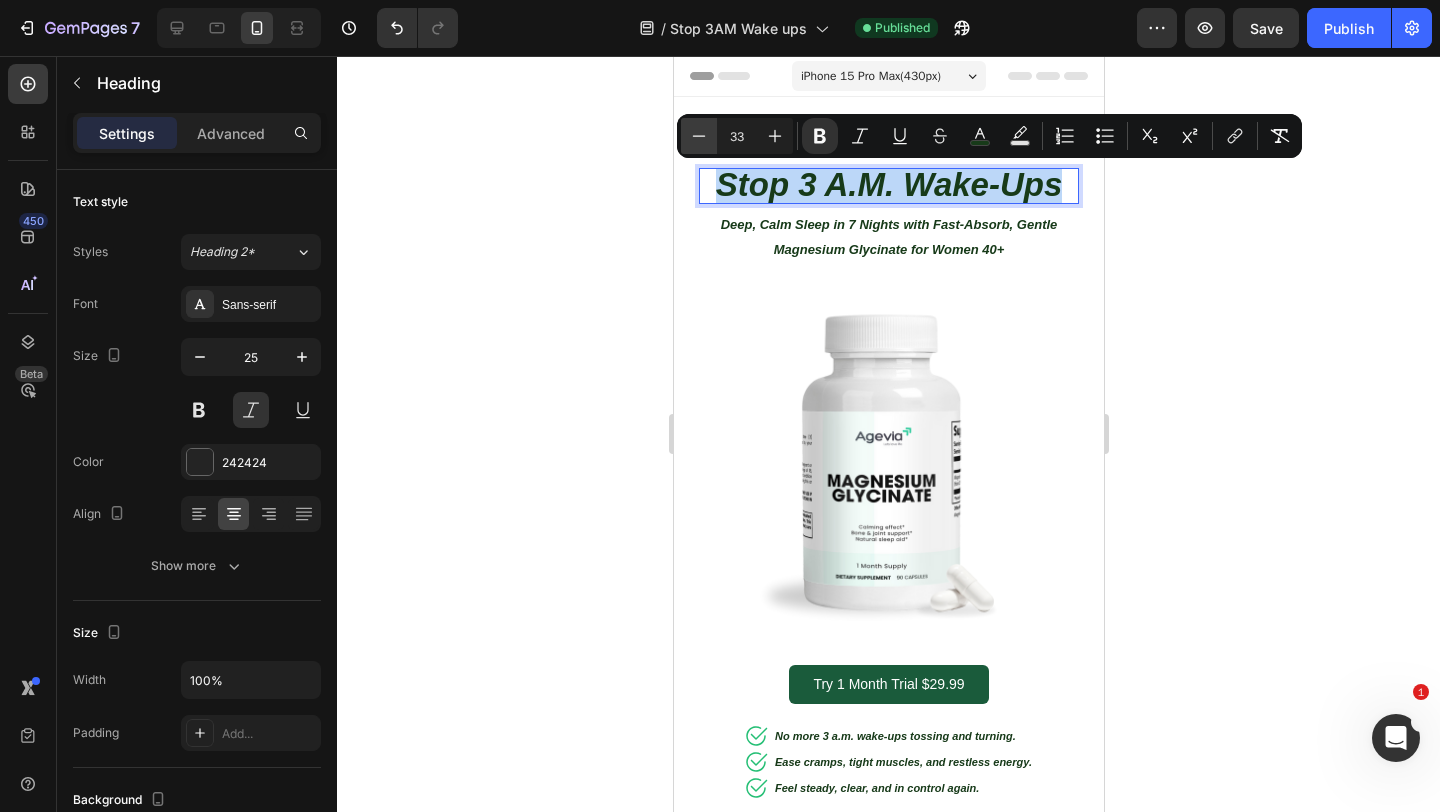 type on "32" 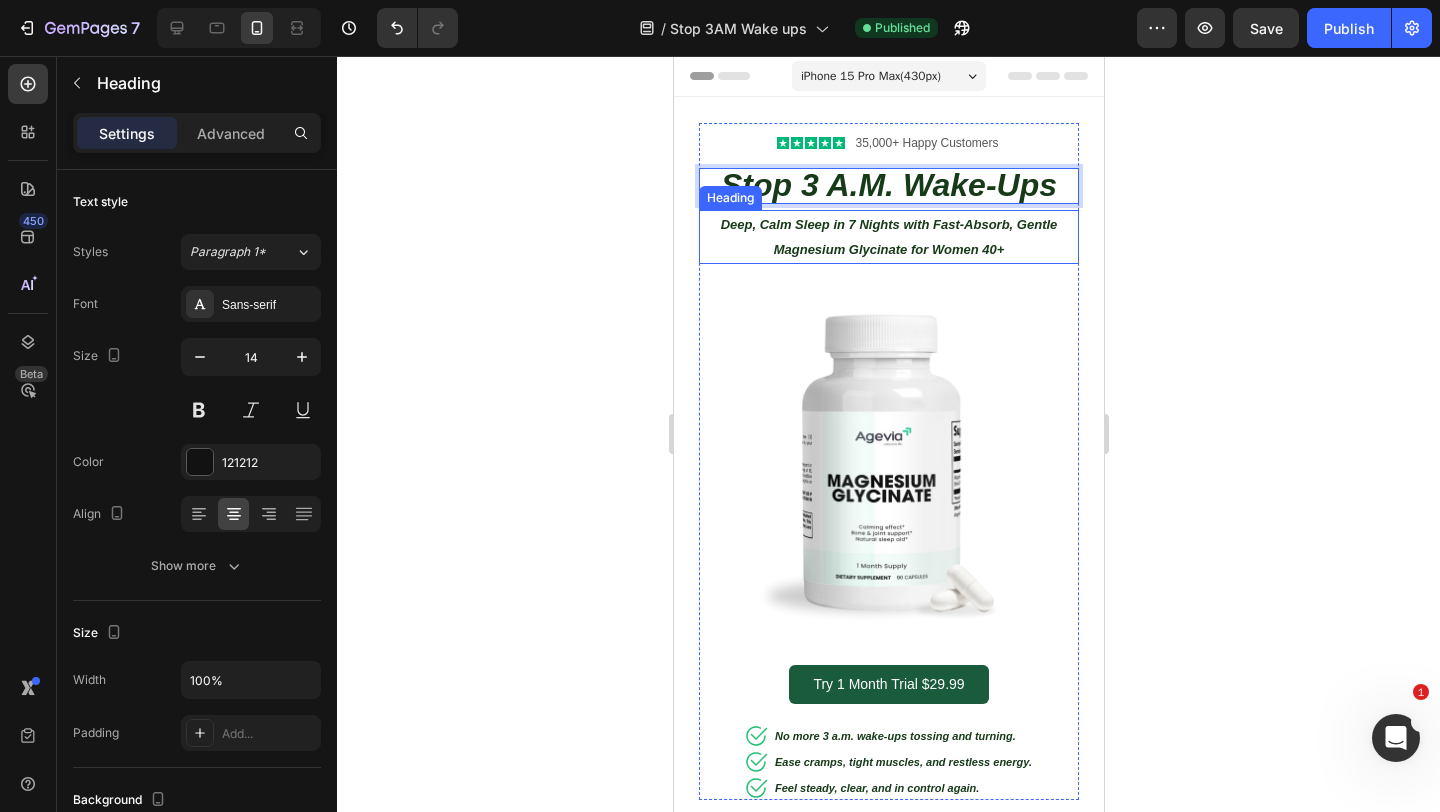 click on "Deep, Calm Sleep in 7 Nights with Fast-Absorb, Gentle Magnesium Glycinate for Women 40+" at bounding box center [888, 237] 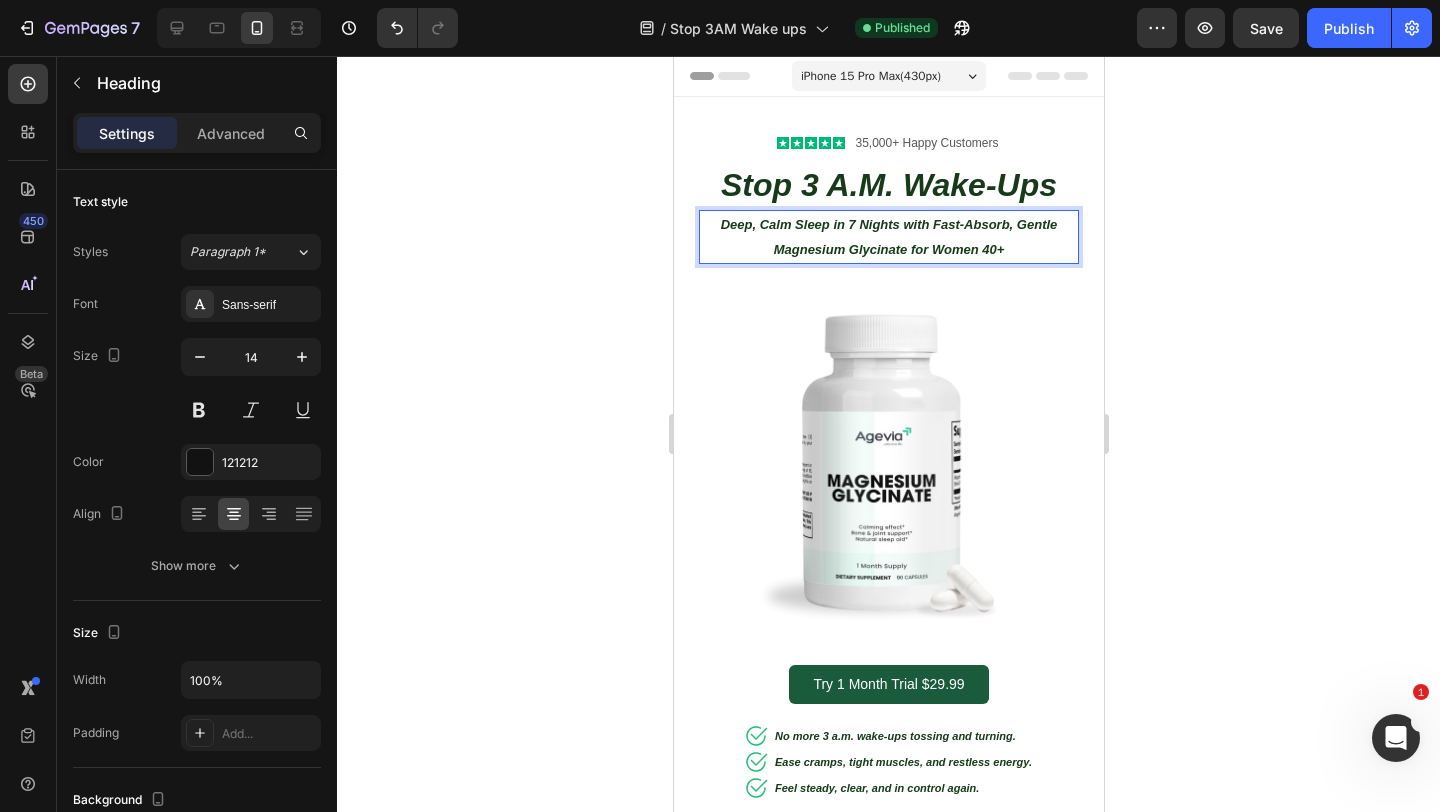 click on "Deep, Calm Sleep in 7 Nights with Fast-Absorb, Gentle Magnesium Glycinate for Women 40+" at bounding box center (888, 237) 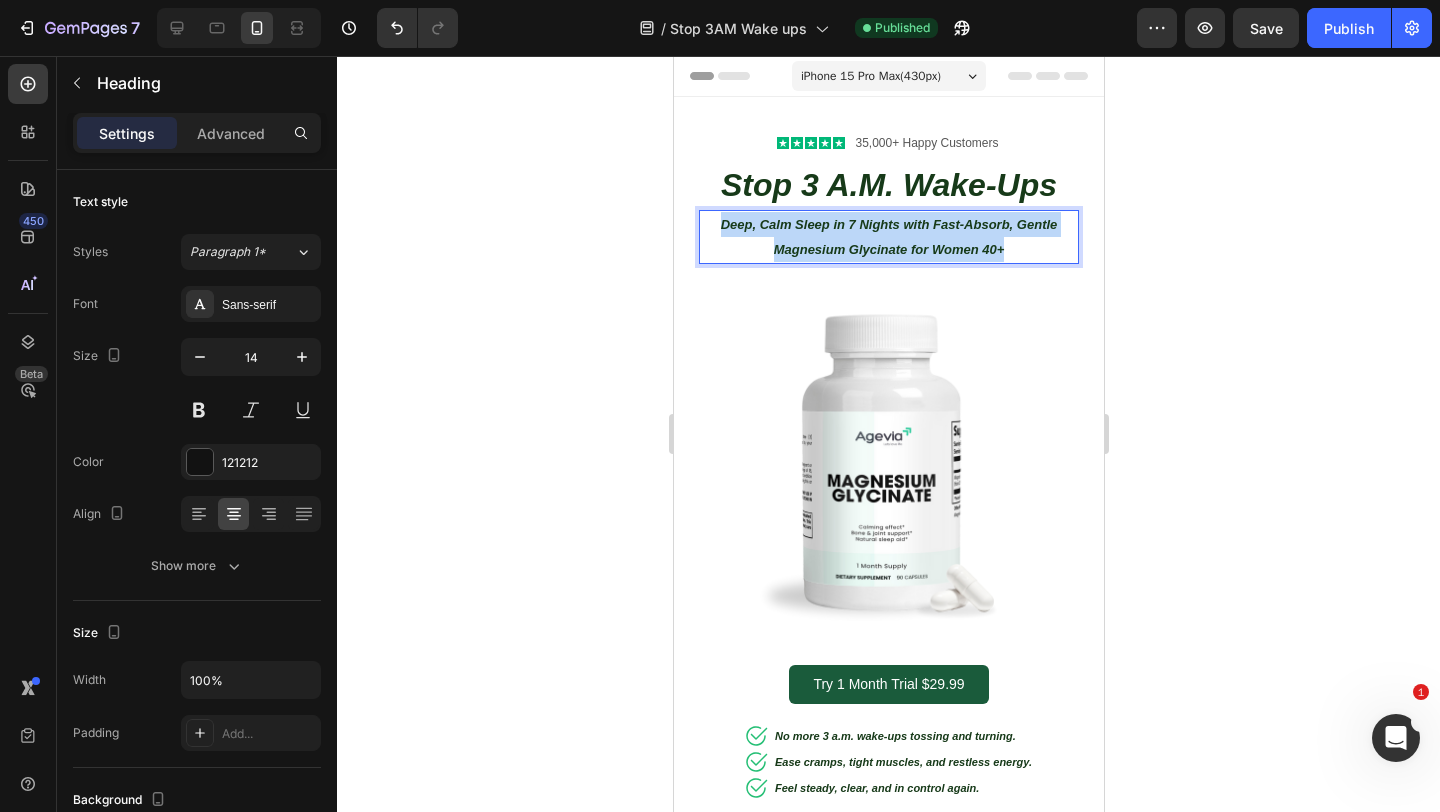 click on "Deep, Calm Sleep in 7 Nights with Fast-Absorb, Gentle Magnesium Glycinate for Women 40+" at bounding box center (888, 237) 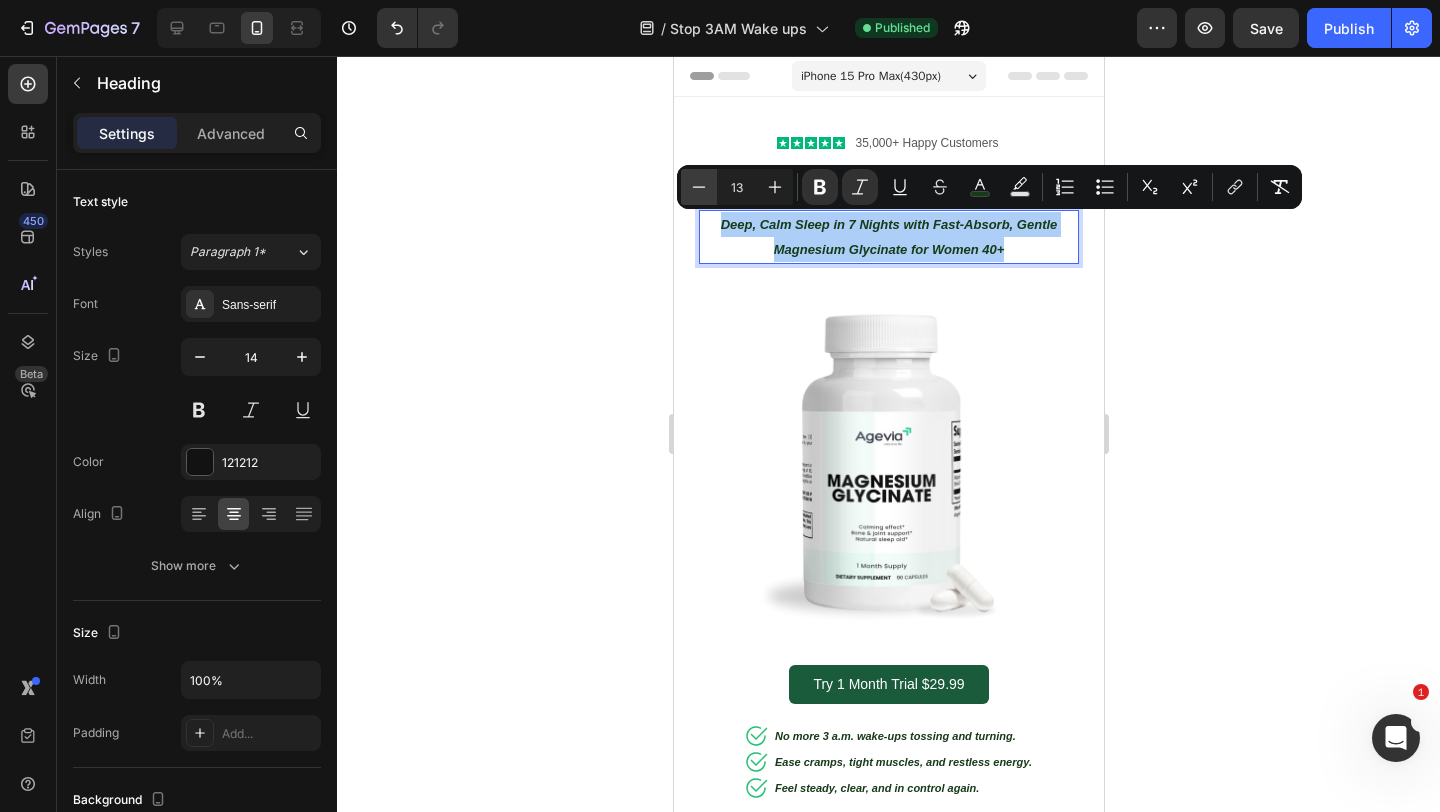 click 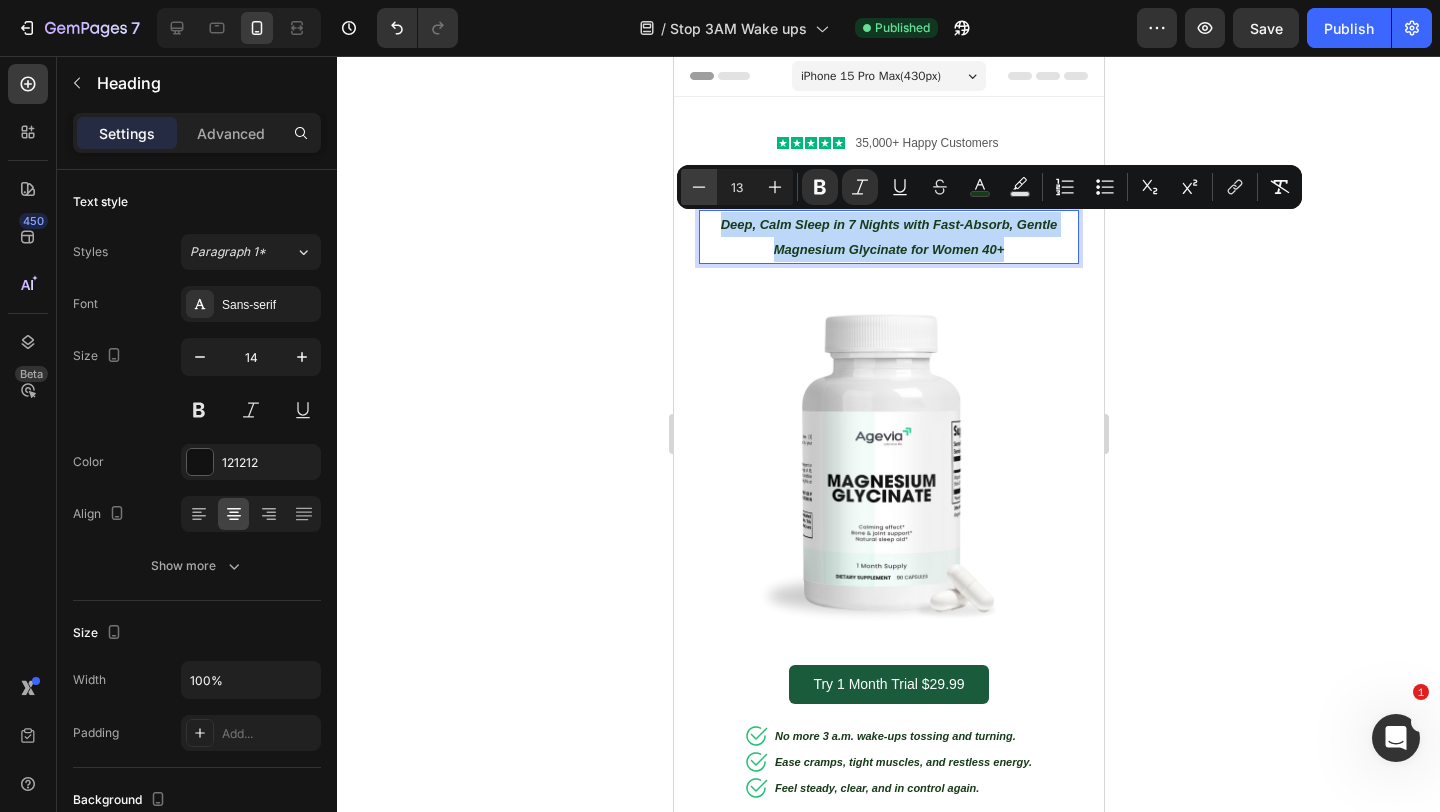 type on "12" 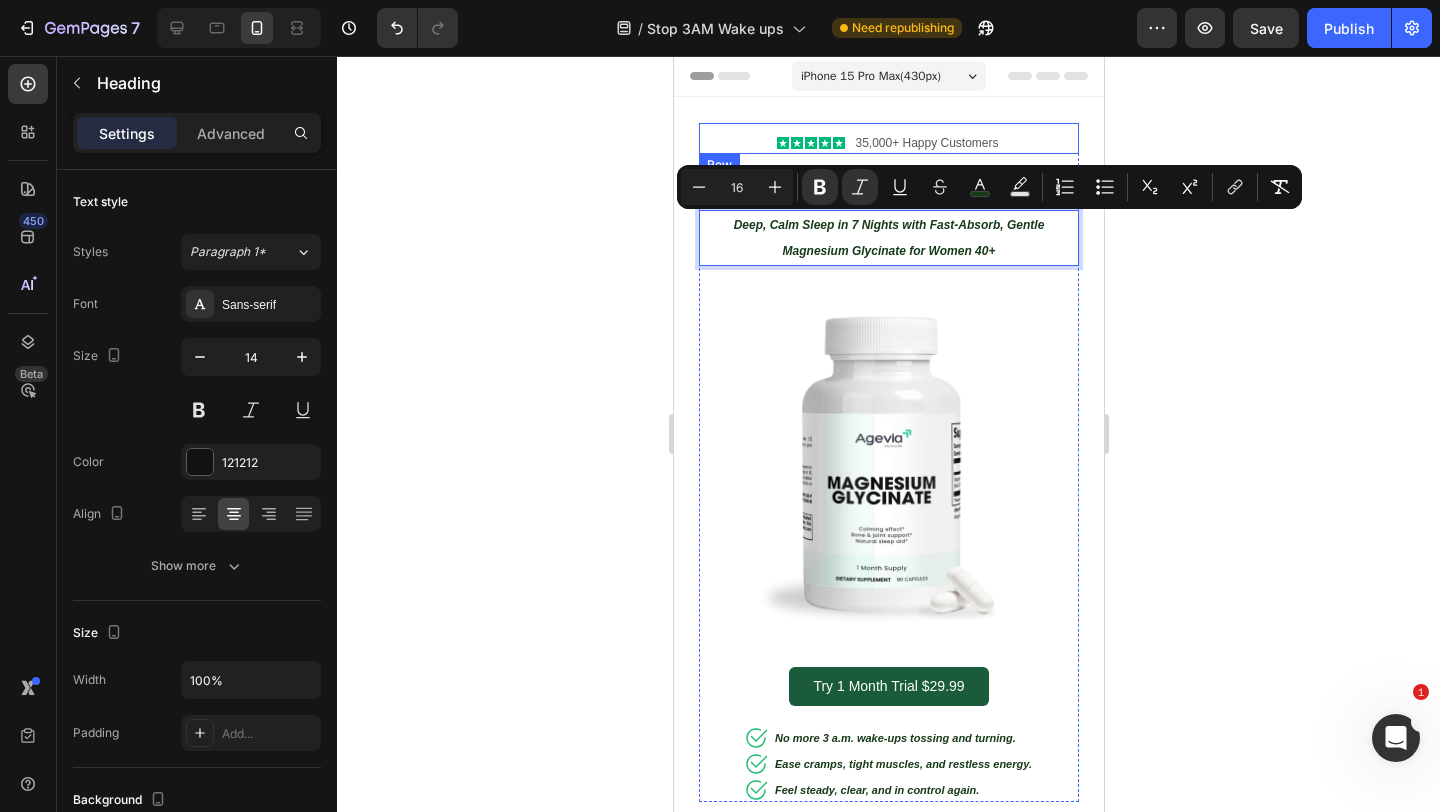 click on "Icon
Icon
Icon
Icon
Icon Icon List 35,000+ Happy Customers Text Block Row" at bounding box center [888, 138] 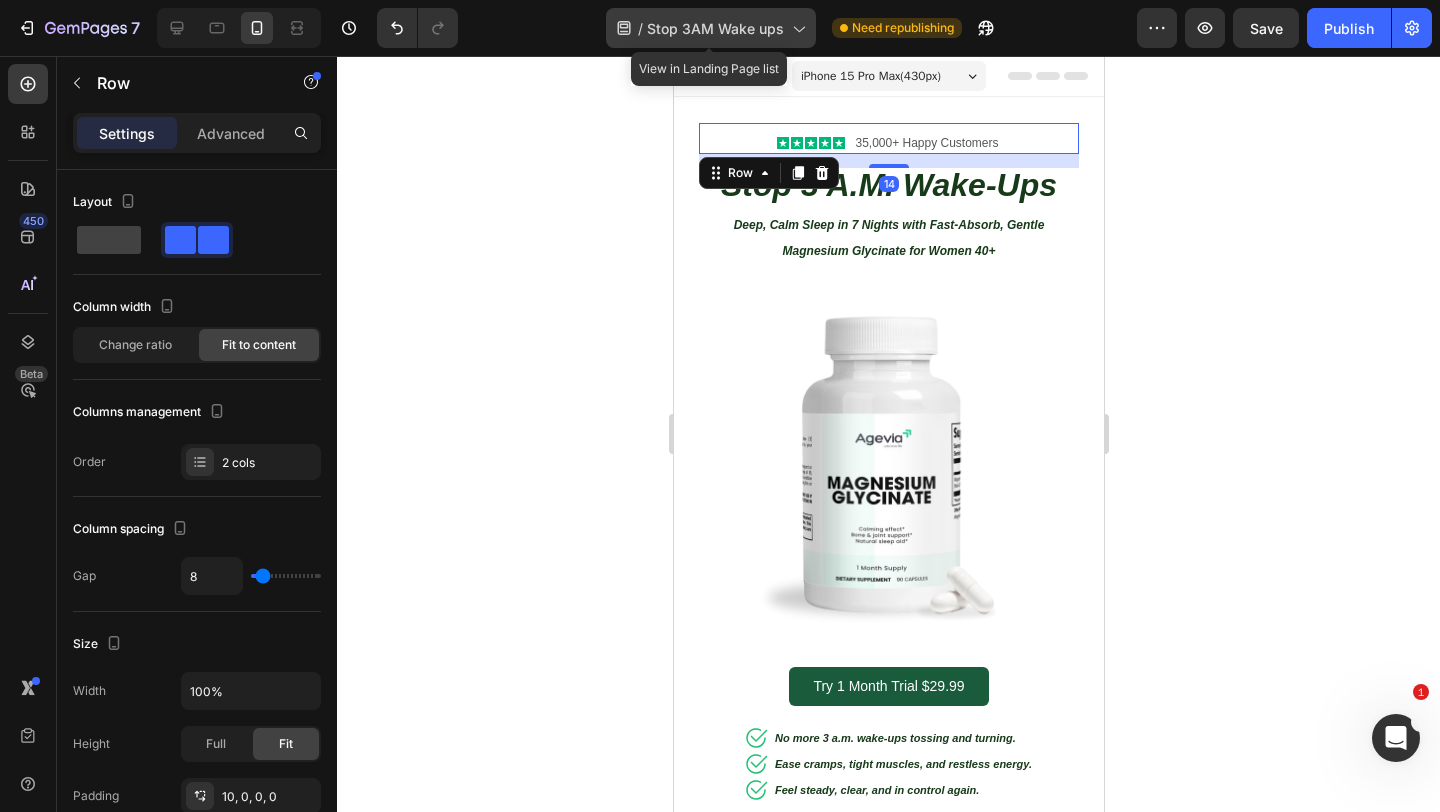 click on "Stop 3AM Wake ups" at bounding box center [715, 28] 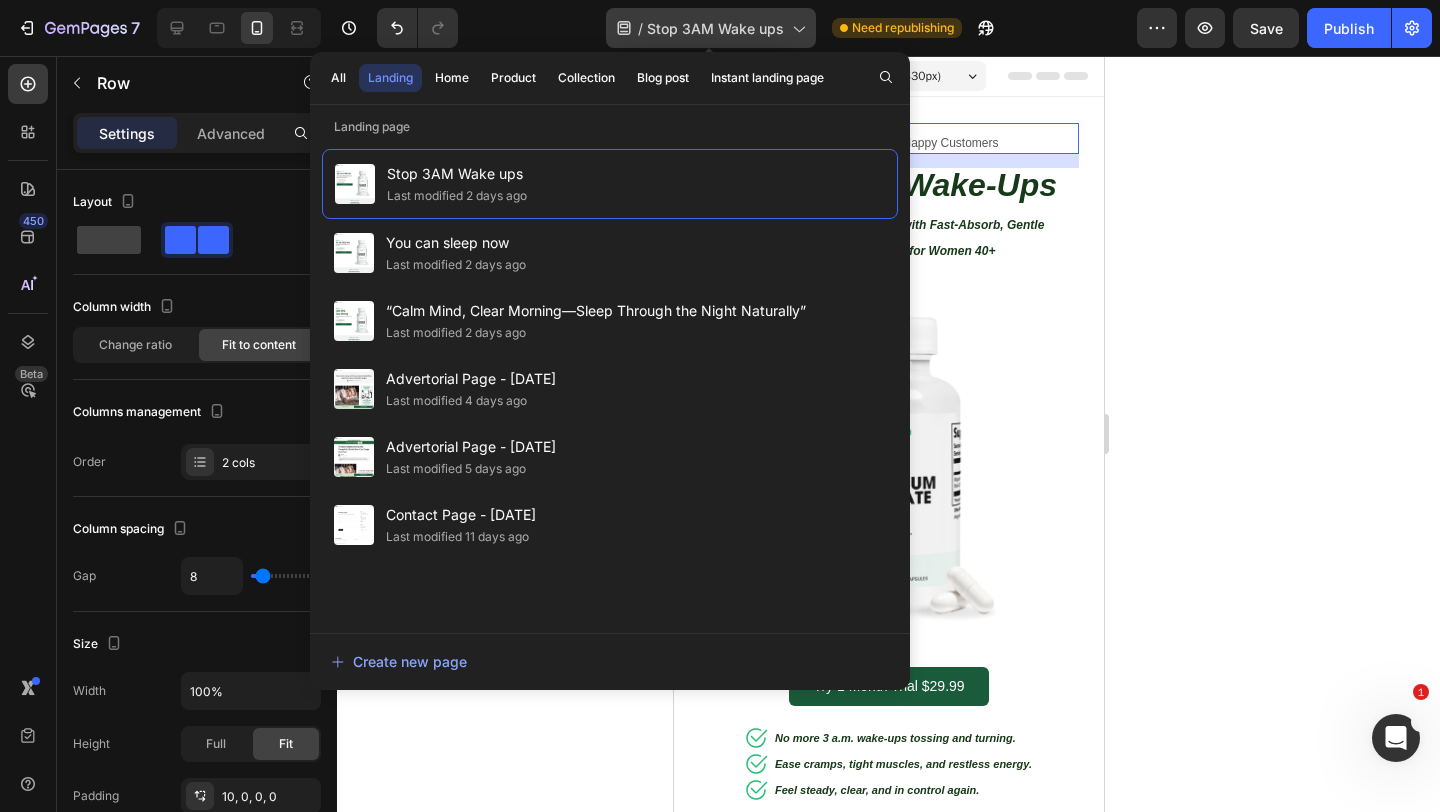 click 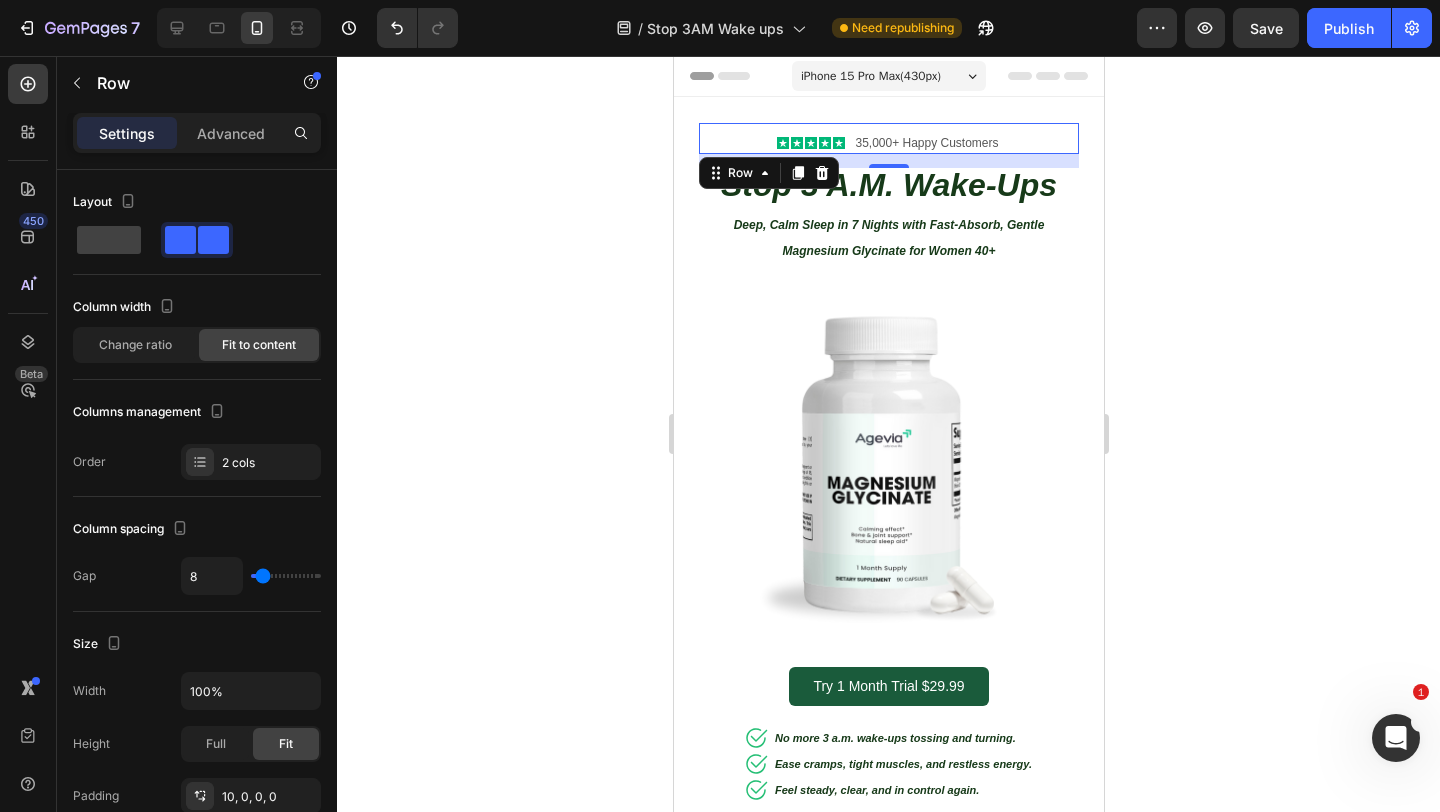 click on "iPhone 15 Pro Max  ( 430 px)" at bounding box center [870, 76] 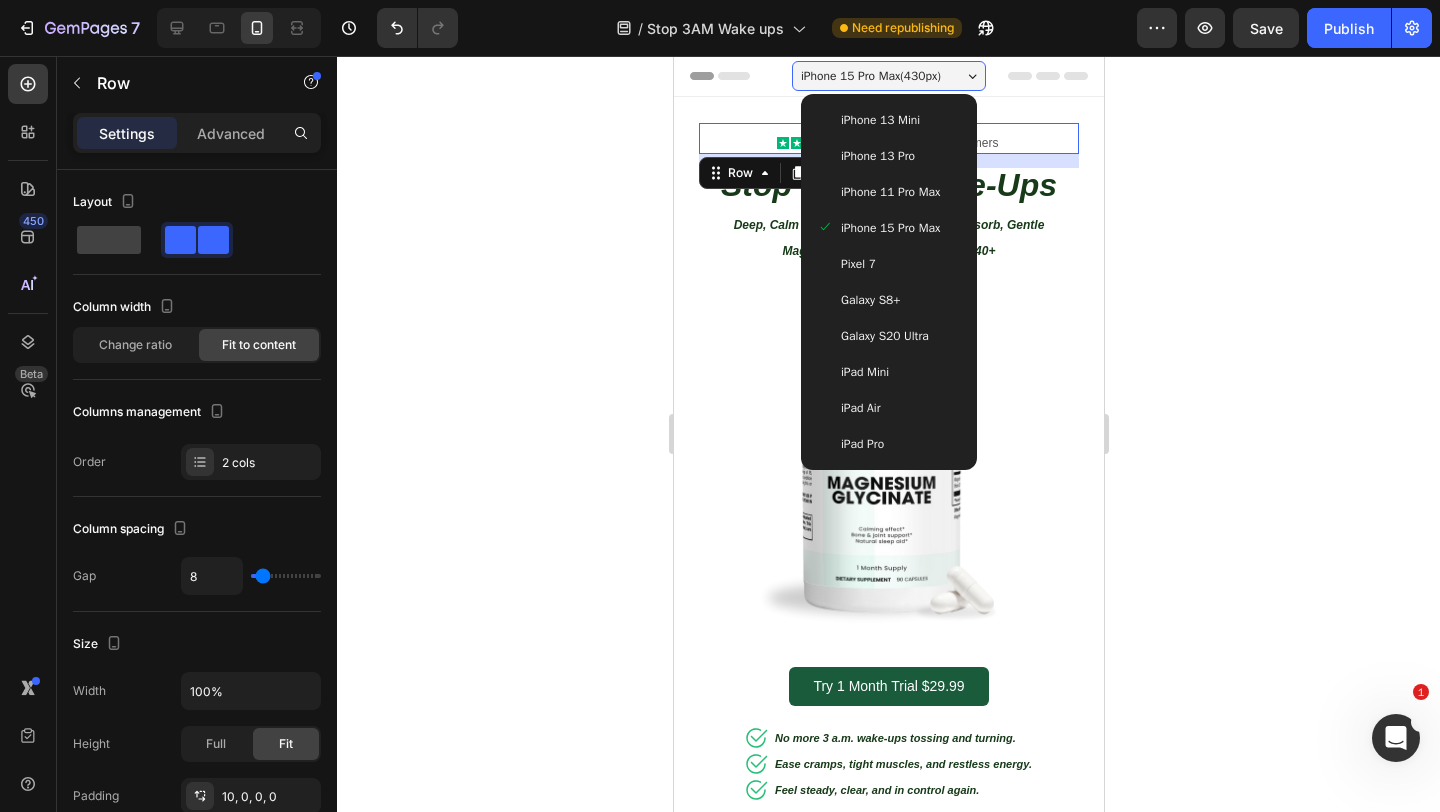 click on "Galaxy S8+" at bounding box center [869, 300] 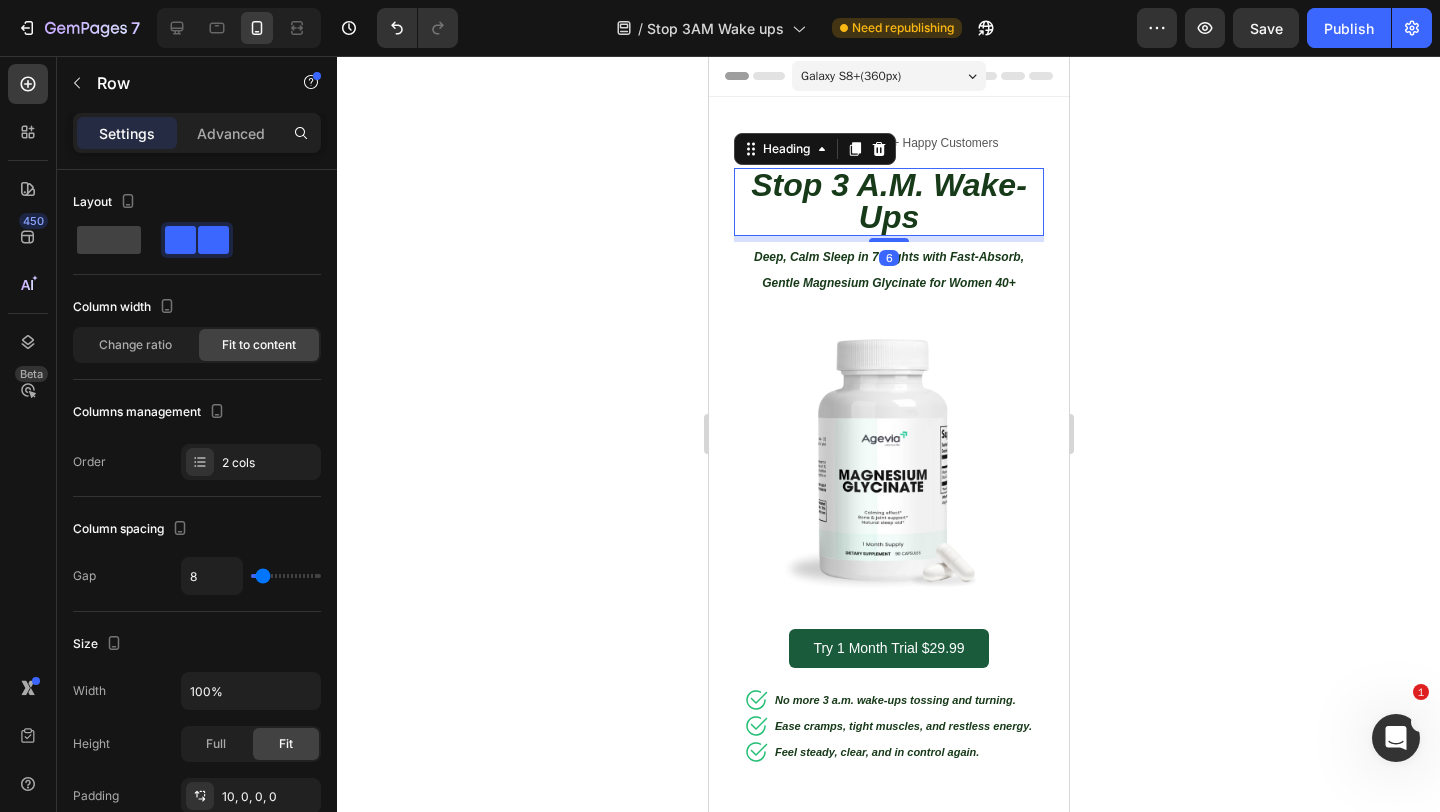 click on "Stop 3 A.M. Wake-Ups" at bounding box center [888, 201] 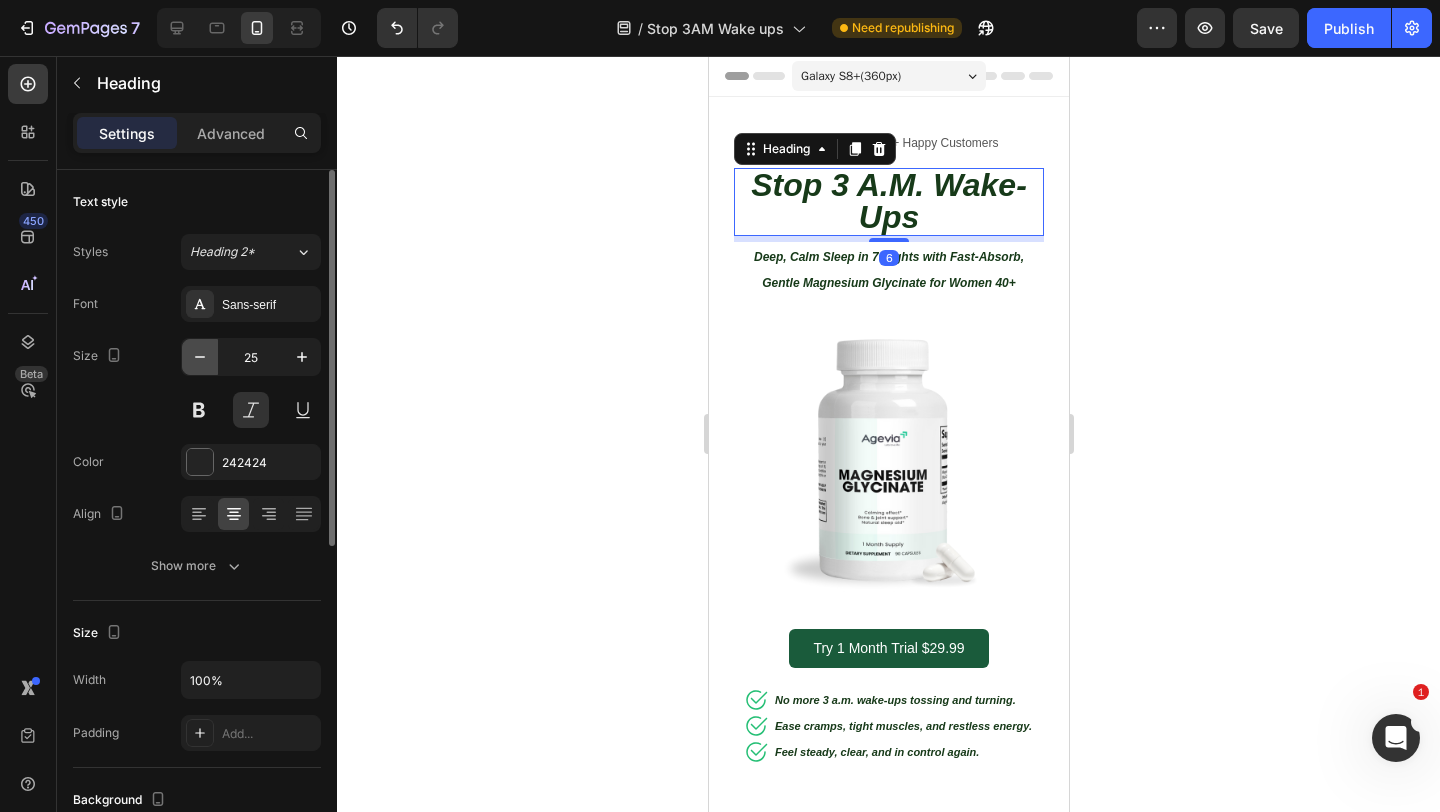 click at bounding box center [200, 357] 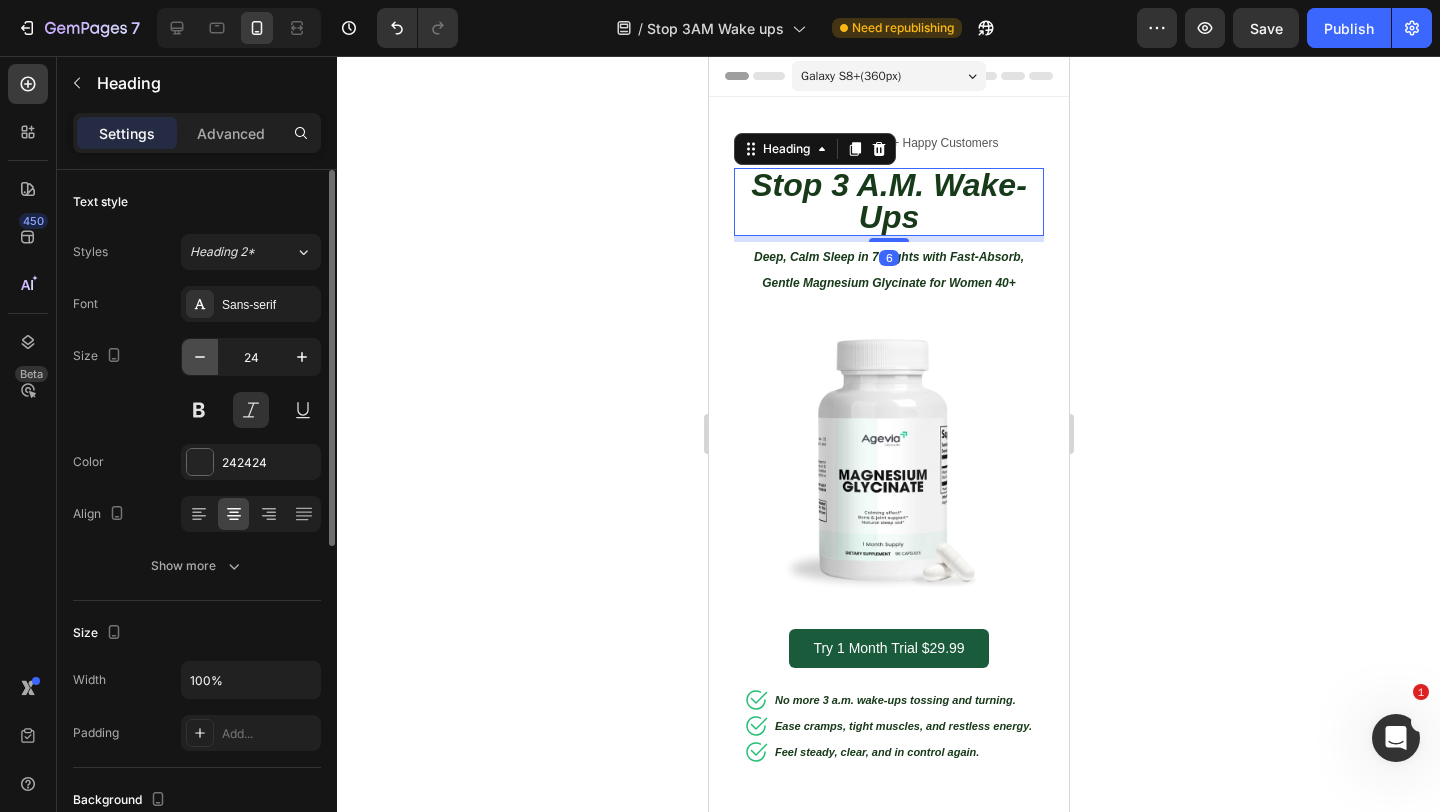 click at bounding box center (200, 357) 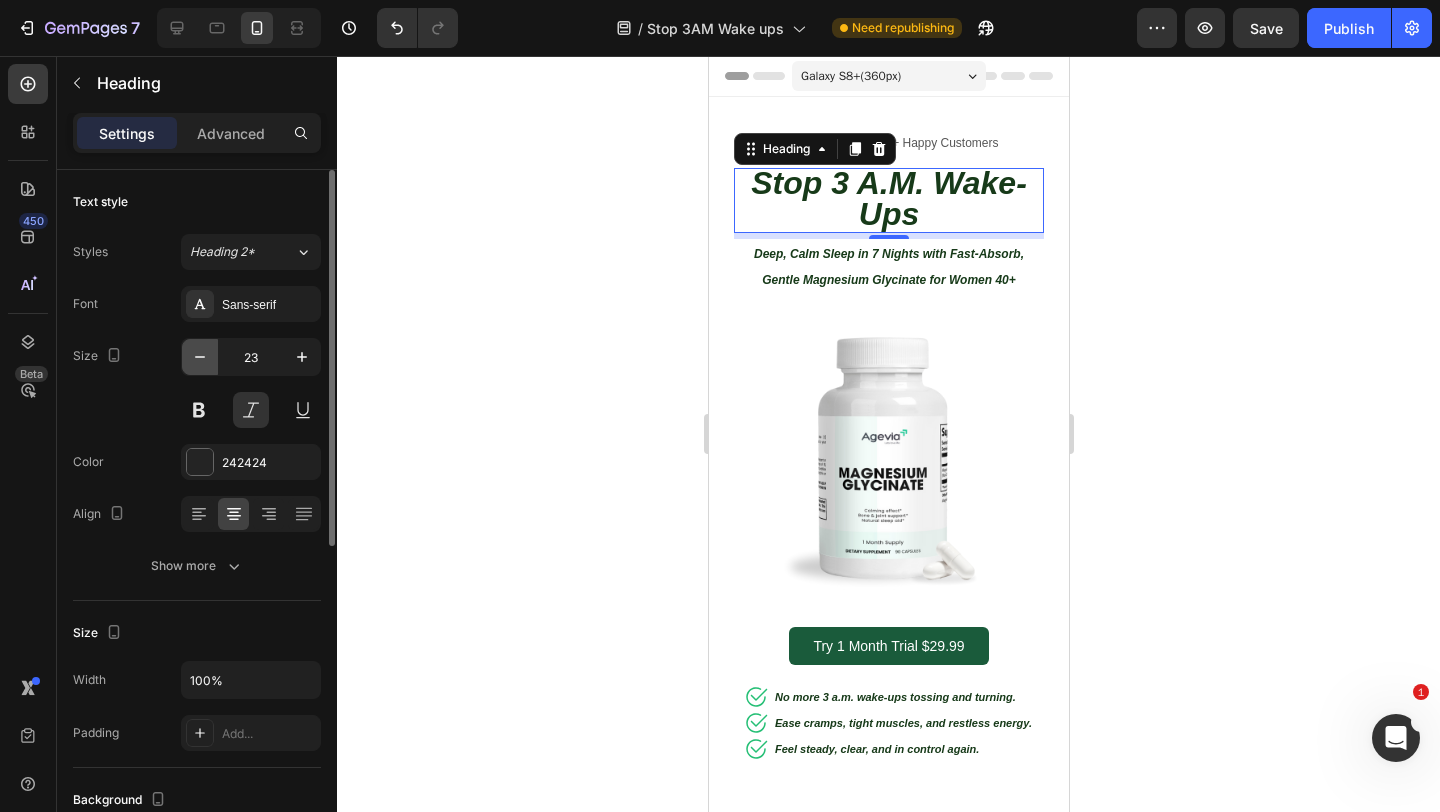 click at bounding box center (200, 357) 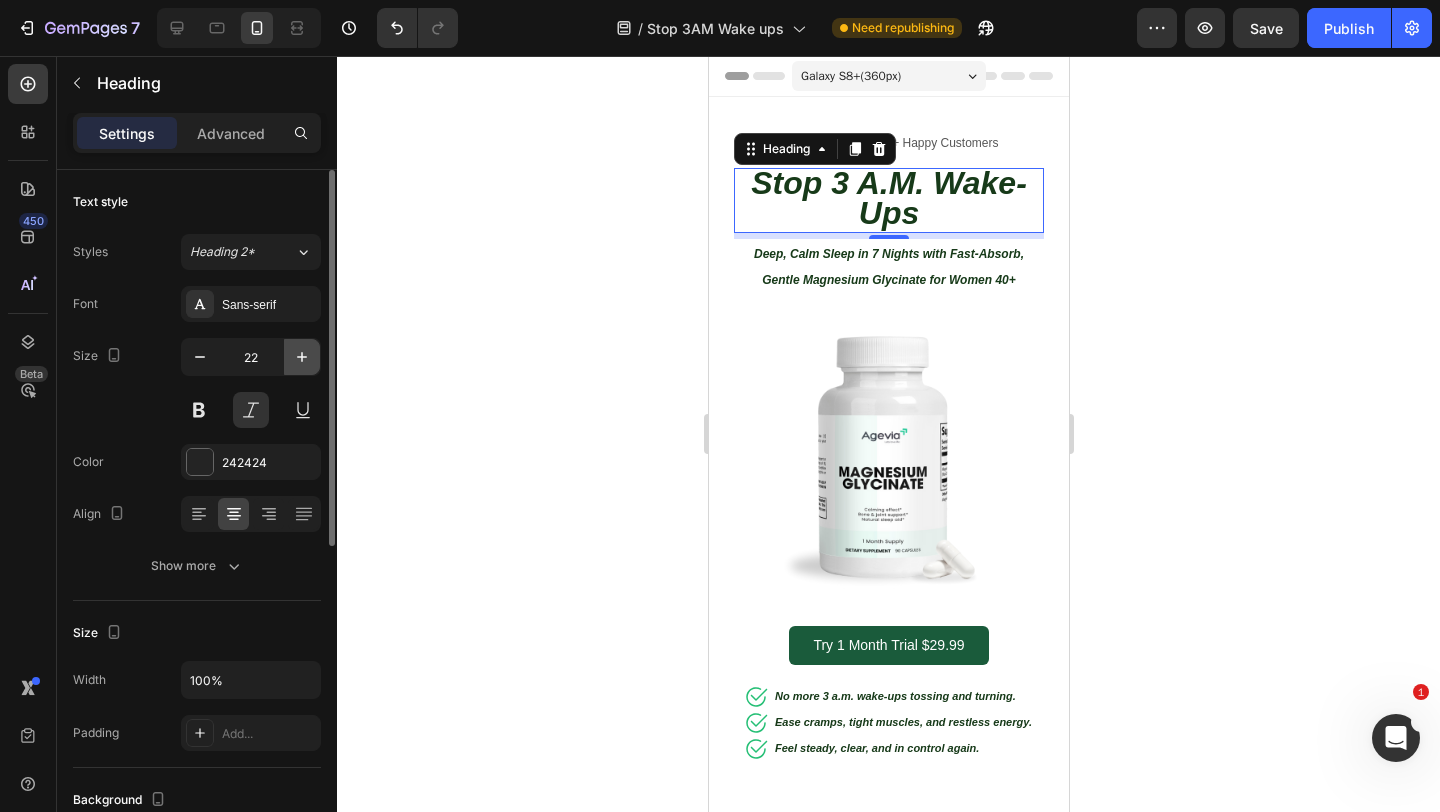 click 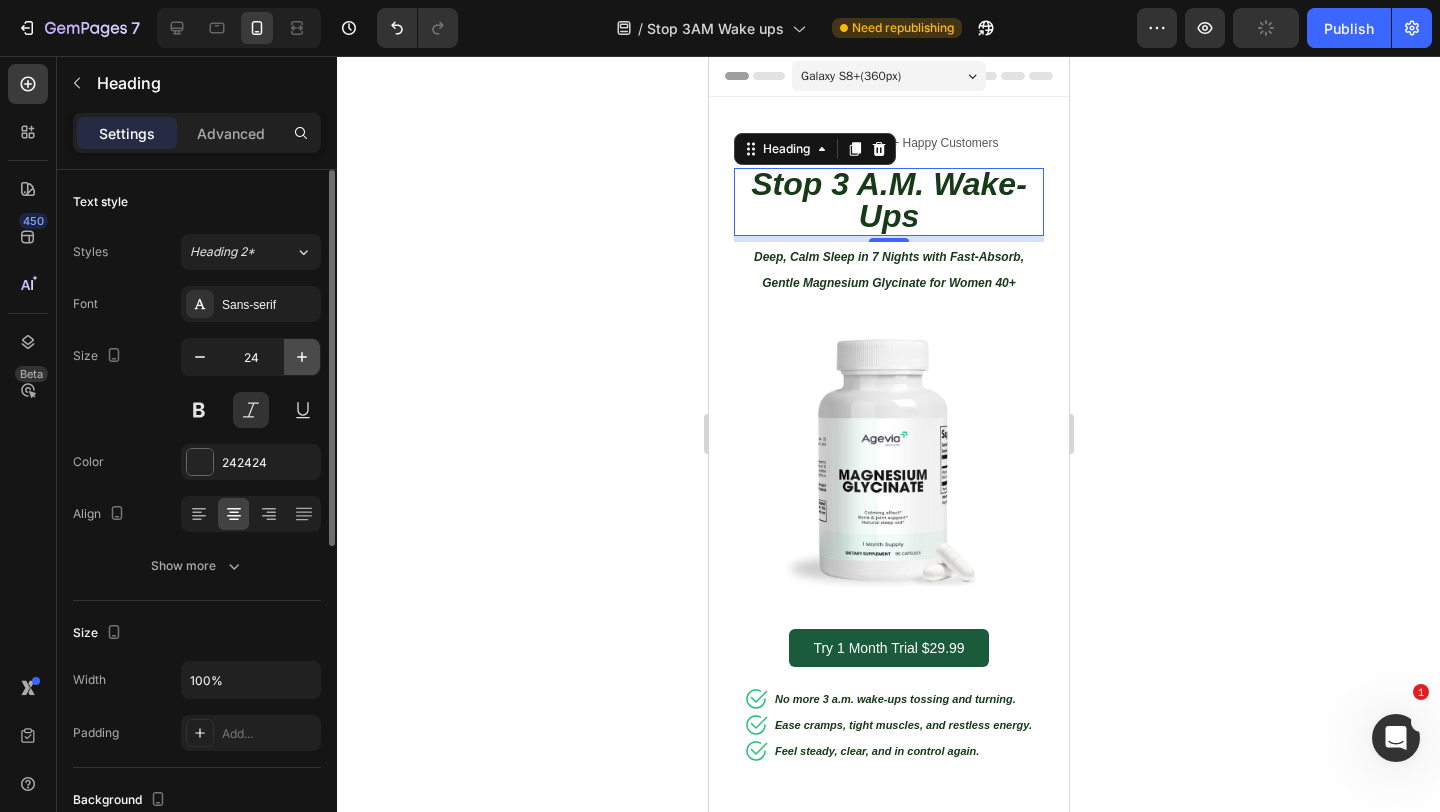 click 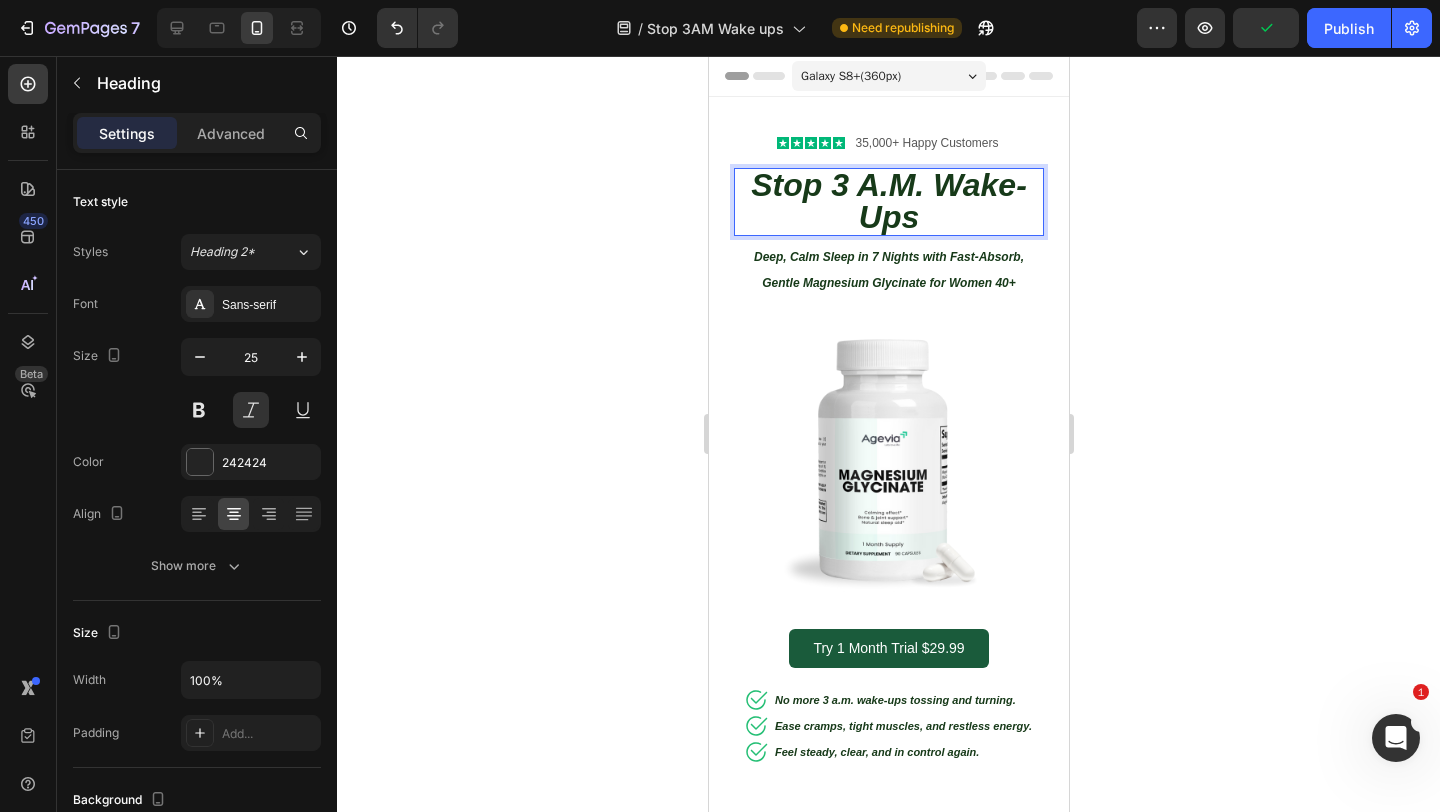 click on "Stop 3 A.M. Wake-Ups" at bounding box center (888, 202) 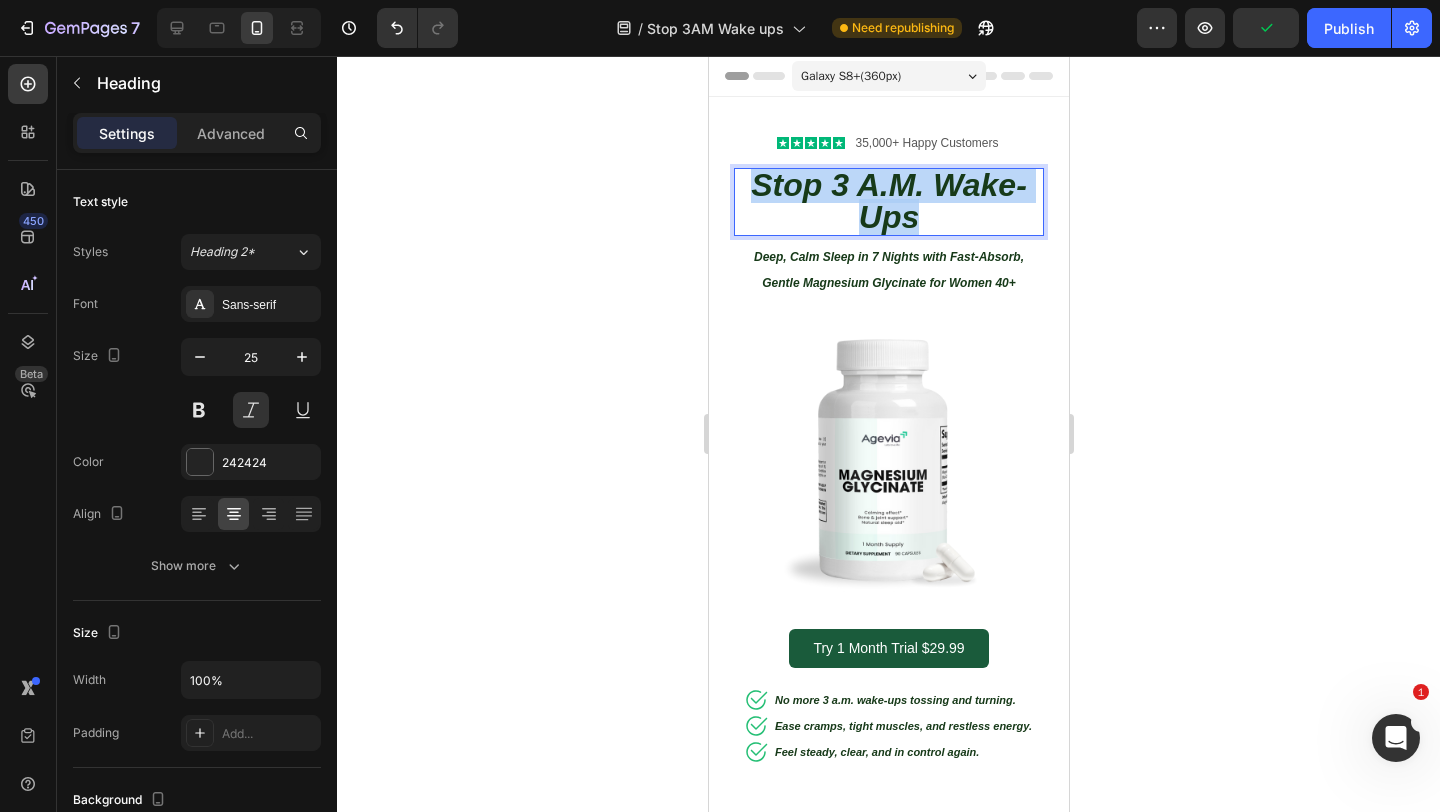 click on "Stop 3 A.M. Wake-Ups" at bounding box center (888, 202) 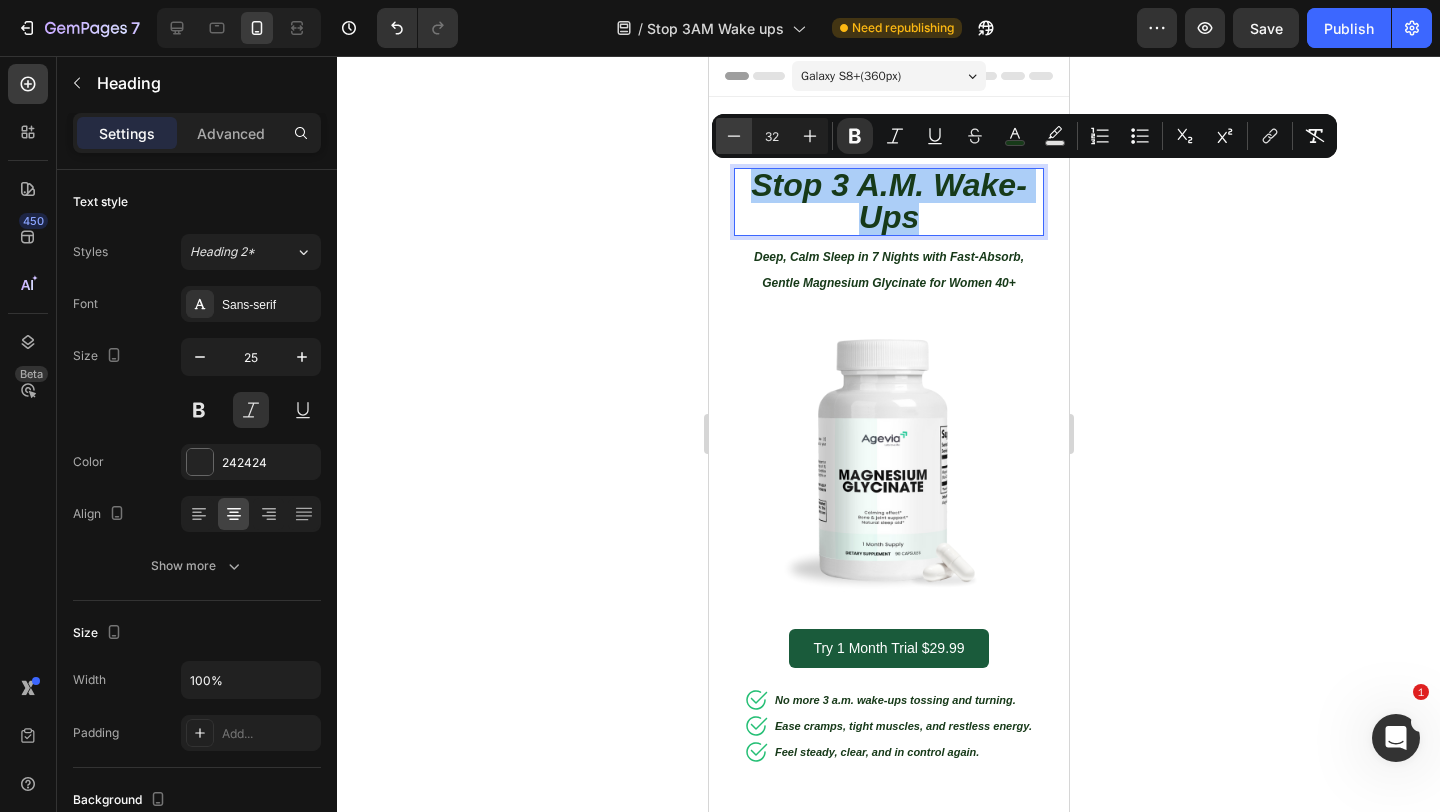 click on "Minus" at bounding box center [734, 136] 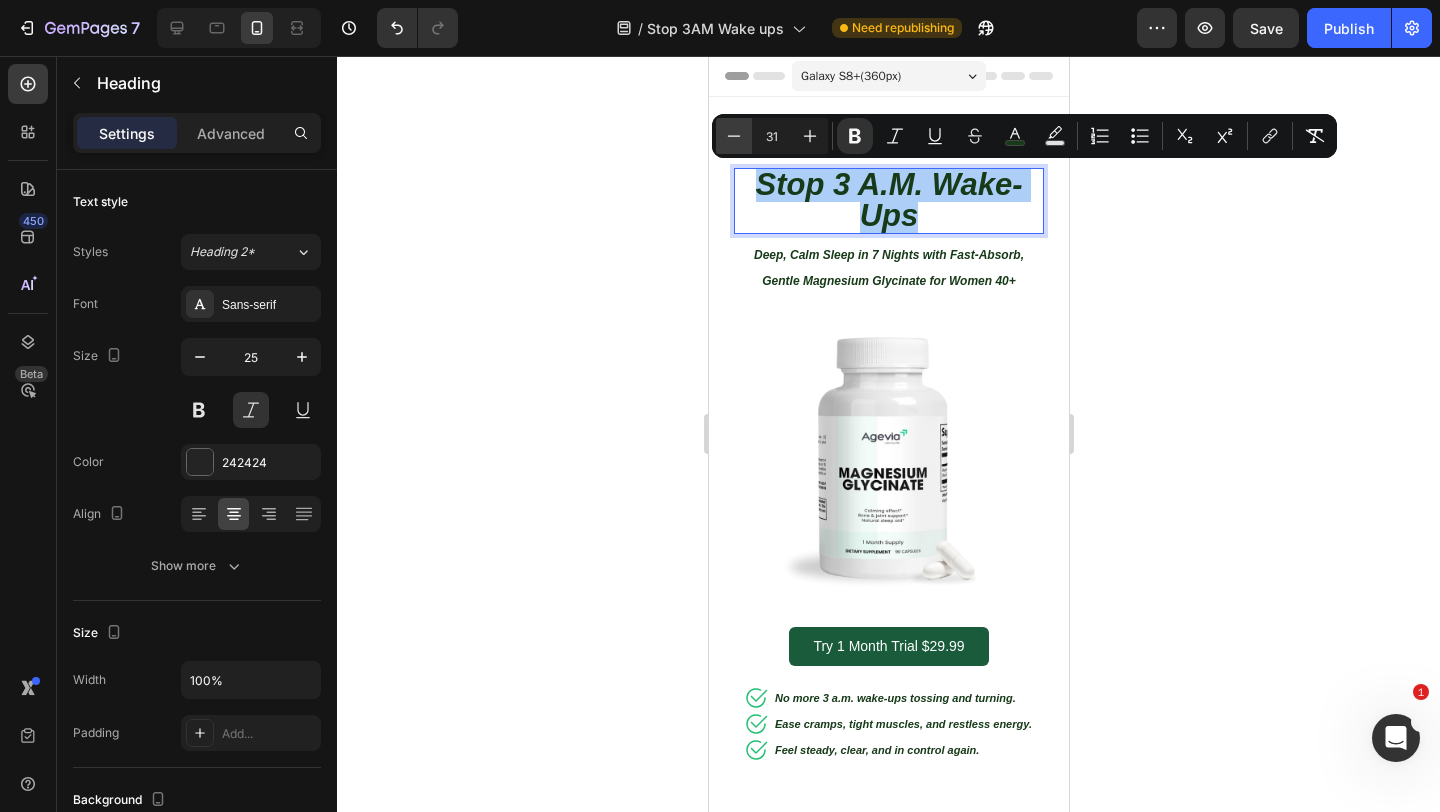 click on "Minus" at bounding box center [734, 136] 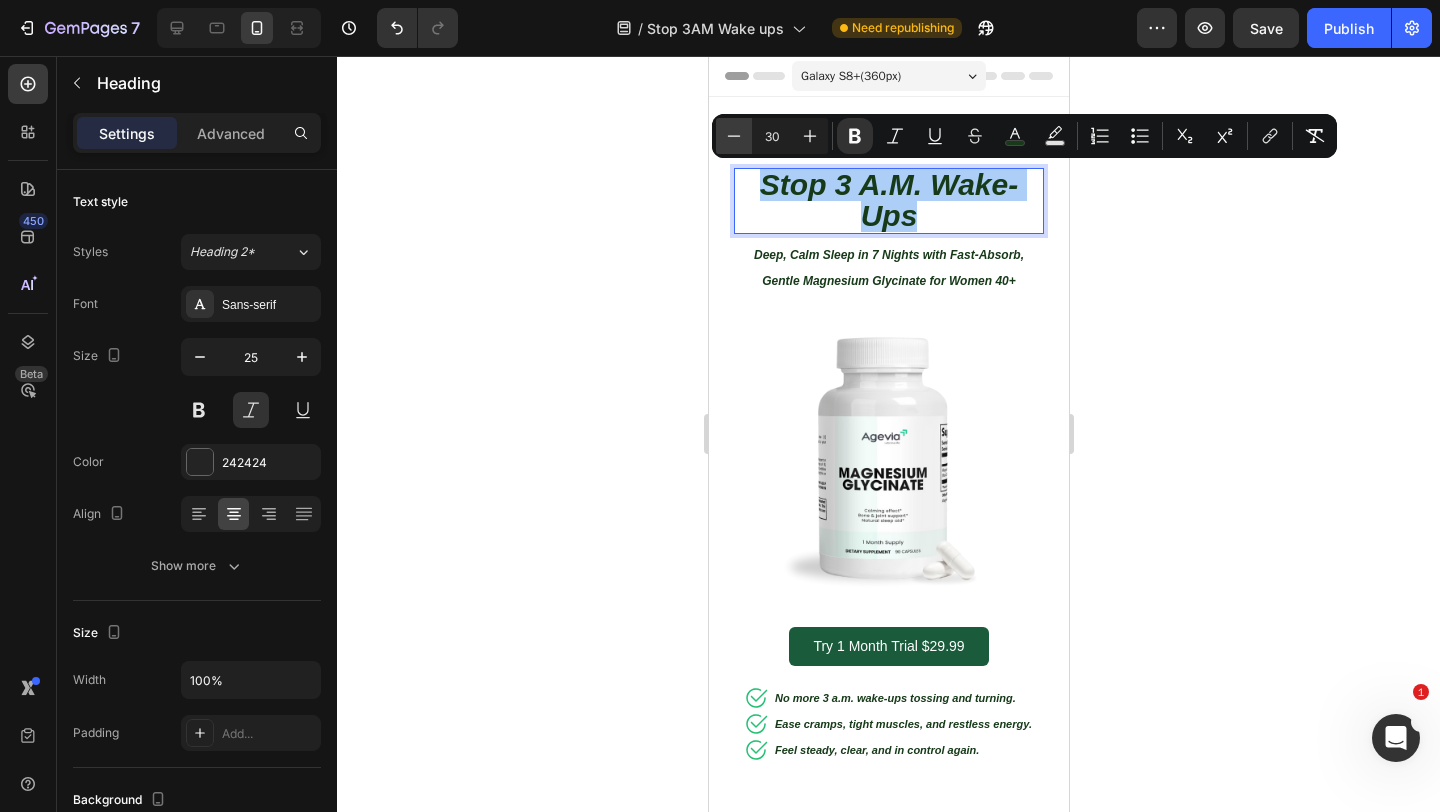 click on "Minus" at bounding box center (734, 136) 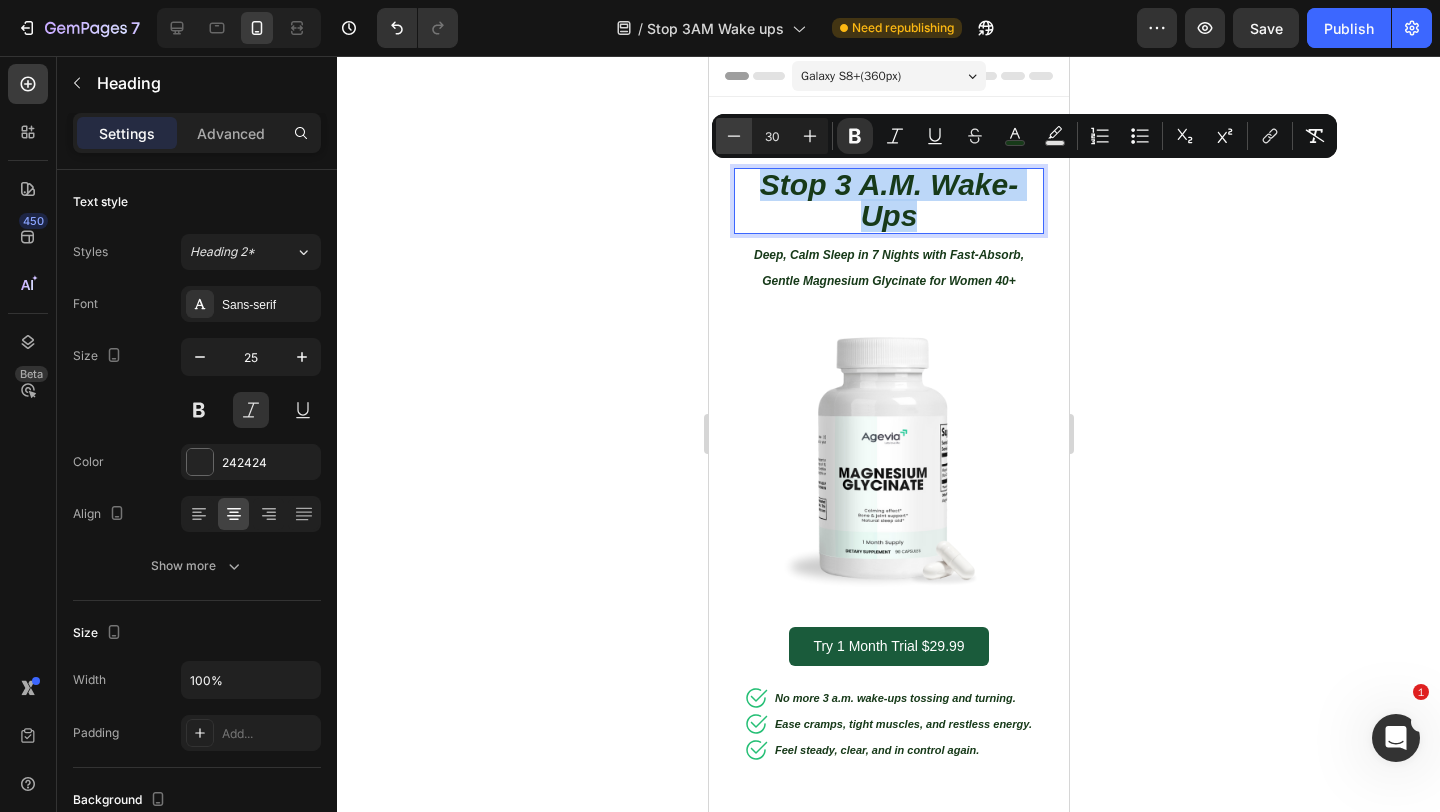type on "29" 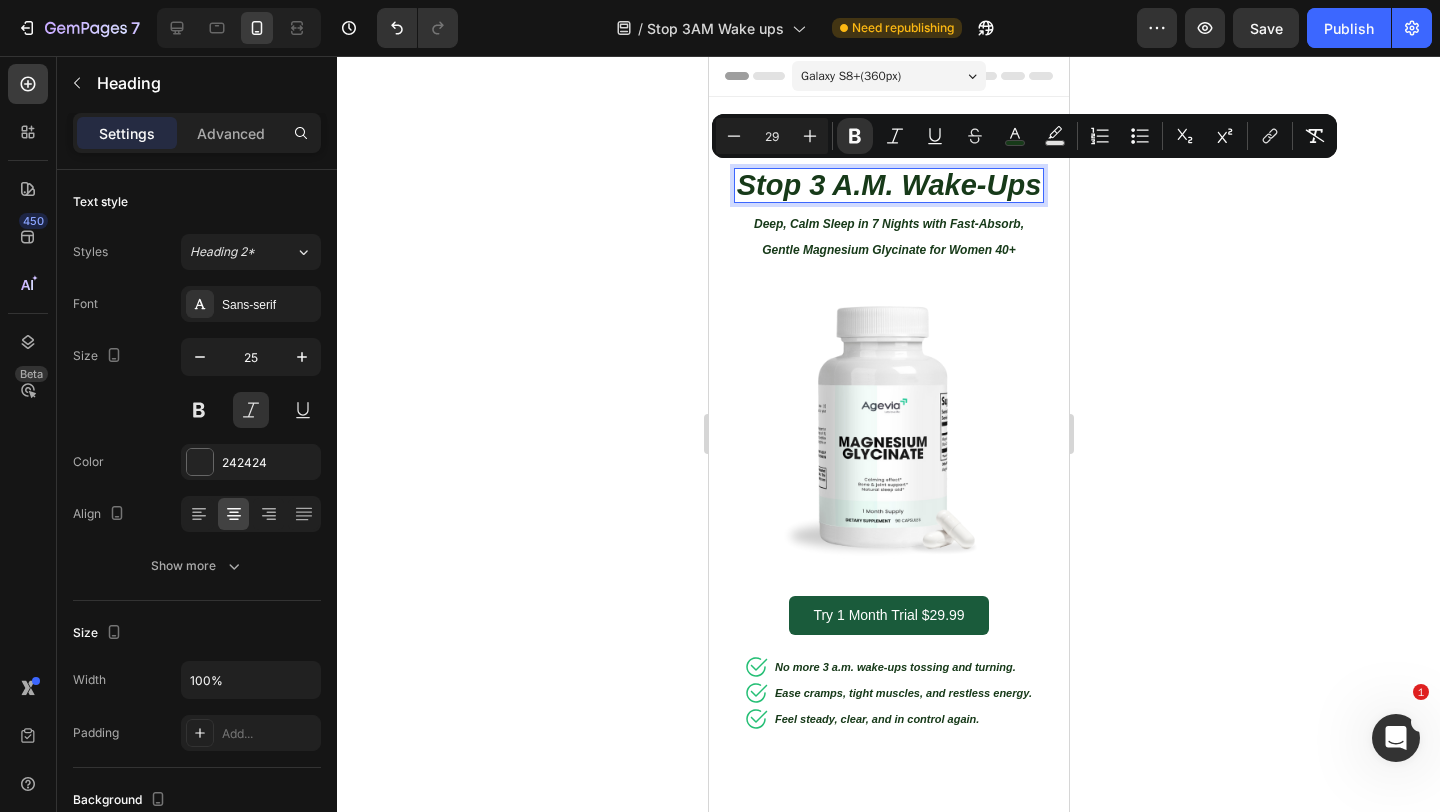 click 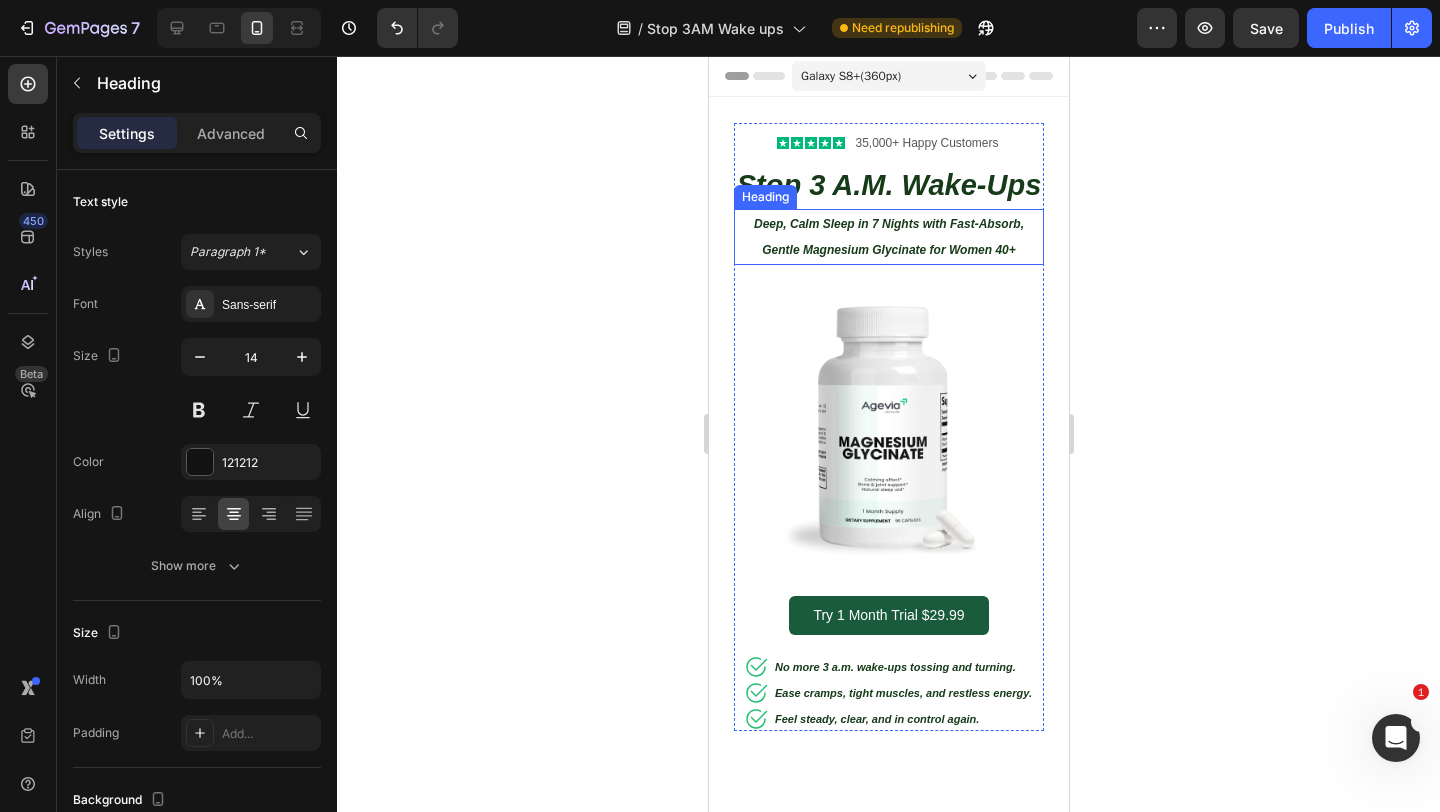 click on "Deep, Calm Sleep in 7 Nights with Fast-Absorb, Gentle Magnesium Glycinate for Women 40+" at bounding box center [888, 237] 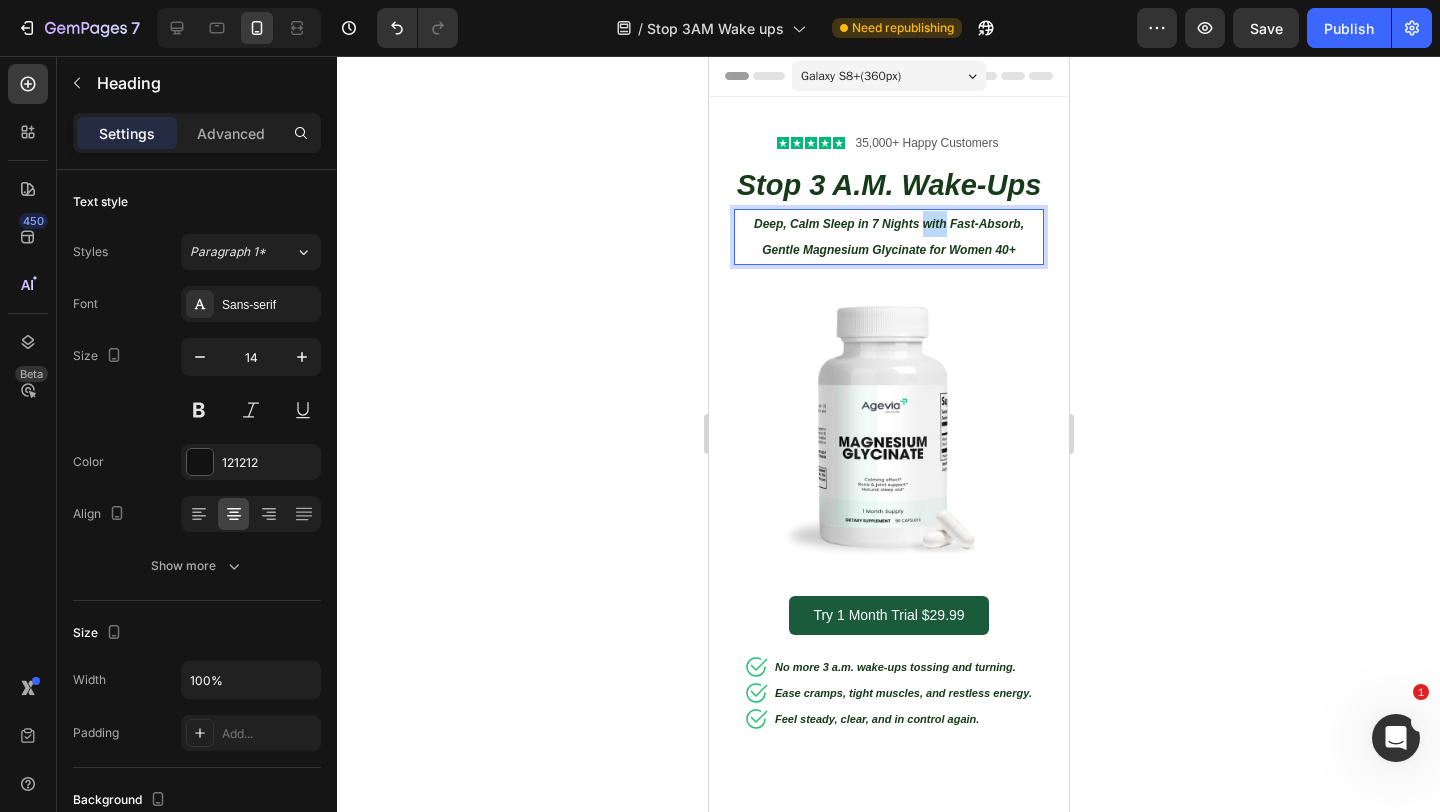 click on "Deep, Calm Sleep in 7 Nights with Fast-Absorb, Gentle Magnesium Glycinate for Women 40+" at bounding box center [888, 237] 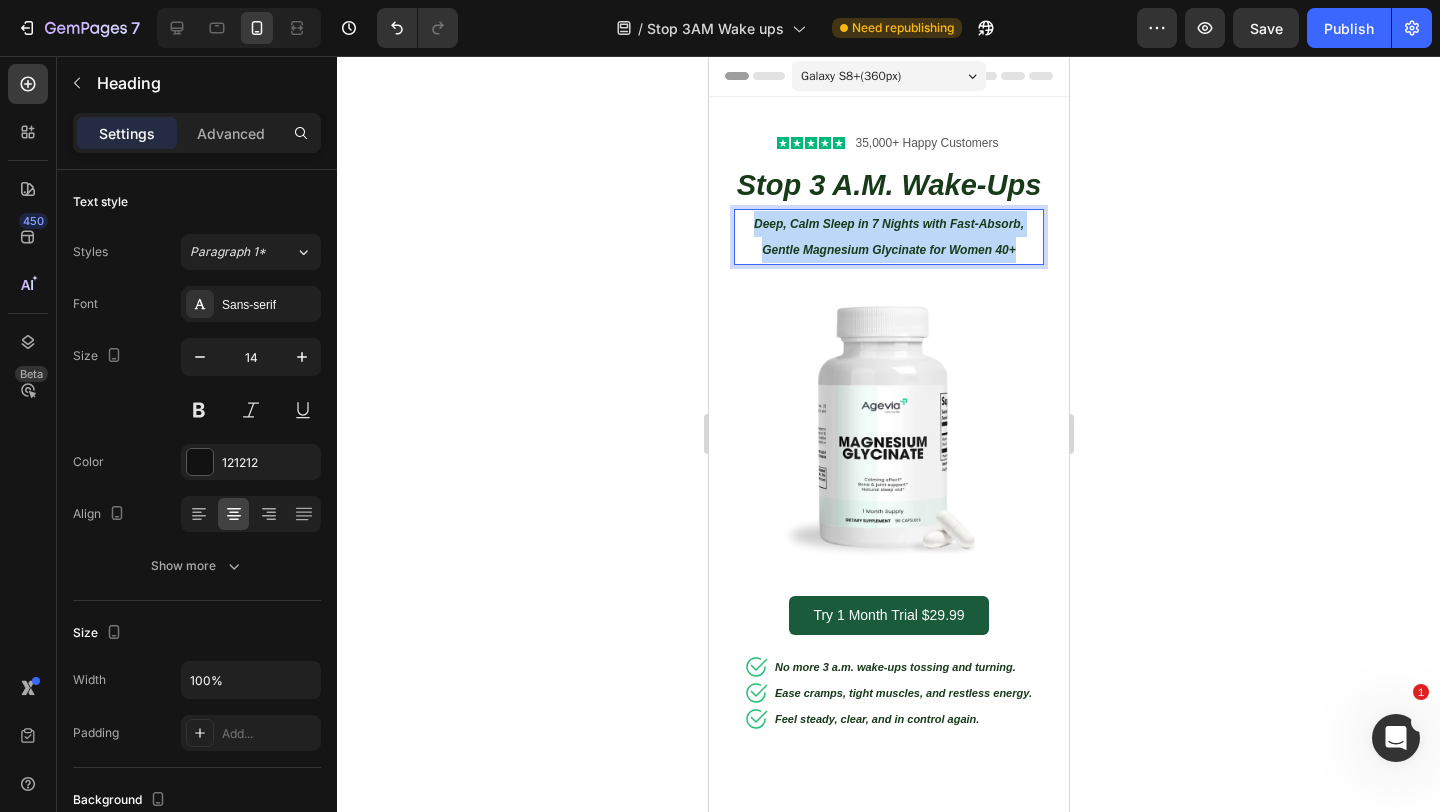 click on "Deep, Calm Sleep in 7 Nights with Fast-Absorb, Gentle Magnesium Glycinate for Women 40+" at bounding box center (888, 237) 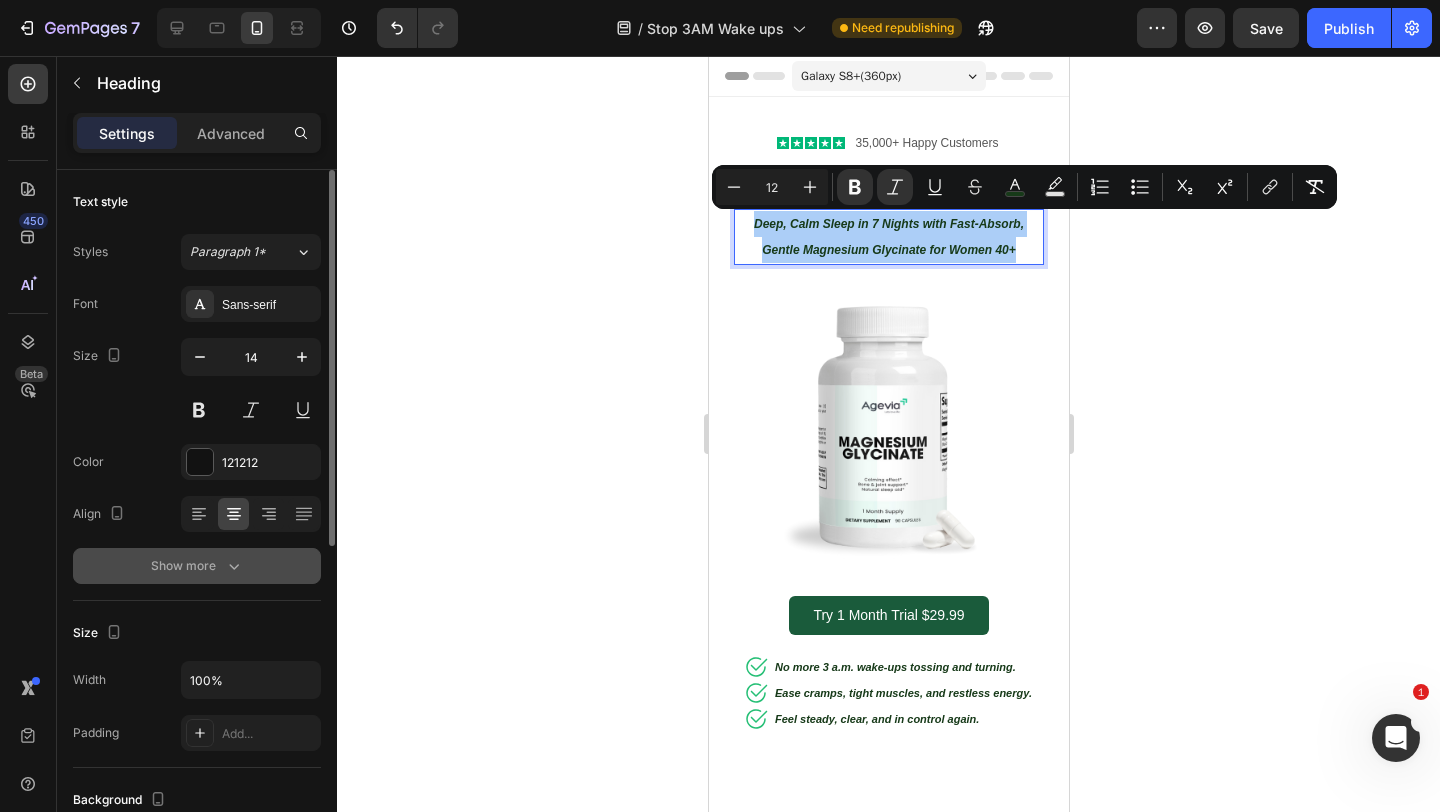 click 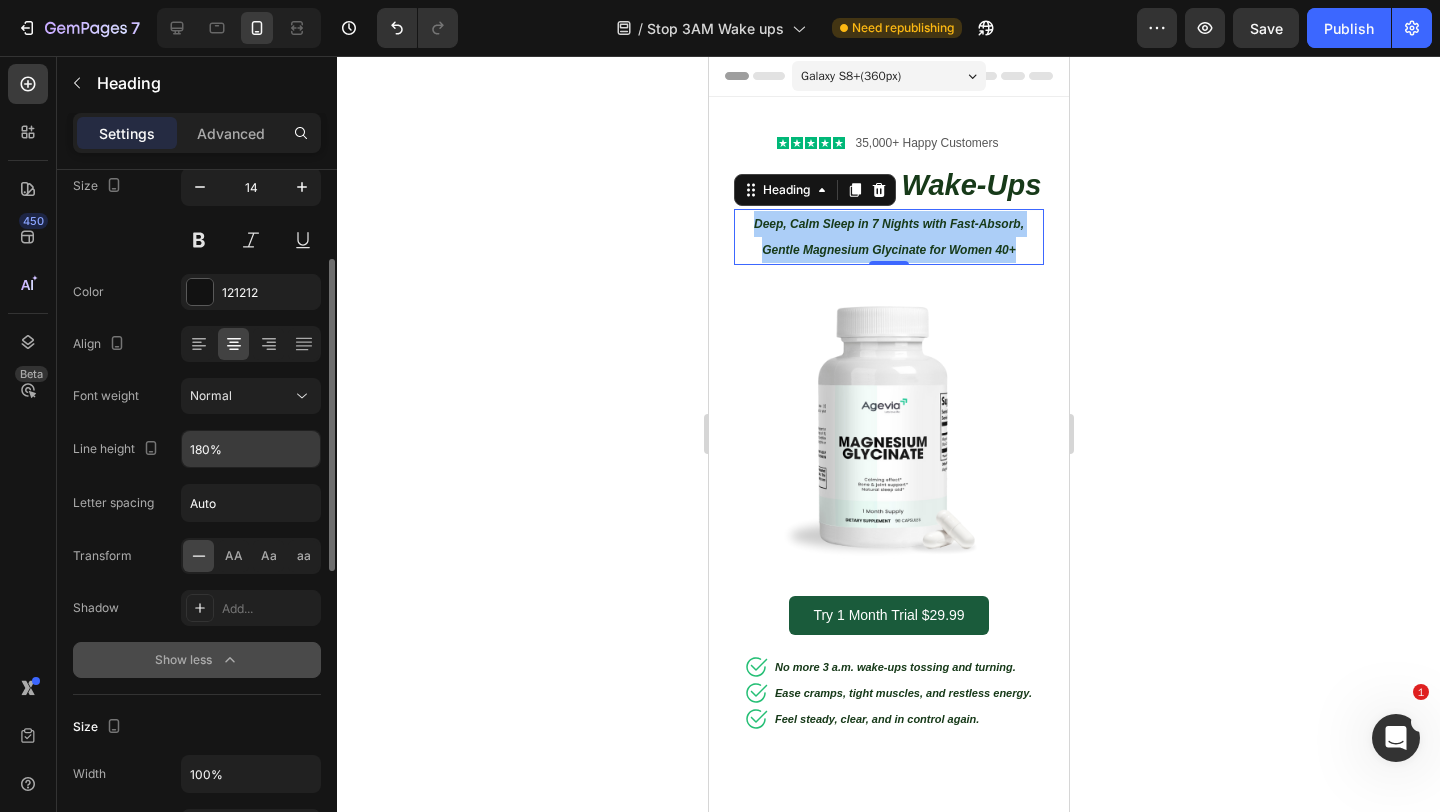 scroll, scrollTop: 183, scrollLeft: 0, axis: vertical 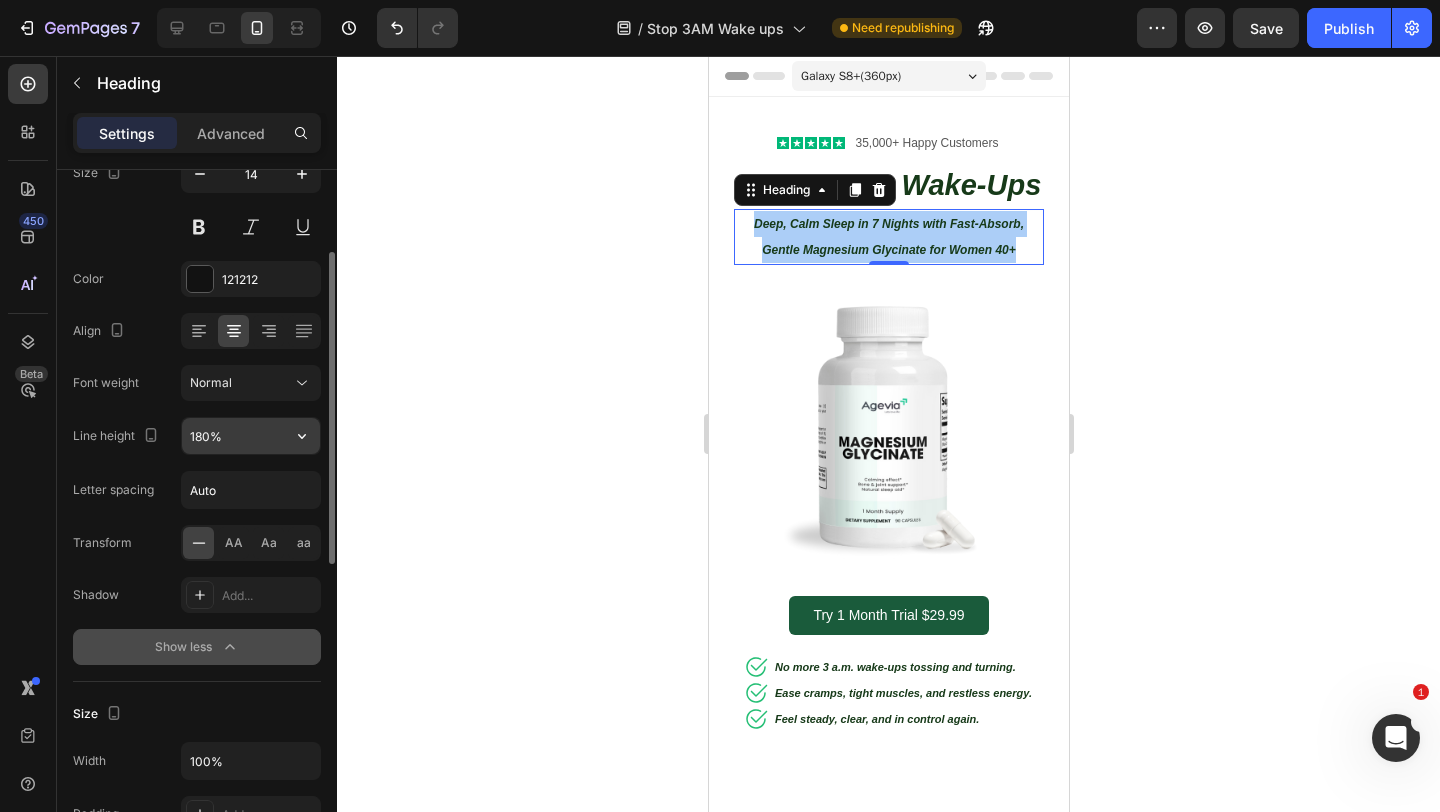 click on "180%" at bounding box center [251, 436] 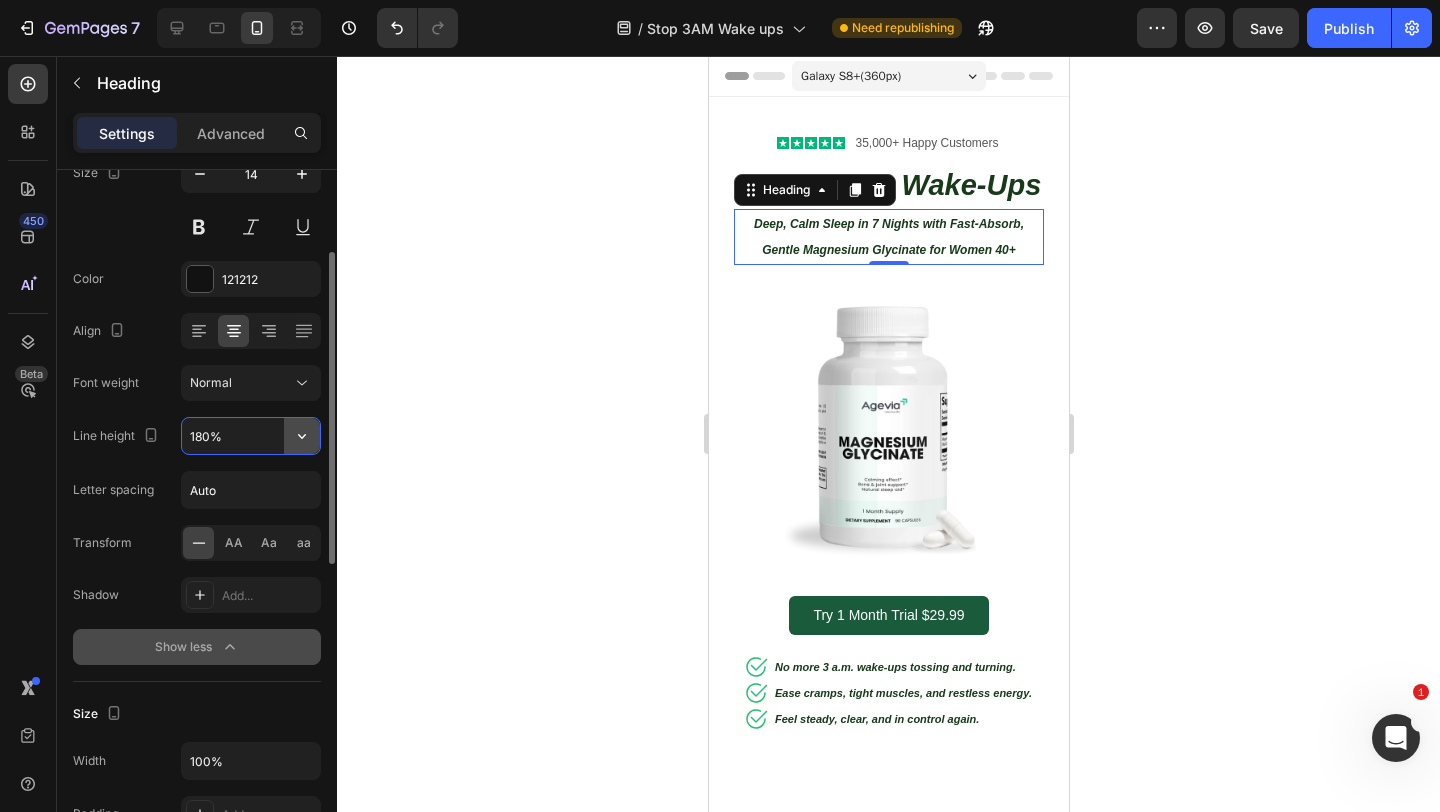 click 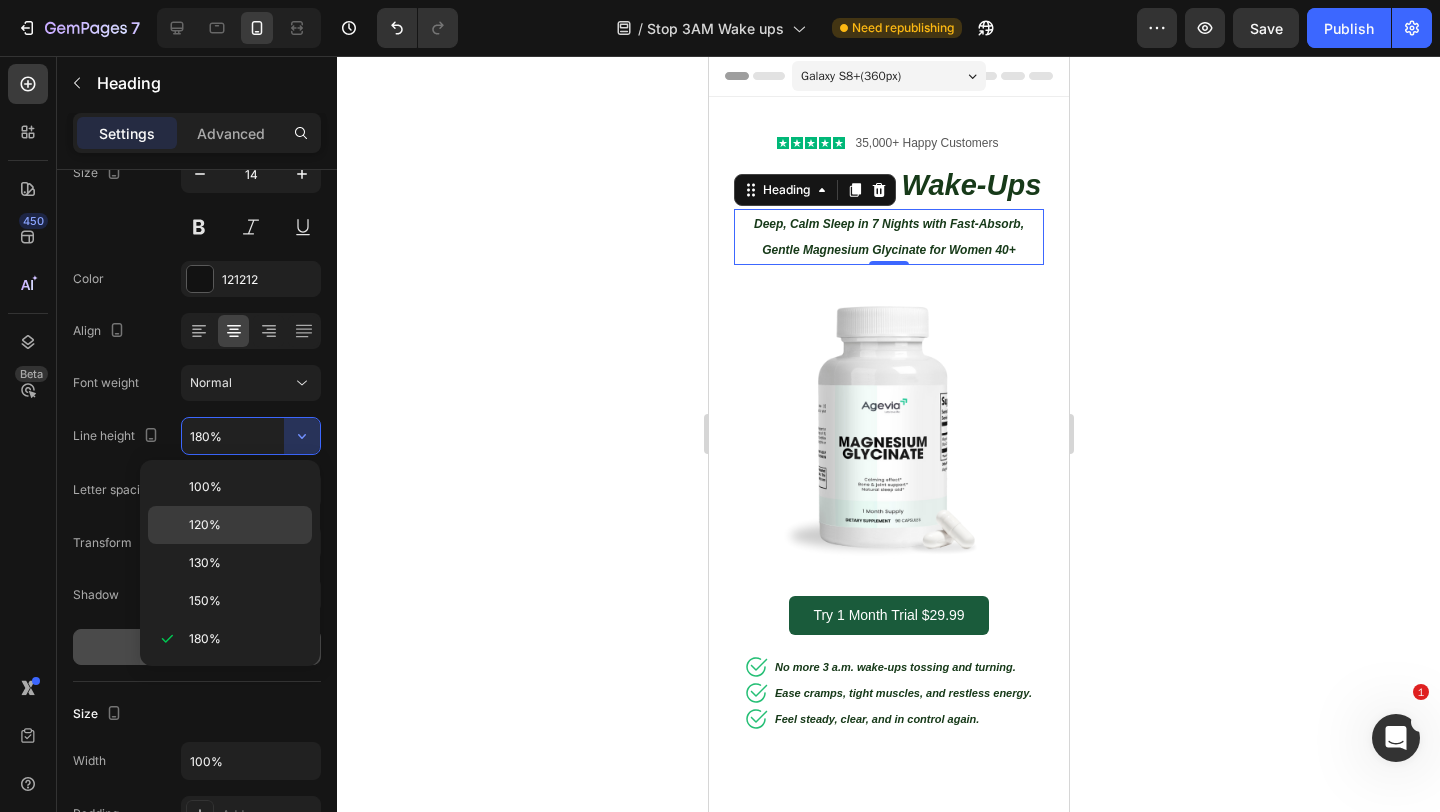 click on "120%" 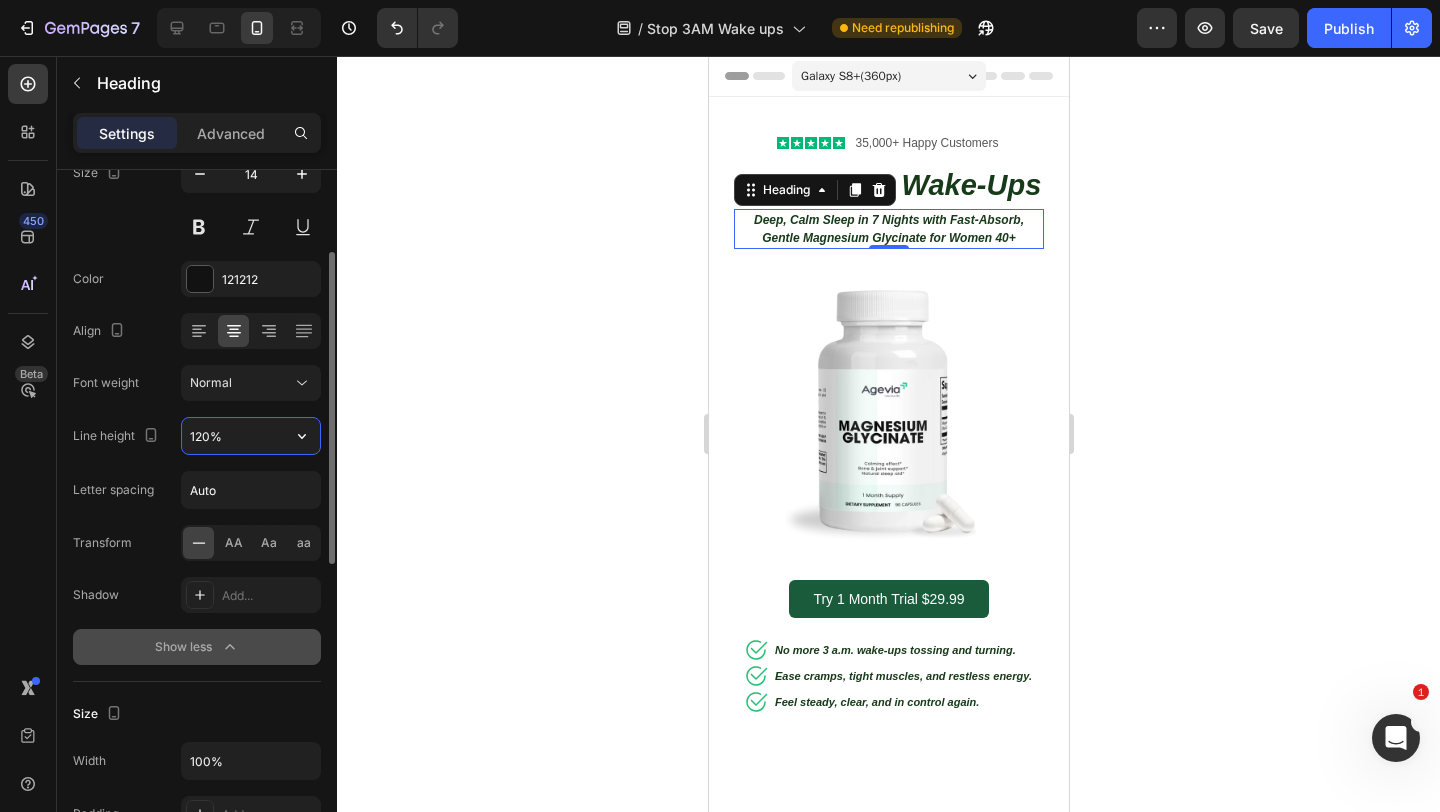 click on "120%" at bounding box center [251, 436] 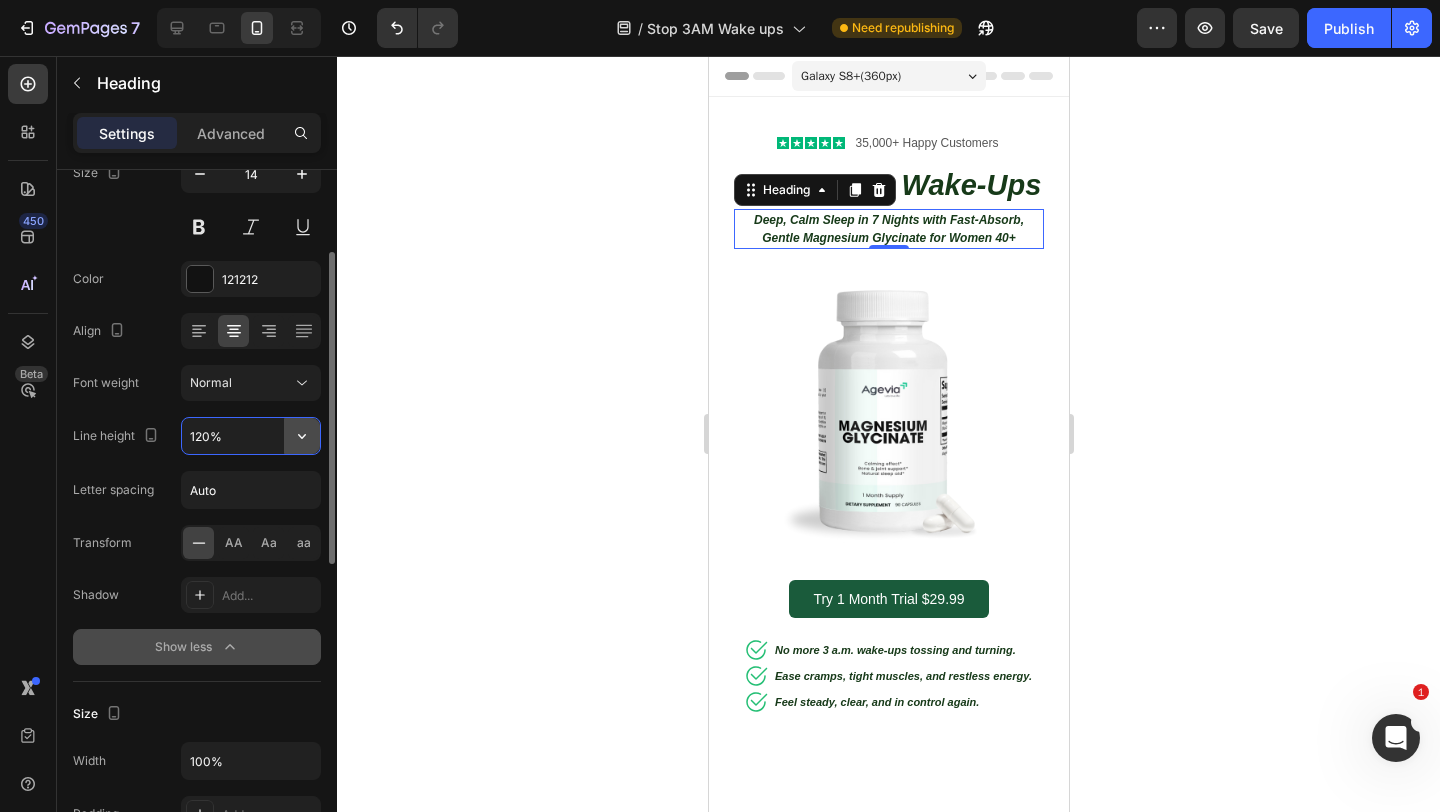 click 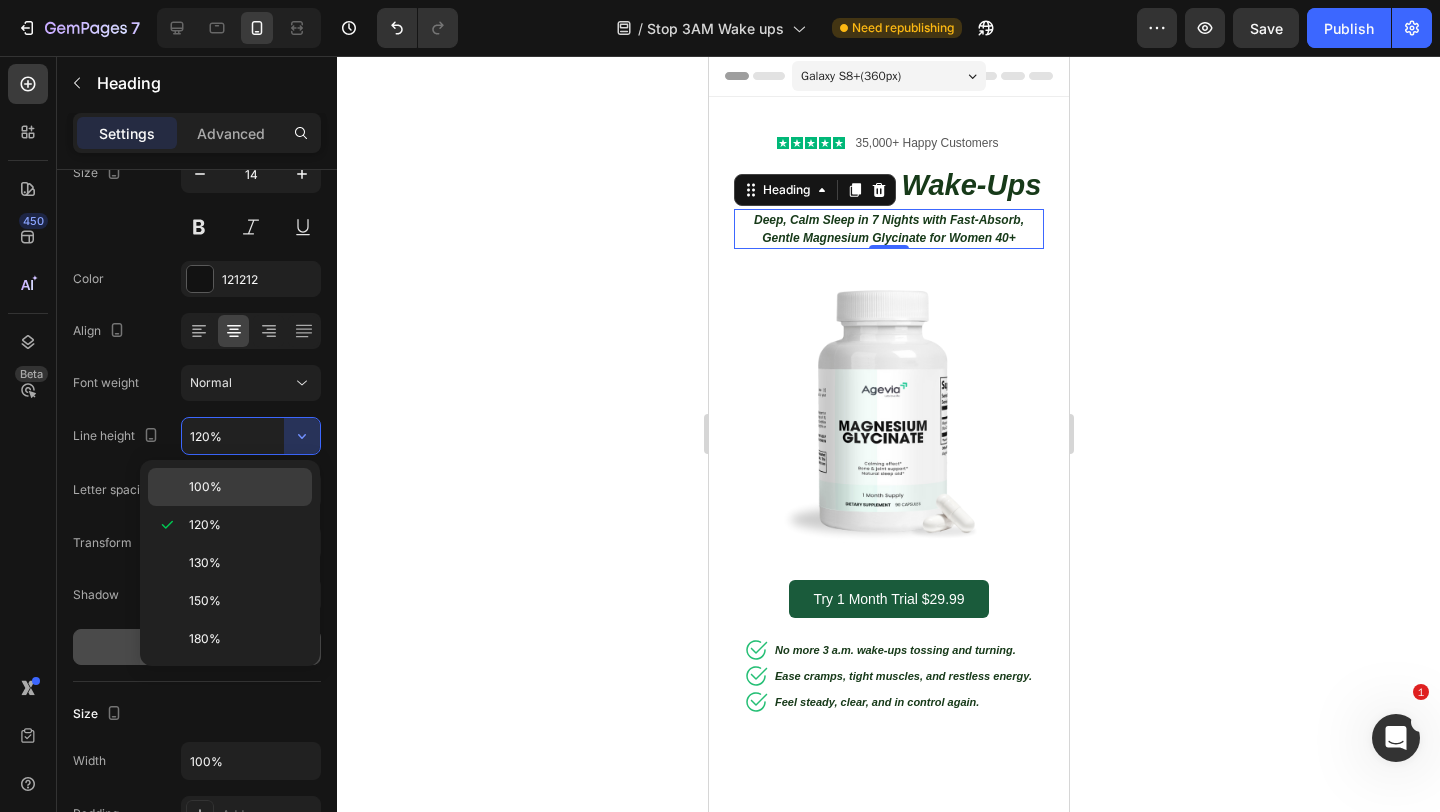 click on "100%" at bounding box center [246, 487] 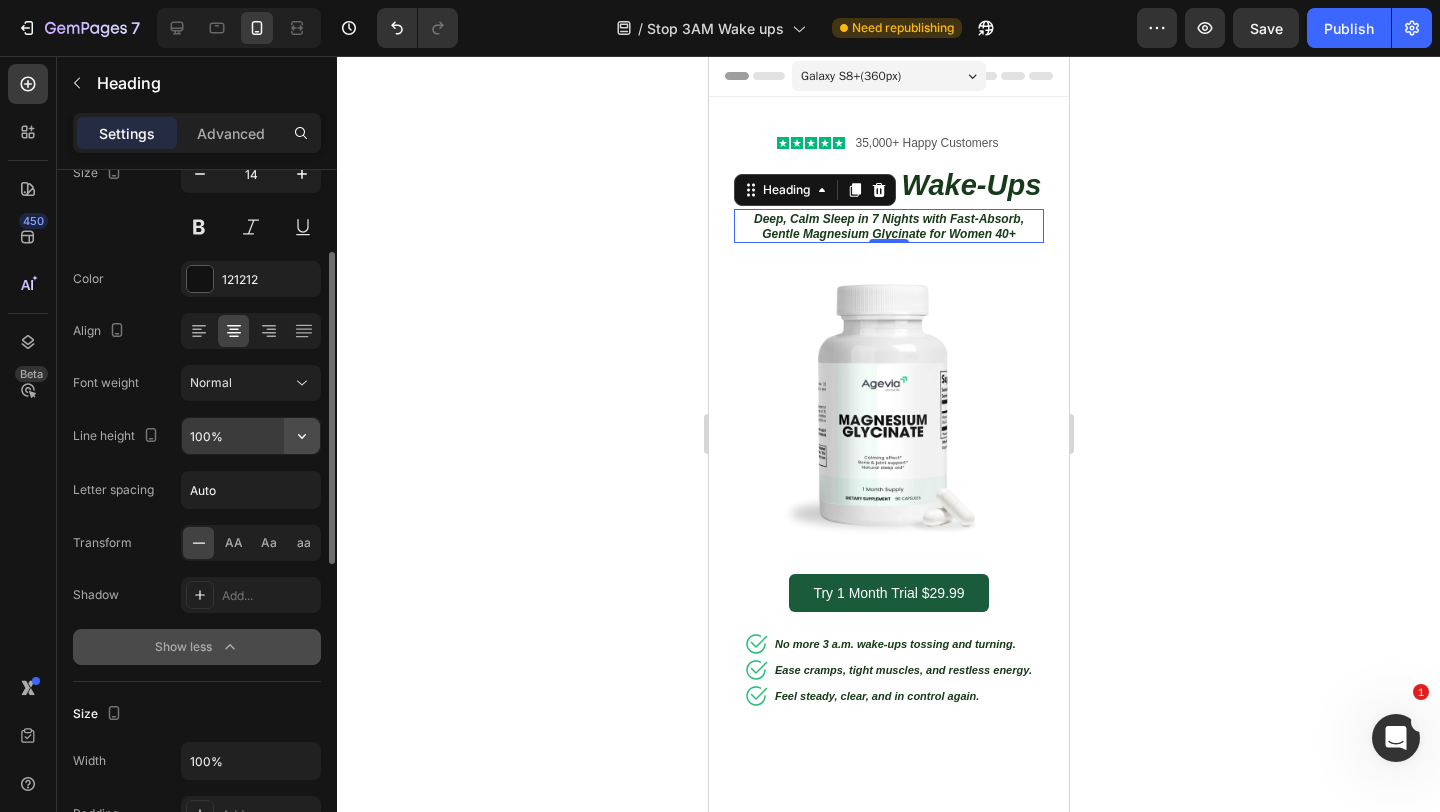 click 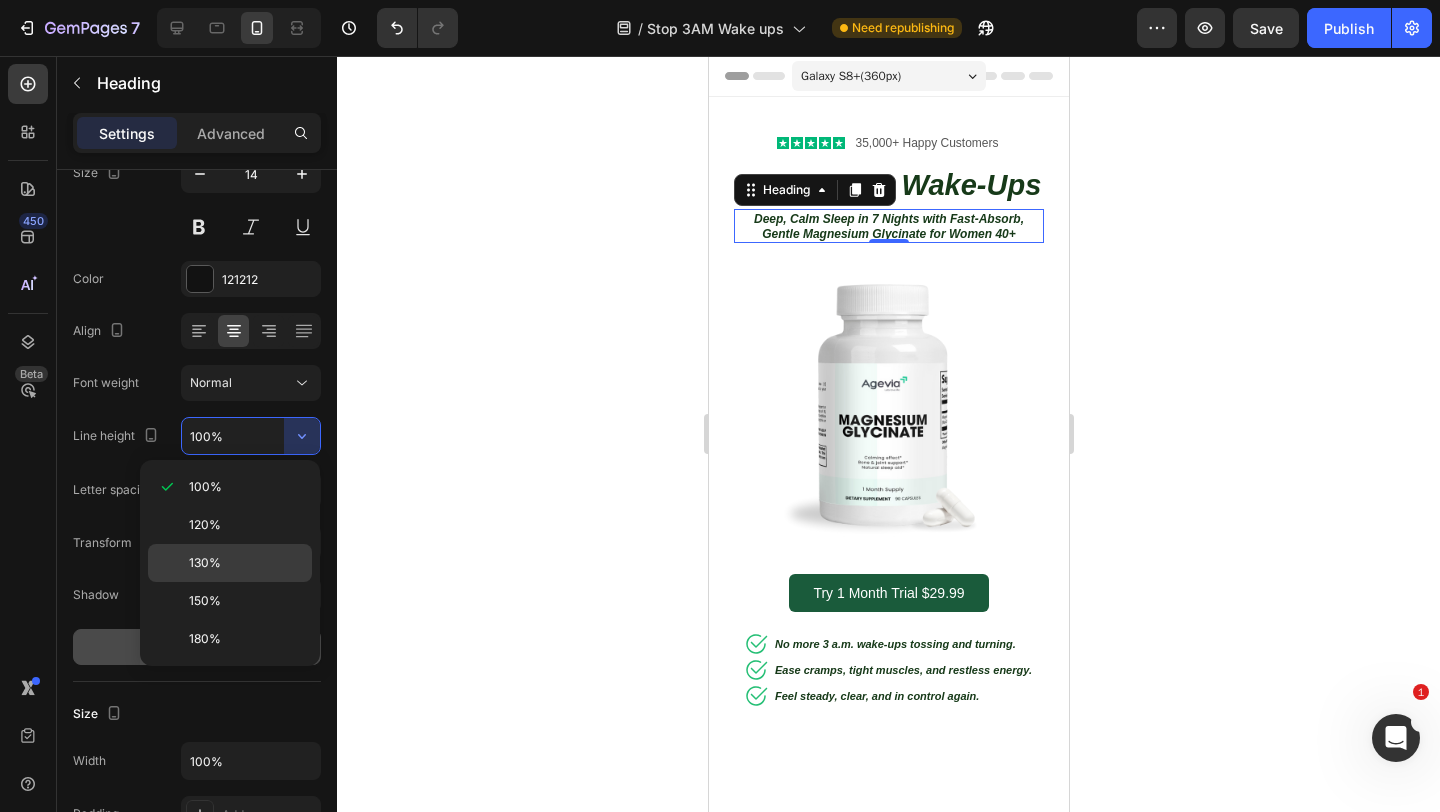 click on "130%" at bounding box center [246, 563] 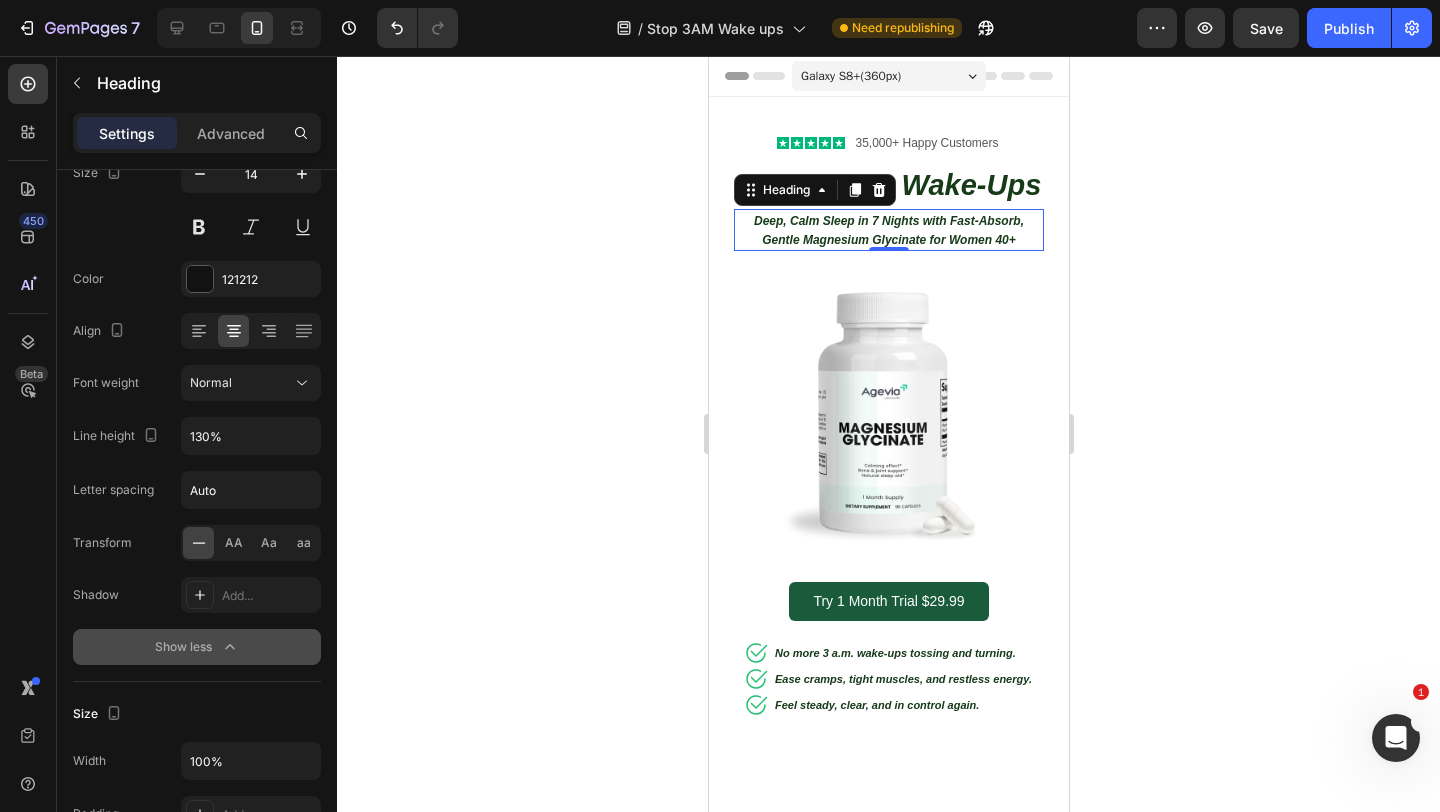 click 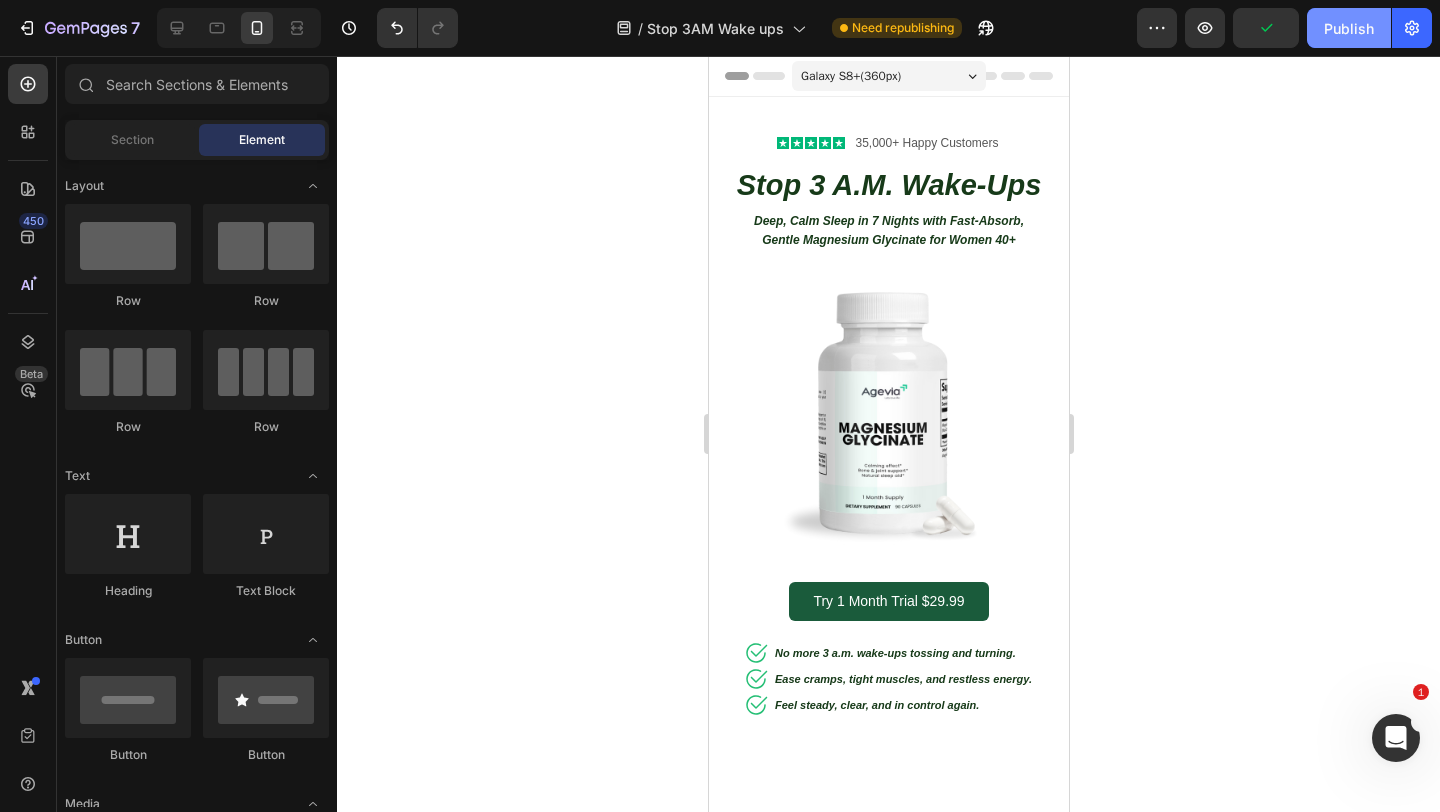 click on "Publish" at bounding box center (1349, 28) 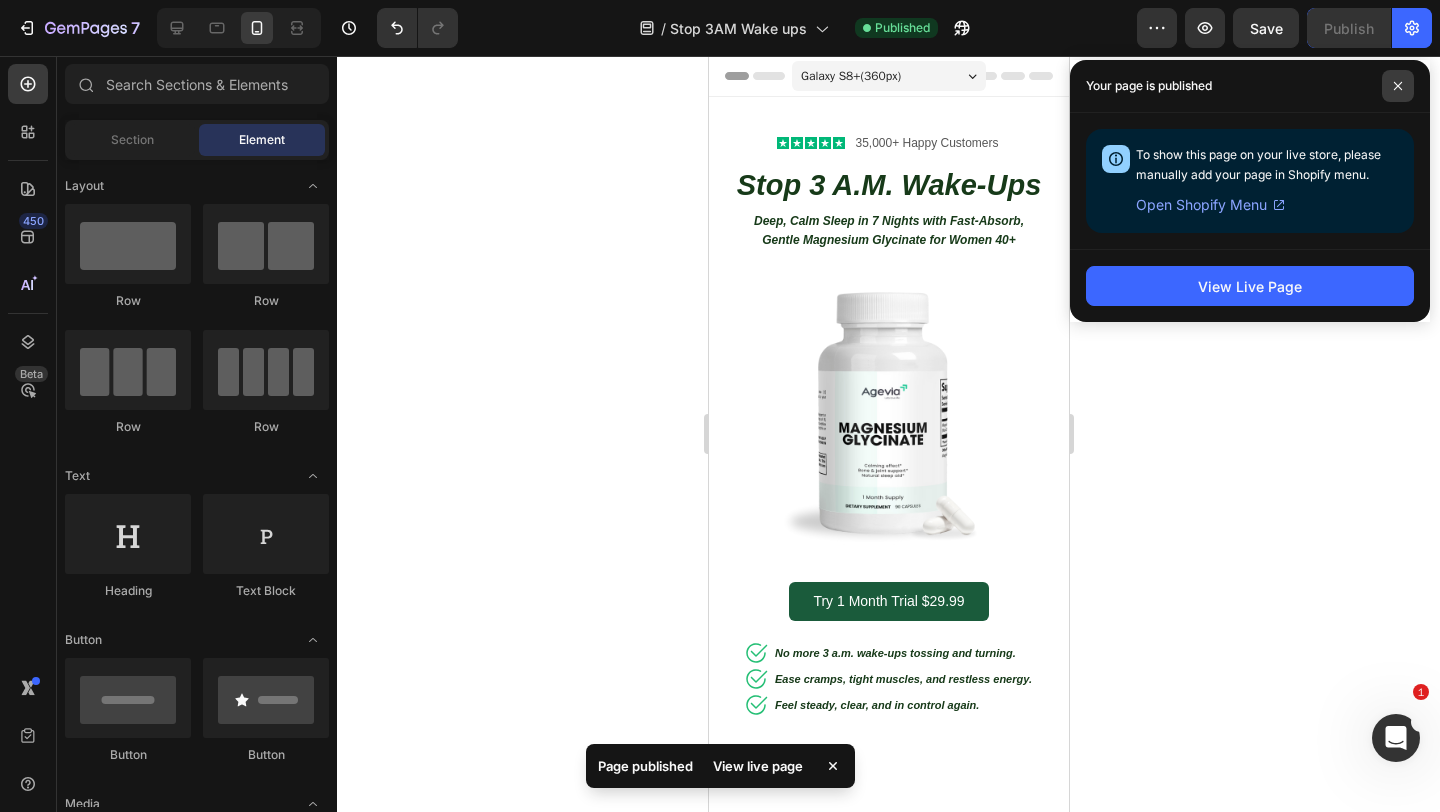 click at bounding box center (1398, 86) 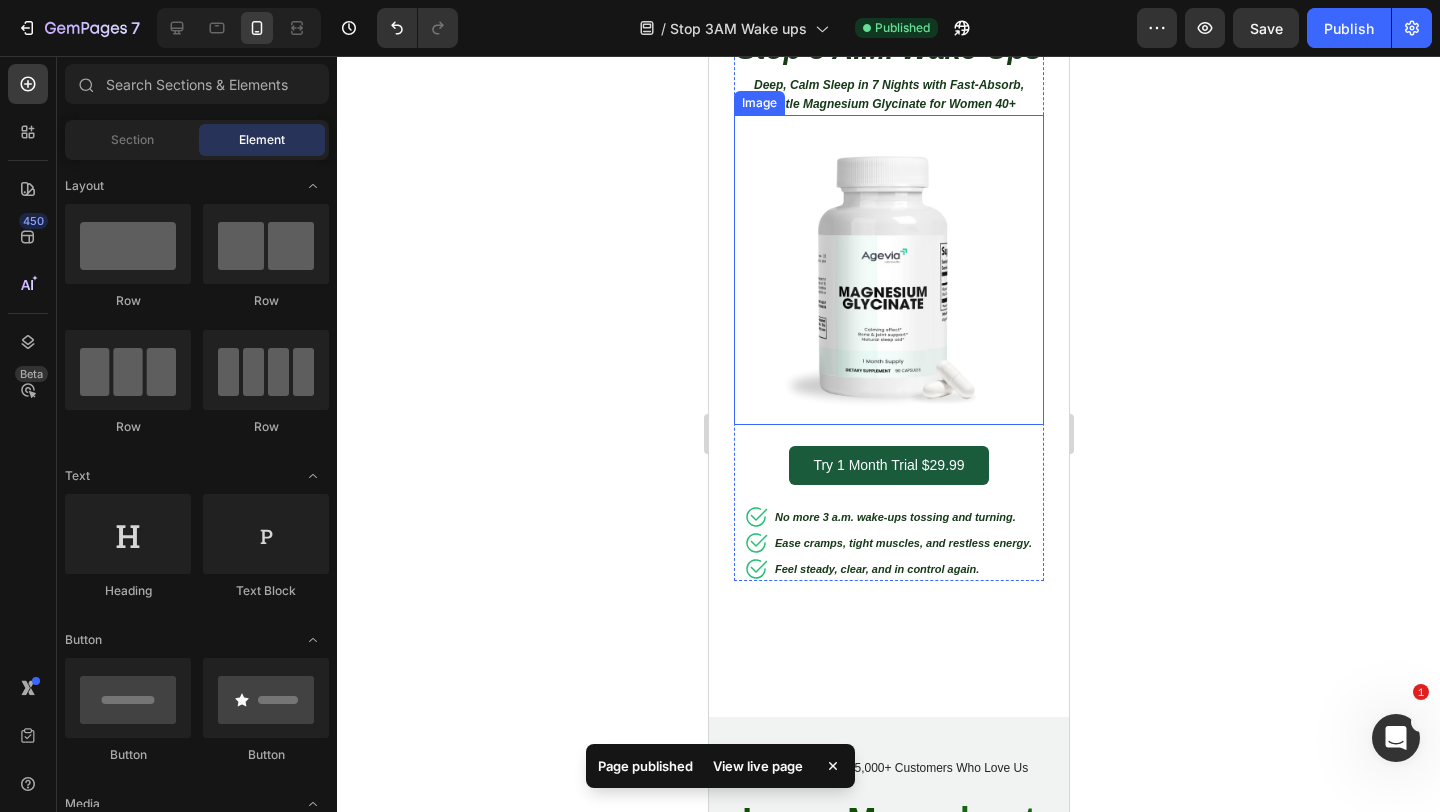 scroll, scrollTop: 145, scrollLeft: 0, axis: vertical 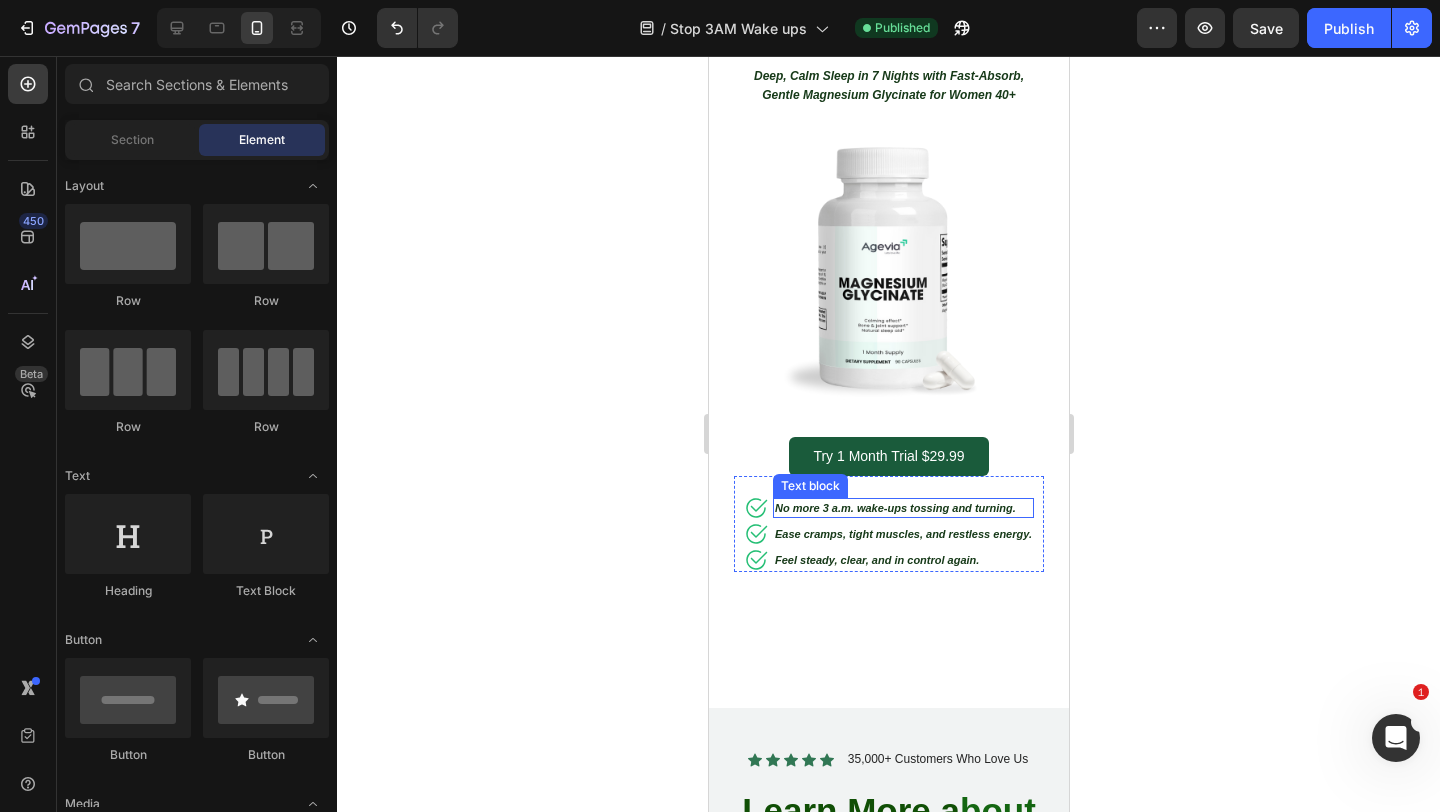 click on "No more 3 a.m. wake-ups tossing and turning." at bounding box center [894, 508] 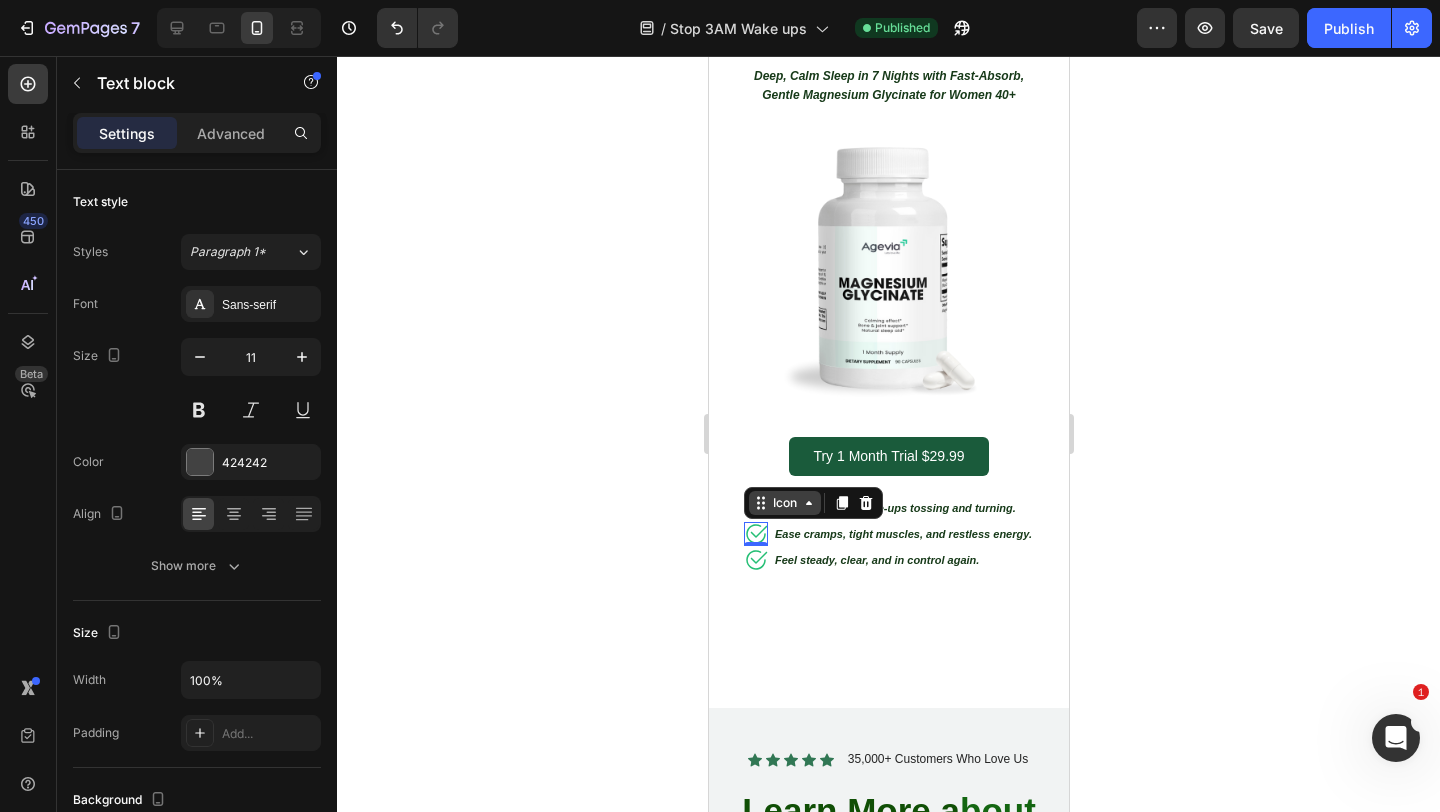 click on "Icon" at bounding box center (784, 503) 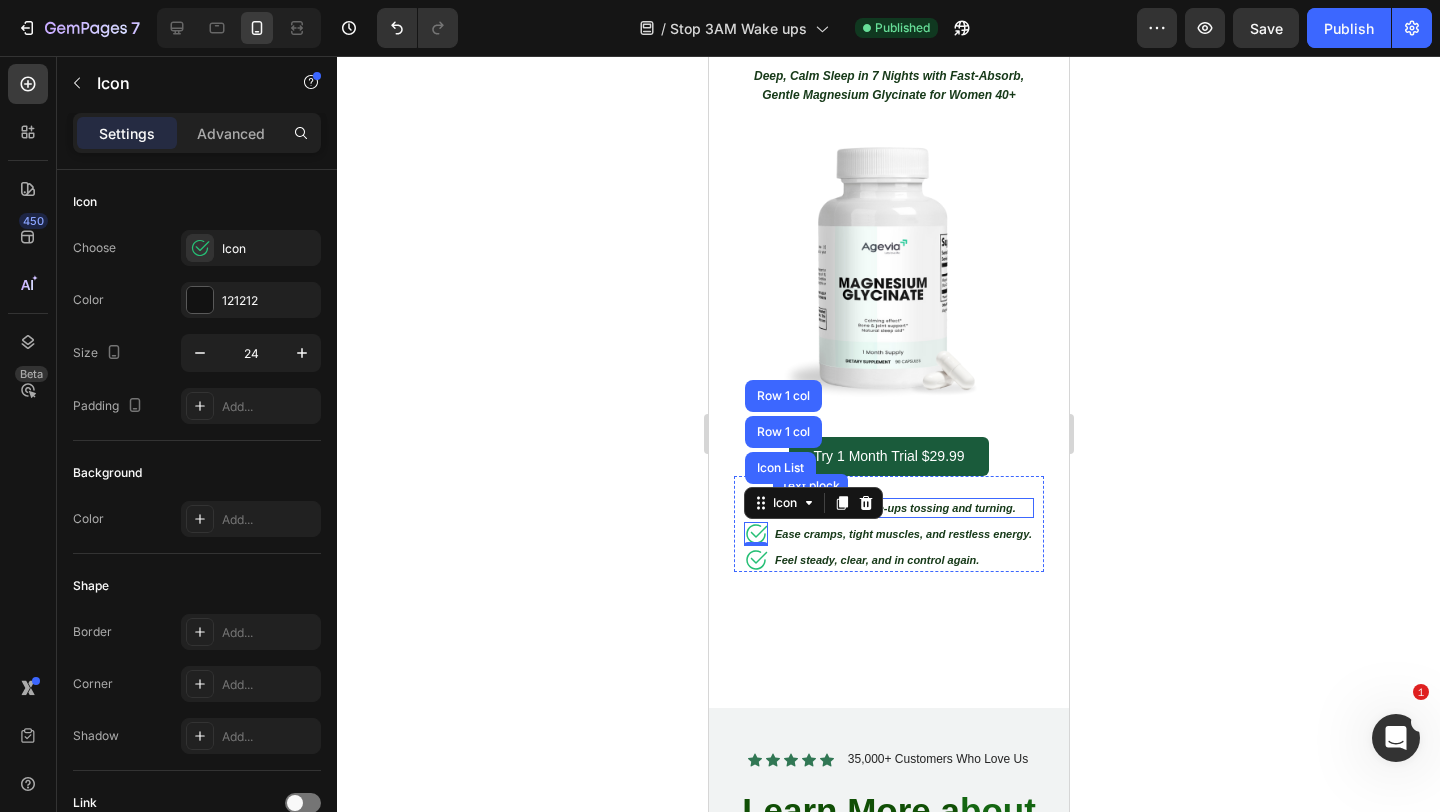 click on "No more 3 a.m. wake-ups tossing and turning." at bounding box center (894, 508) 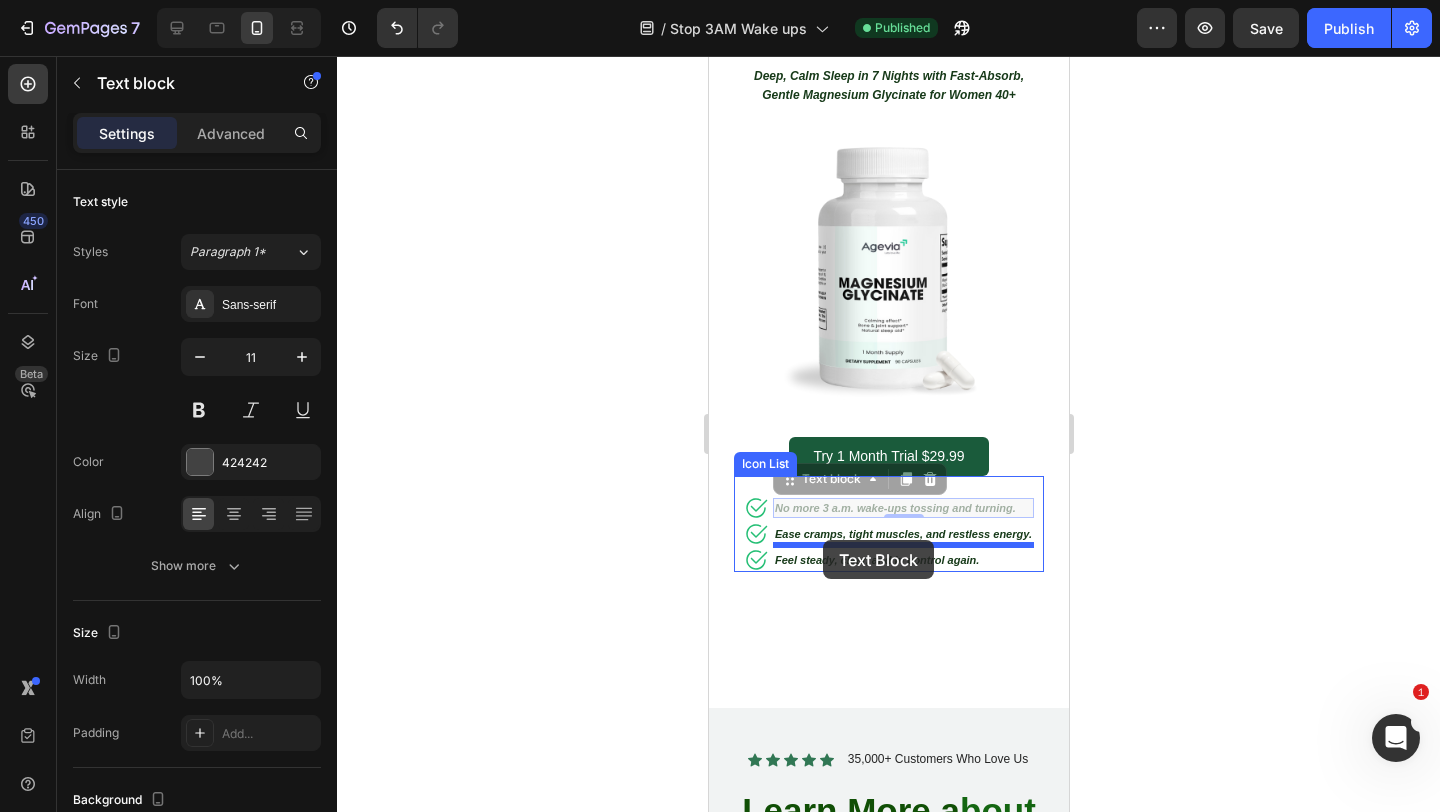drag, startPoint x: 825, startPoint y: 481, endPoint x: 822, endPoint y: 540, distance: 59.07622 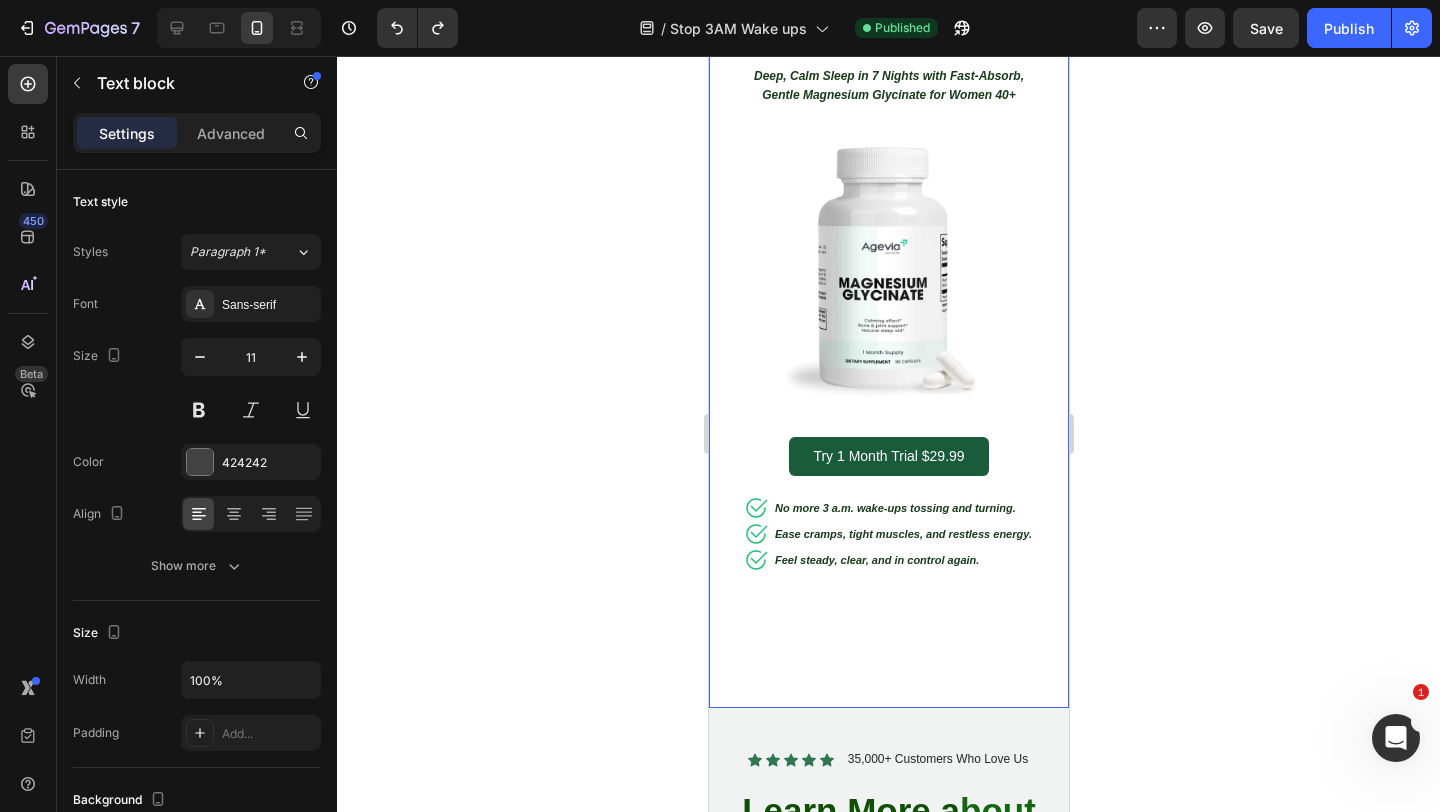 click 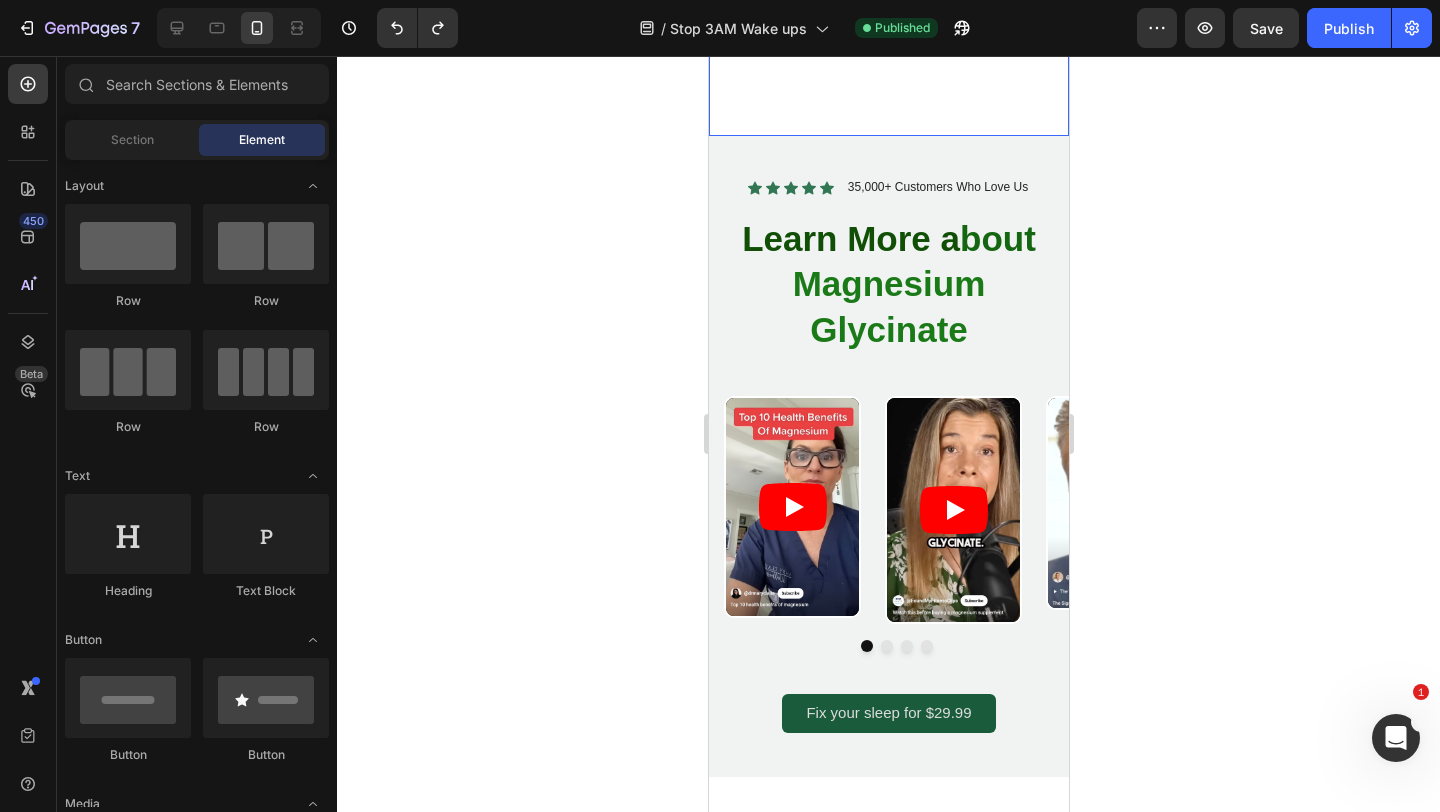 scroll, scrollTop: 733, scrollLeft: 0, axis: vertical 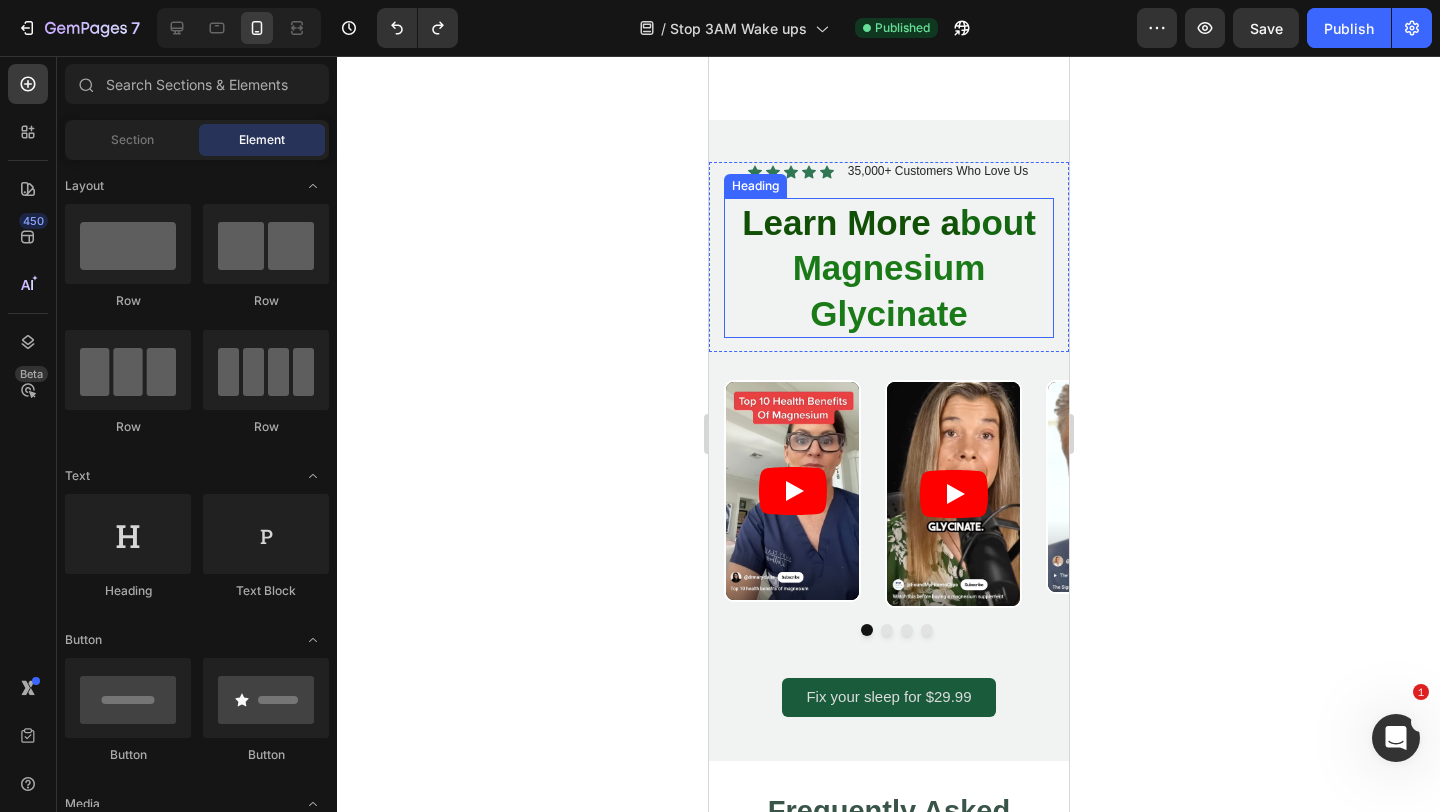 click on "Learn More a bout  Magnesium Glycinate" at bounding box center [888, 268] 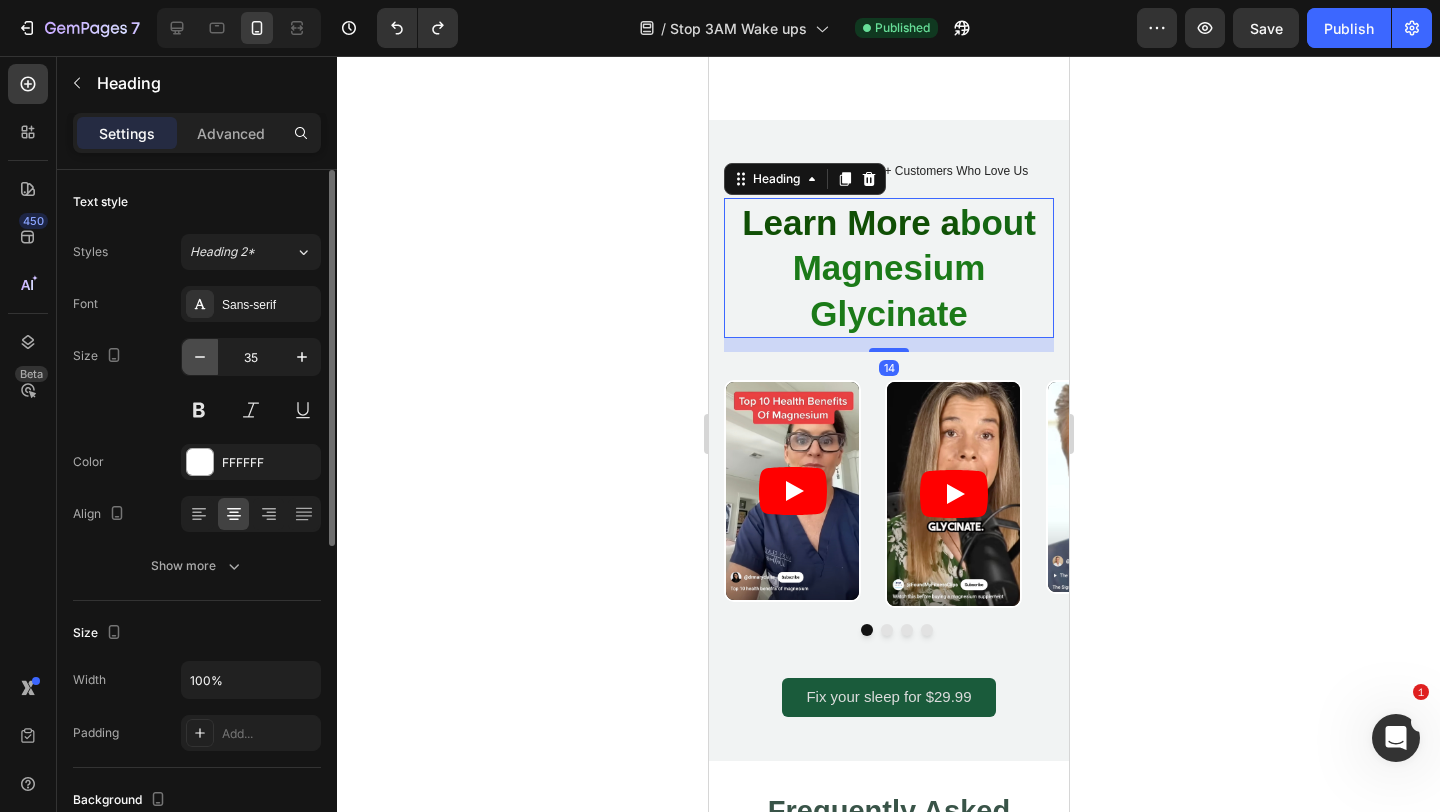 click 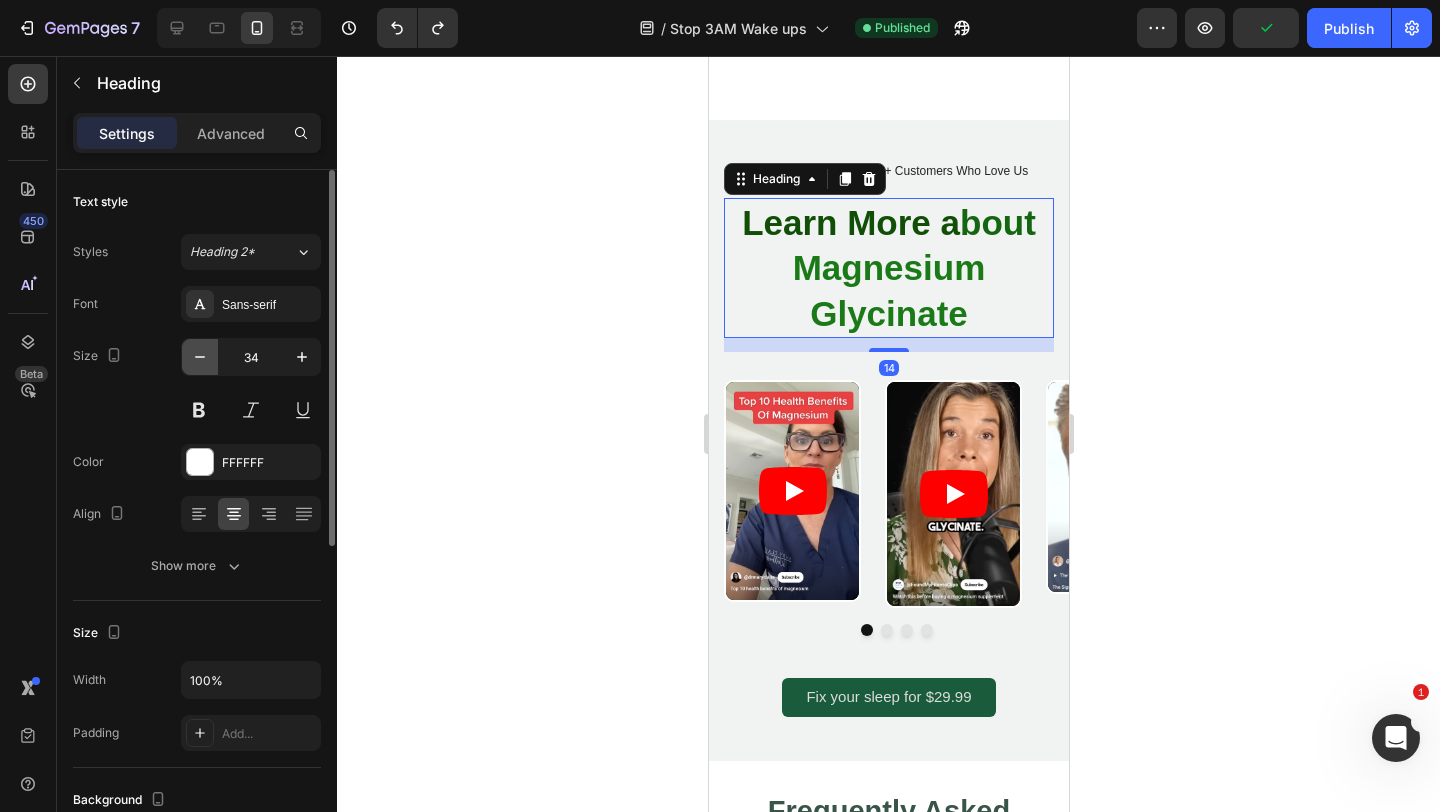 click 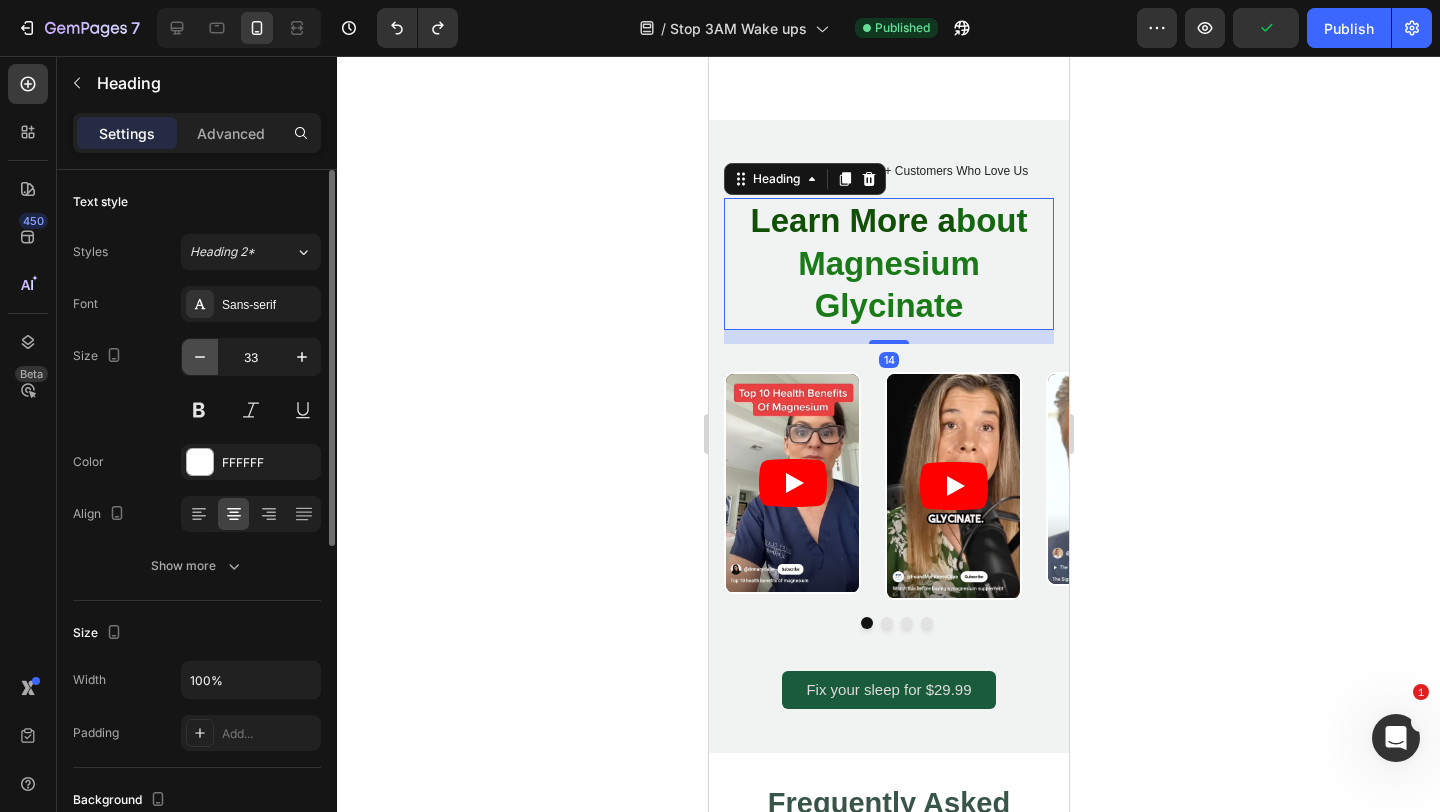 click 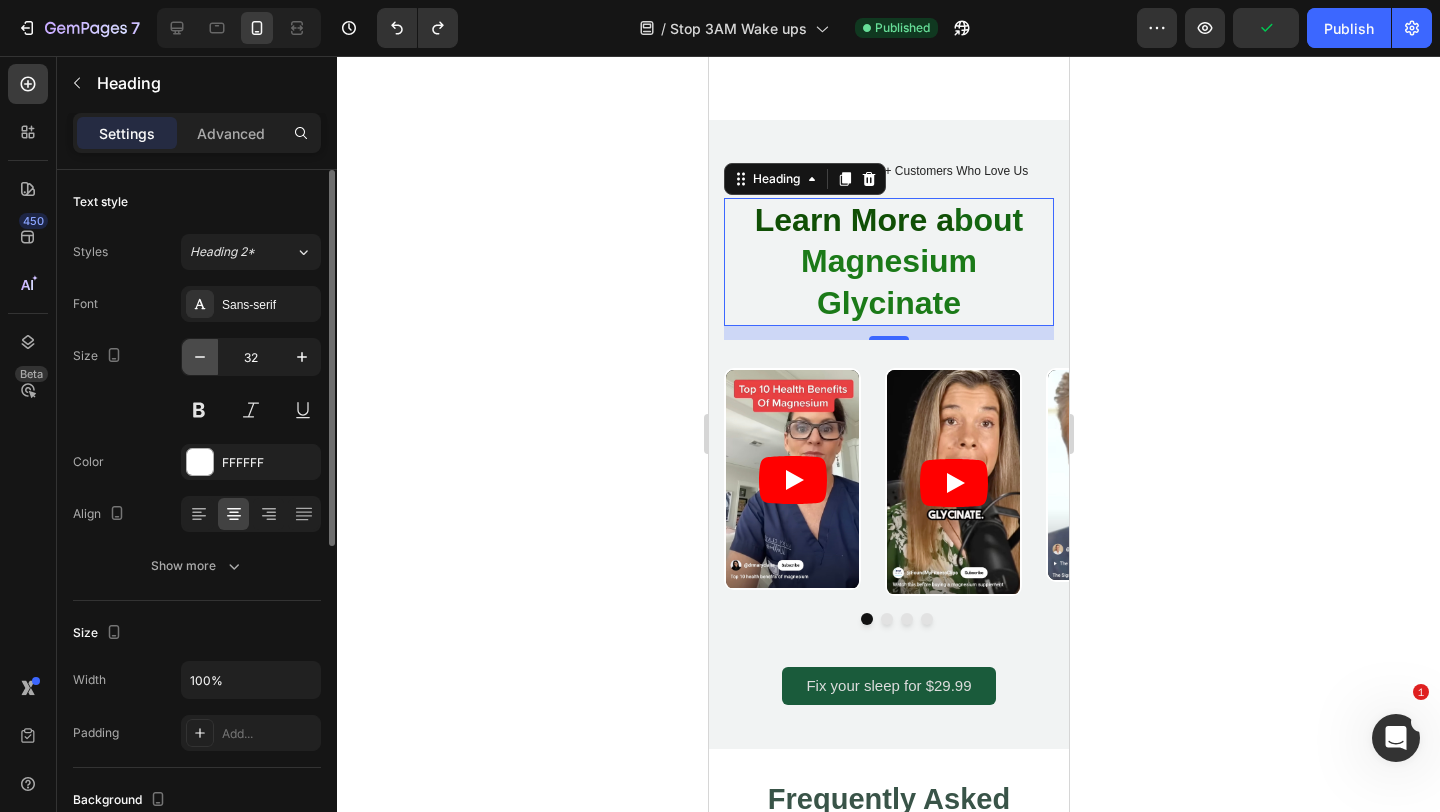 click 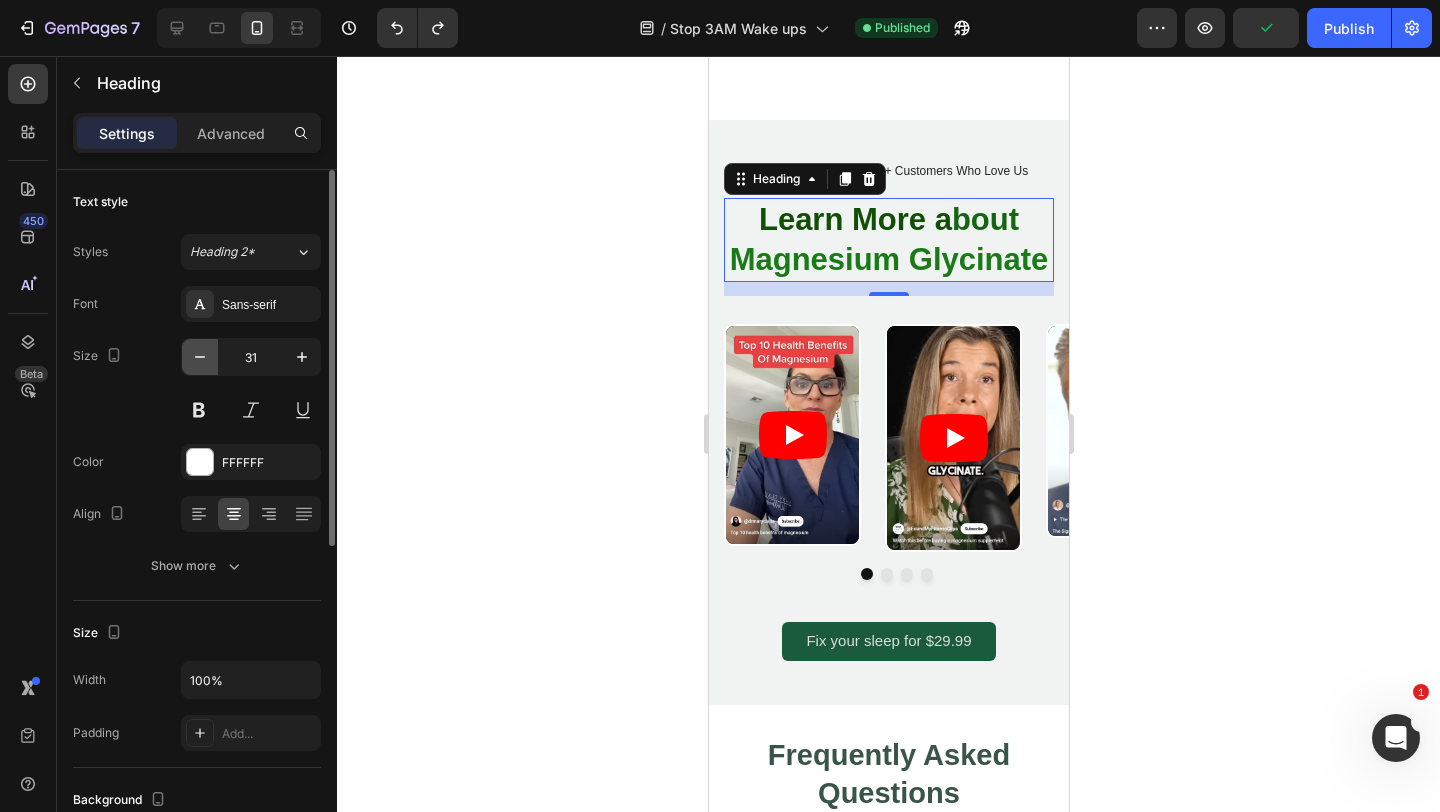 click 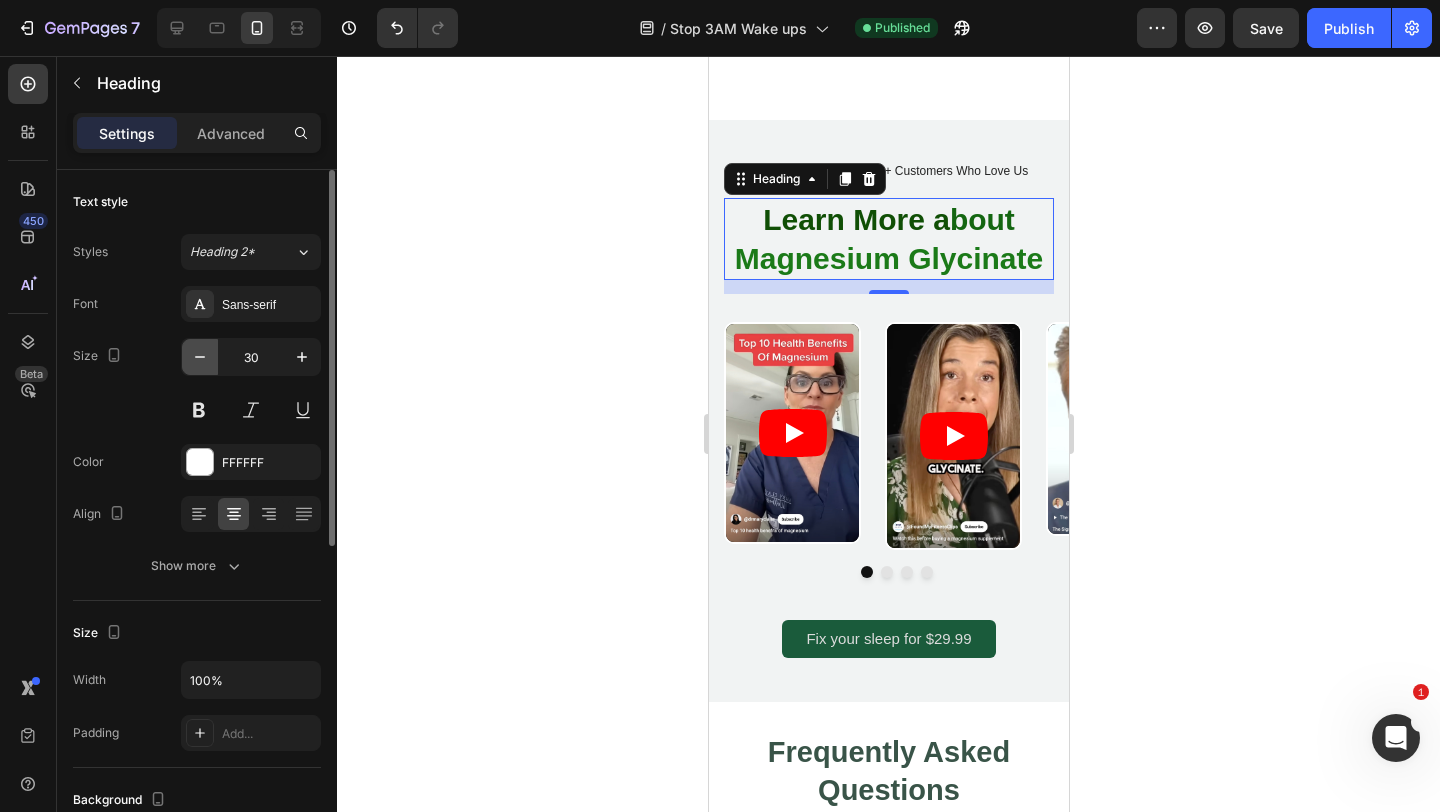click 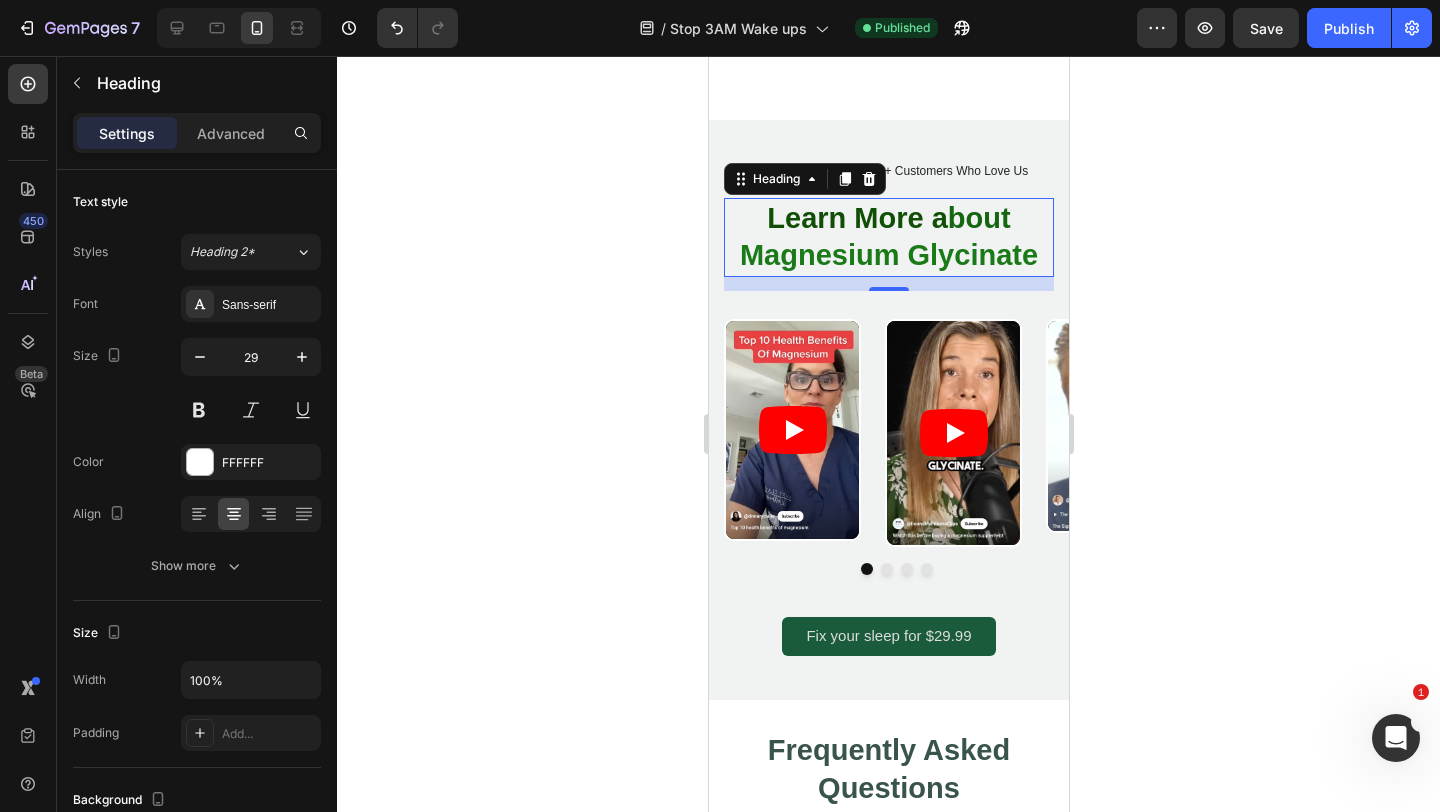 click 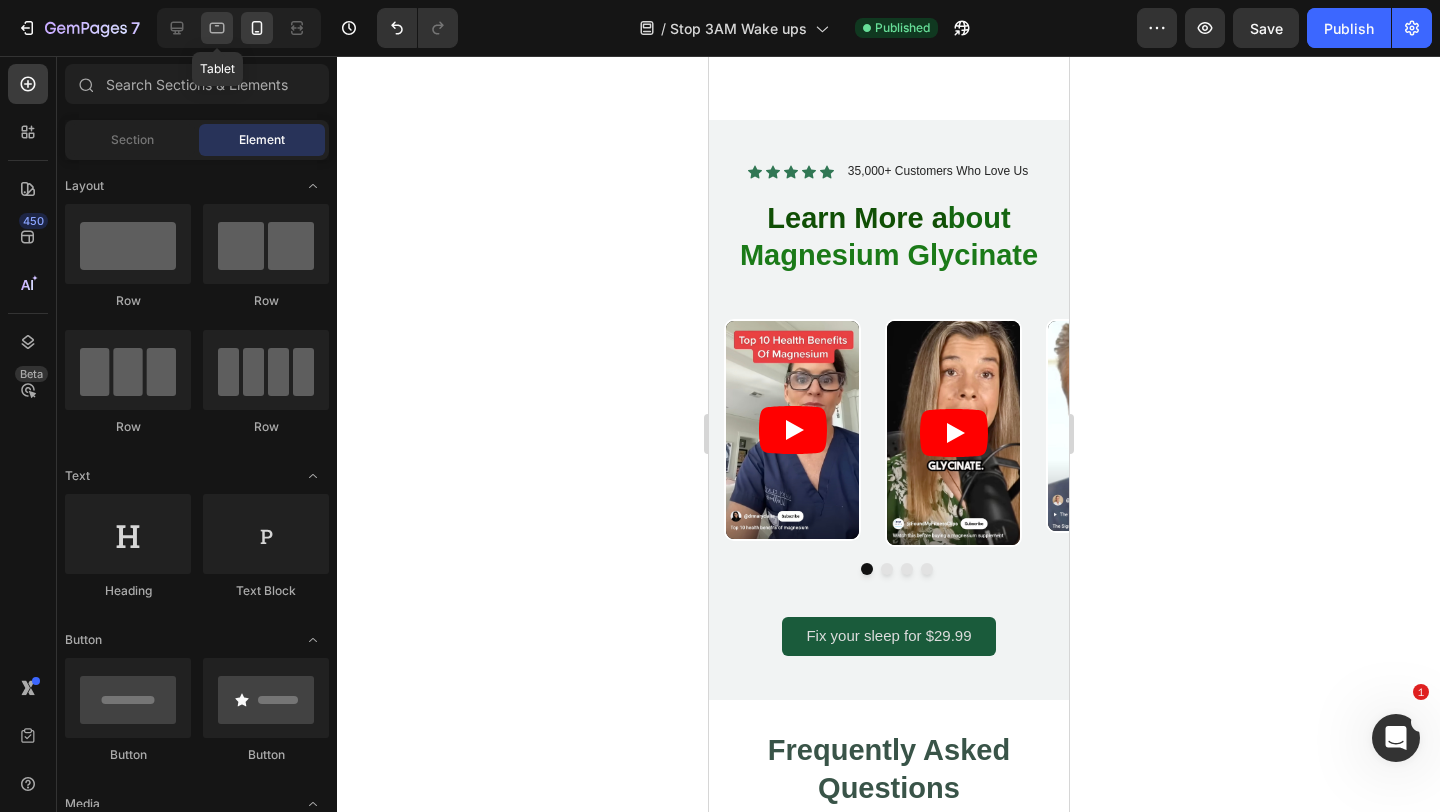 click 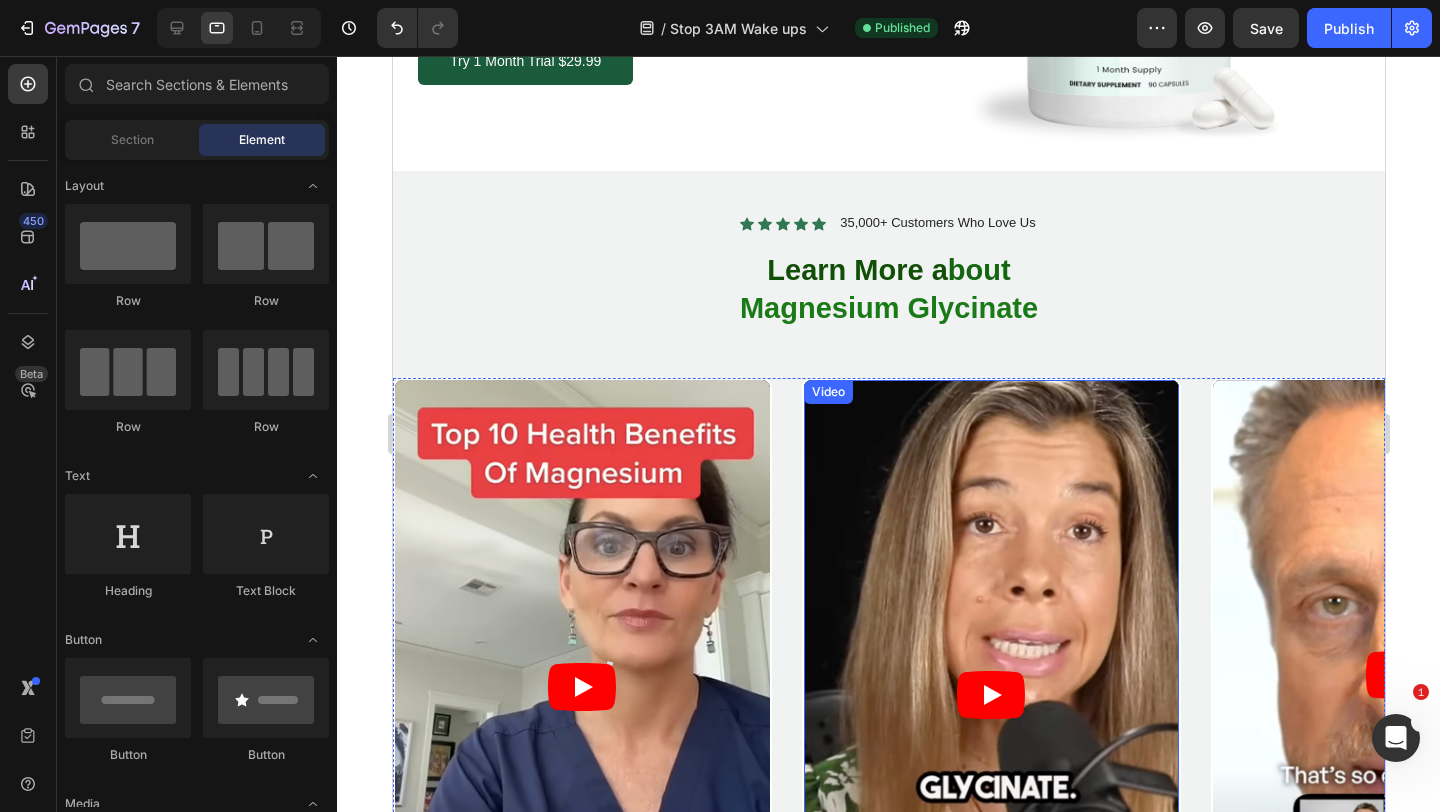 scroll, scrollTop: 423, scrollLeft: 0, axis: vertical 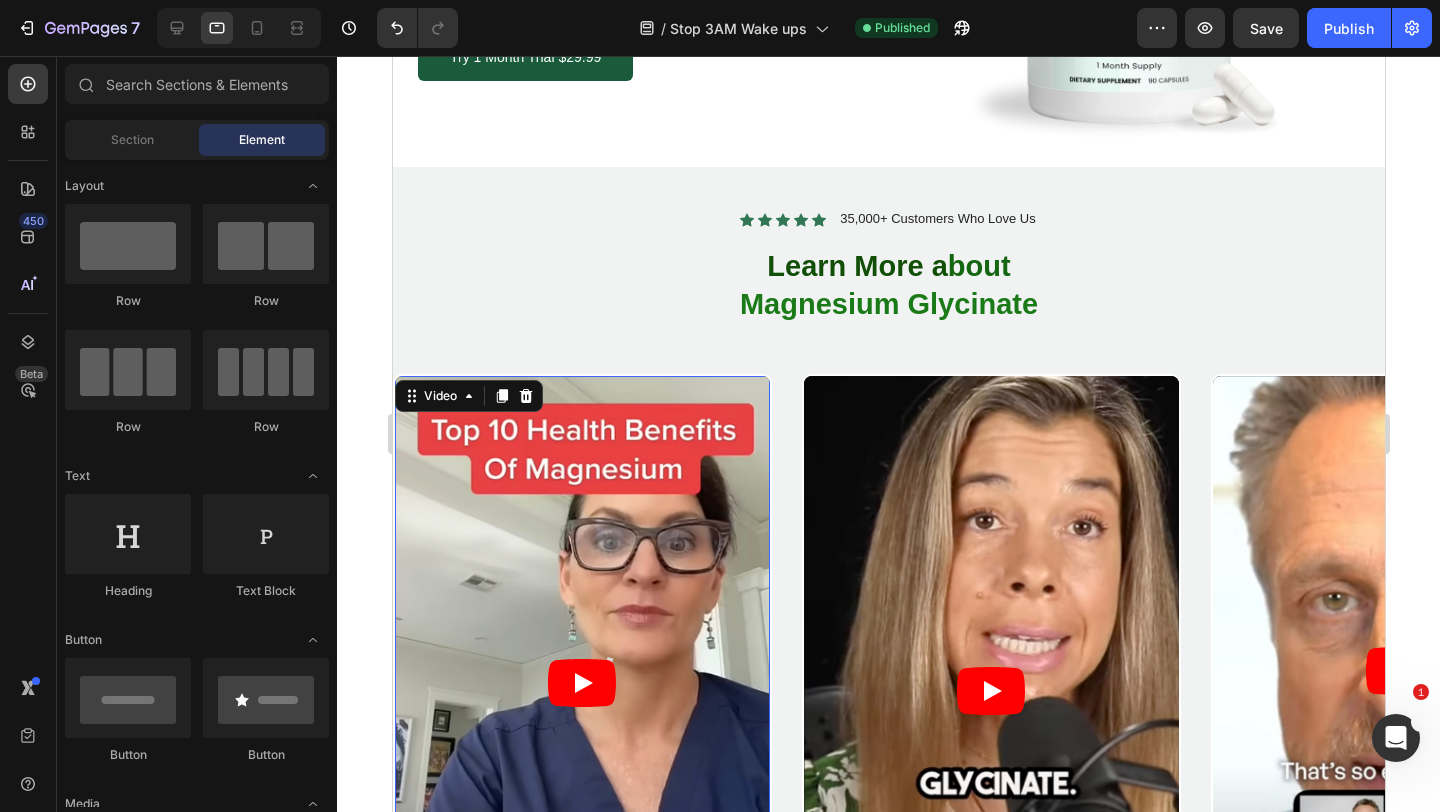 click at bounding box center [581, 683] 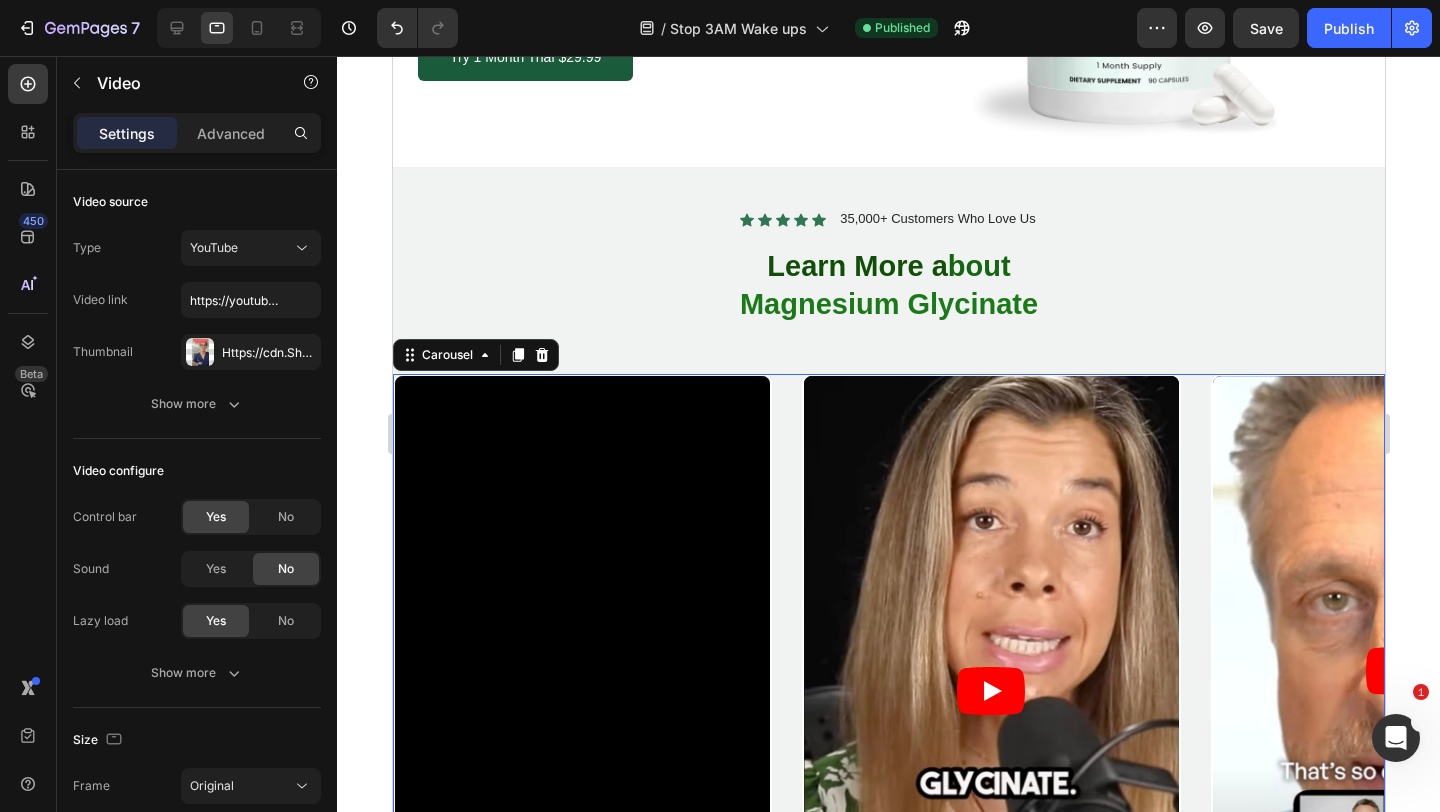 click on "Video Video Video Video" at bounding box center [888, 691] 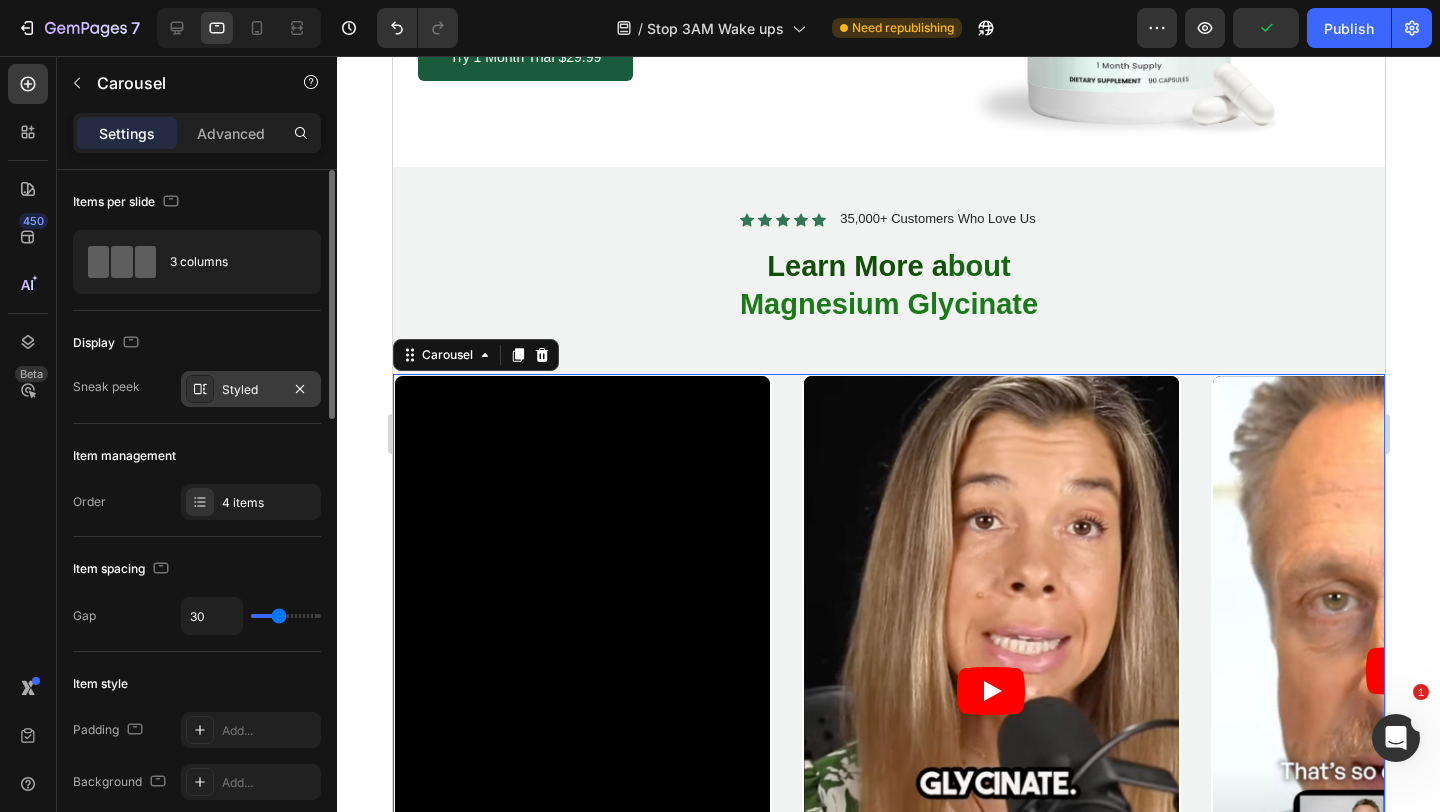 click on "Styled" at bounding box center (251, 390) 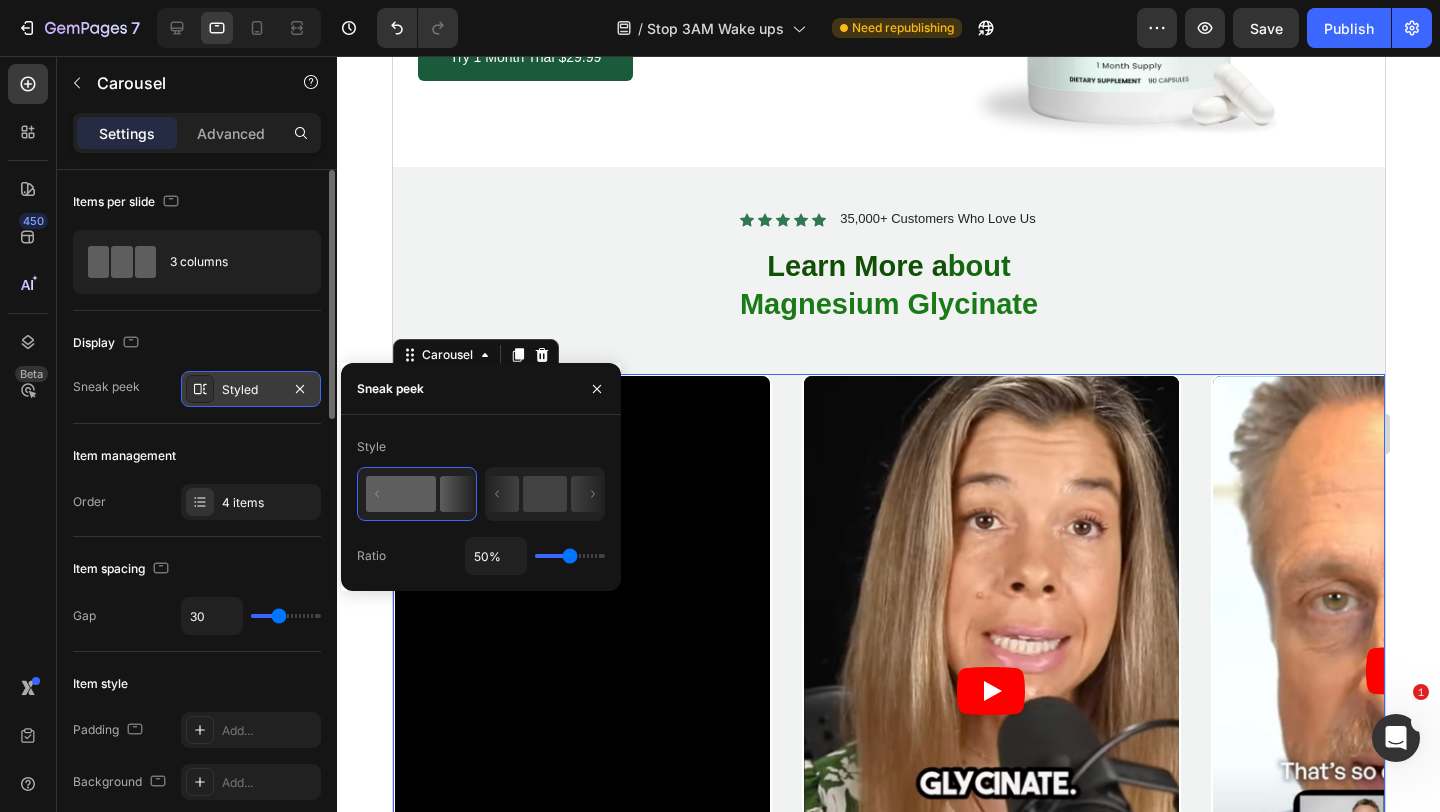 click on "Styled" at bounding box center [251, 390] 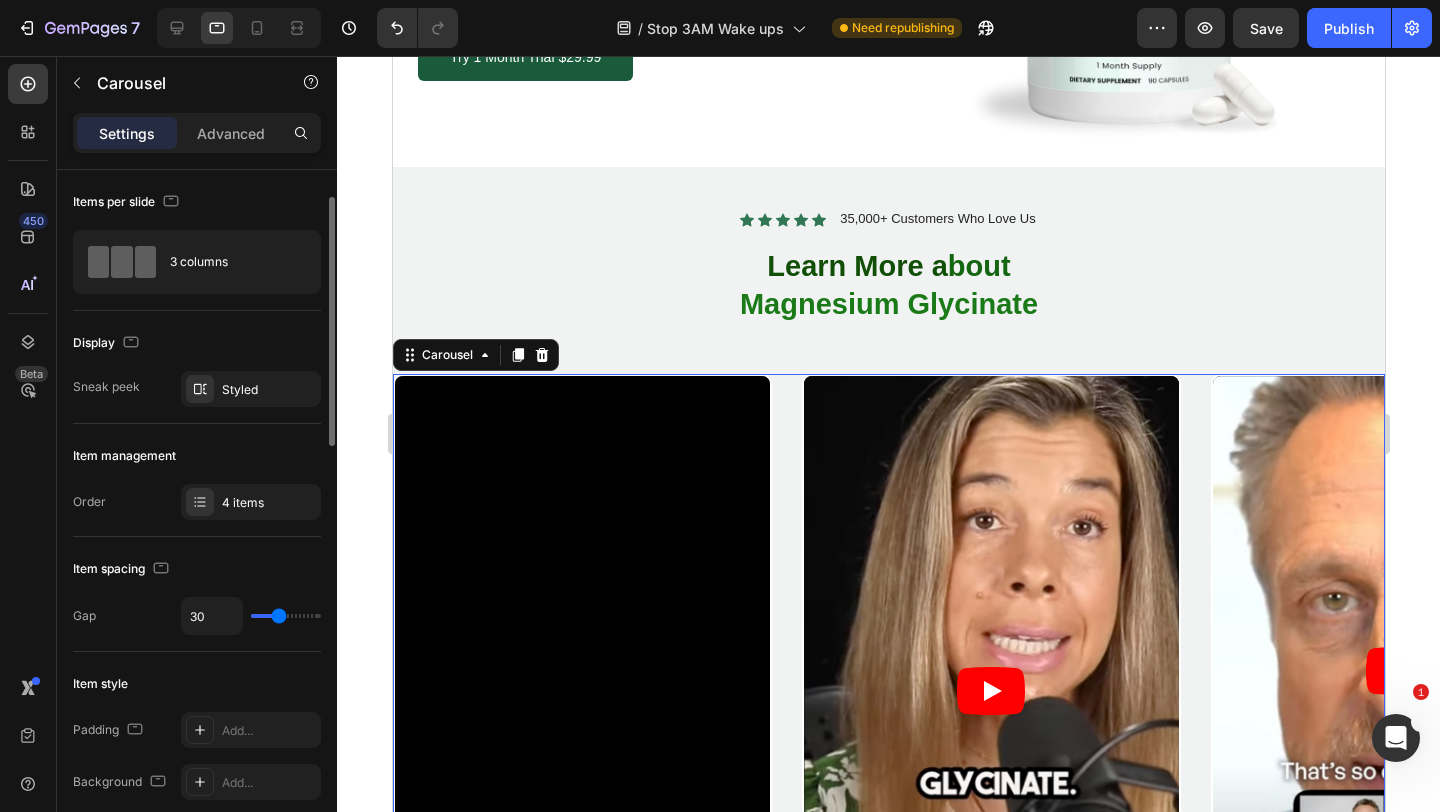 scroll, scrollTop: 29, scrollLeft: 0, axis: vertical 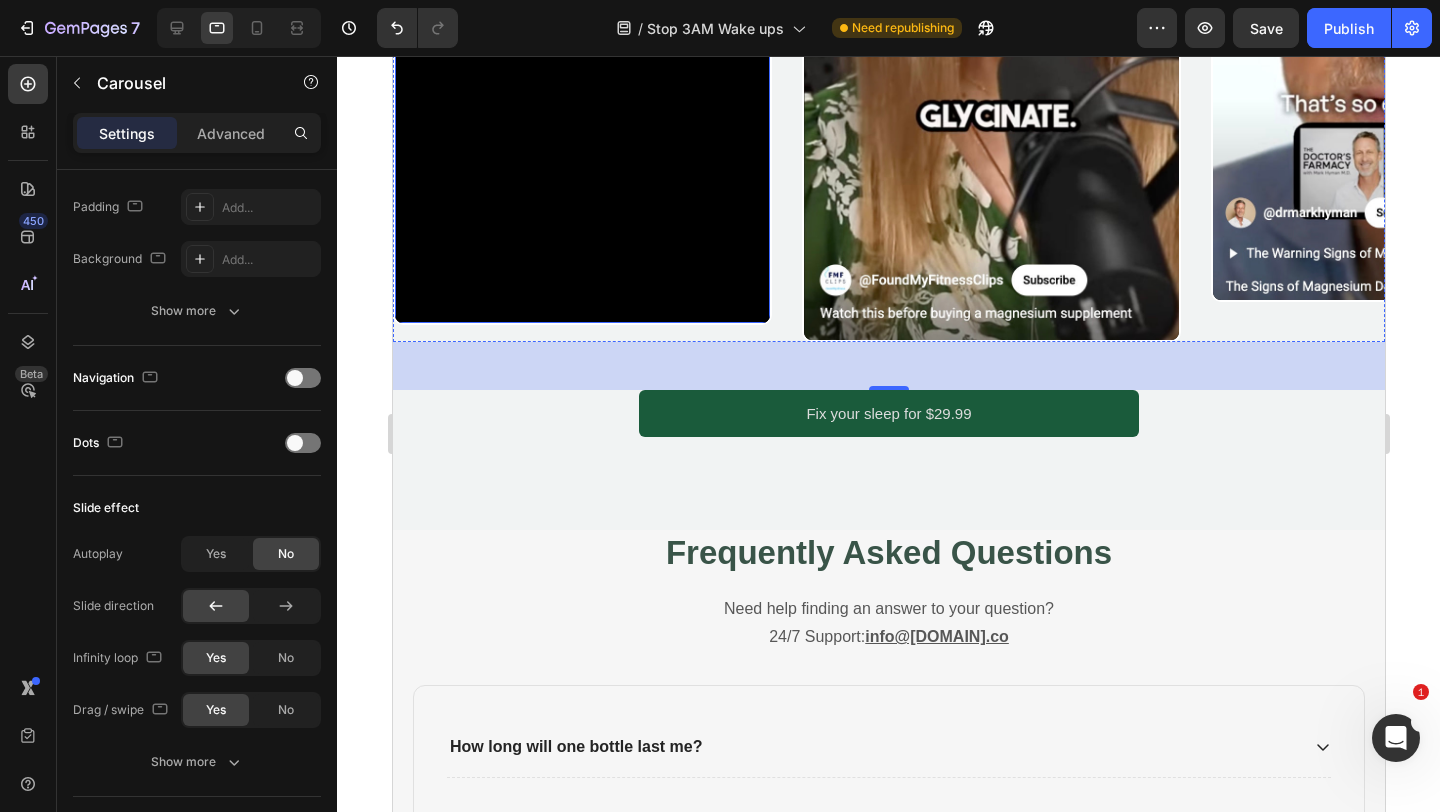 click on "Icon Icon Icon Icon Icon Icon List 35,000+ Customers Who Love Us Text Block Row Learn More a bout  Magnesium Glycinate Heading Row Video Video Video Video Carousel   48 Fix your sleep for $29.99 Button Row Section 2" at bounding box center (888, 15) 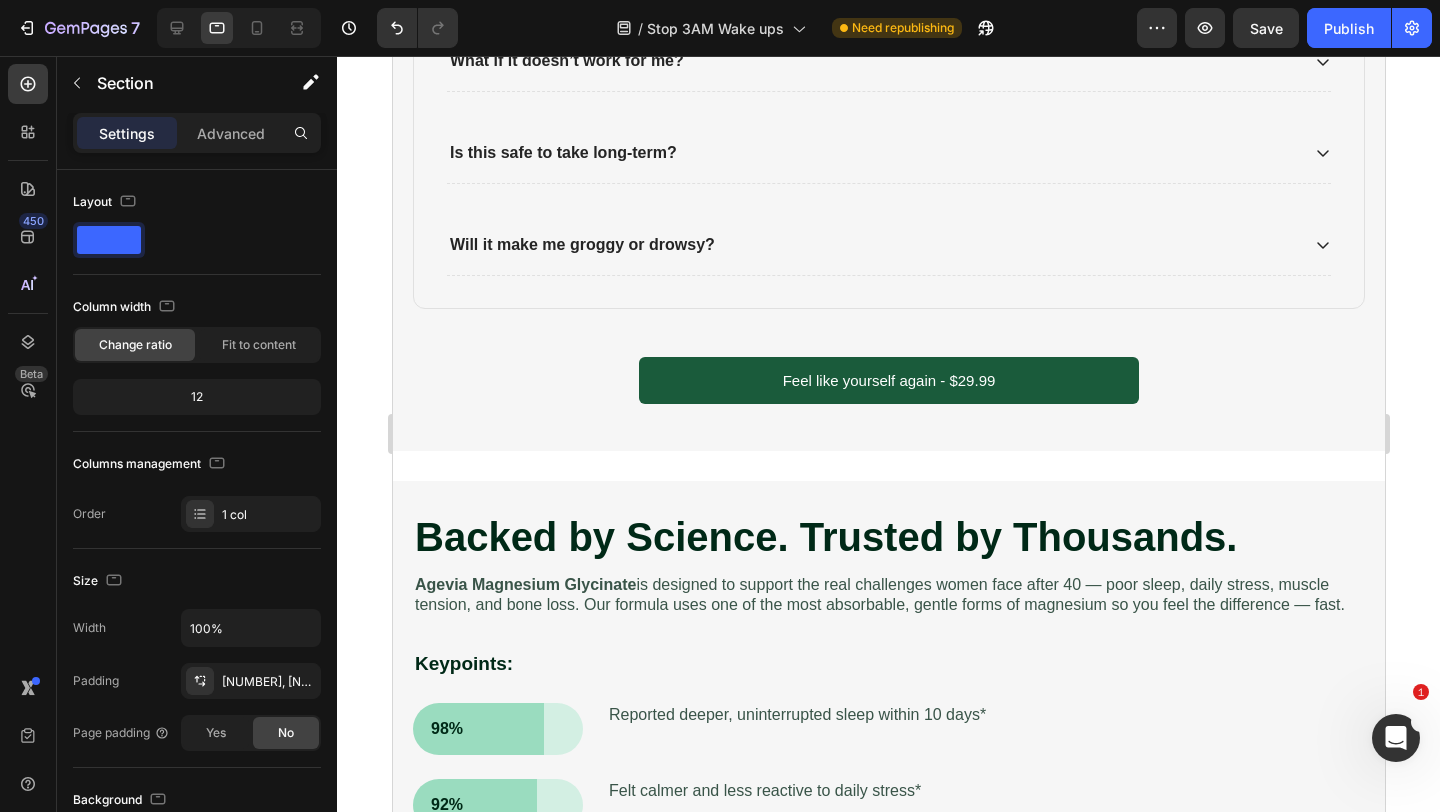 scroll, scrollTop: 2144, scrollLeft: 0, axis: vertical 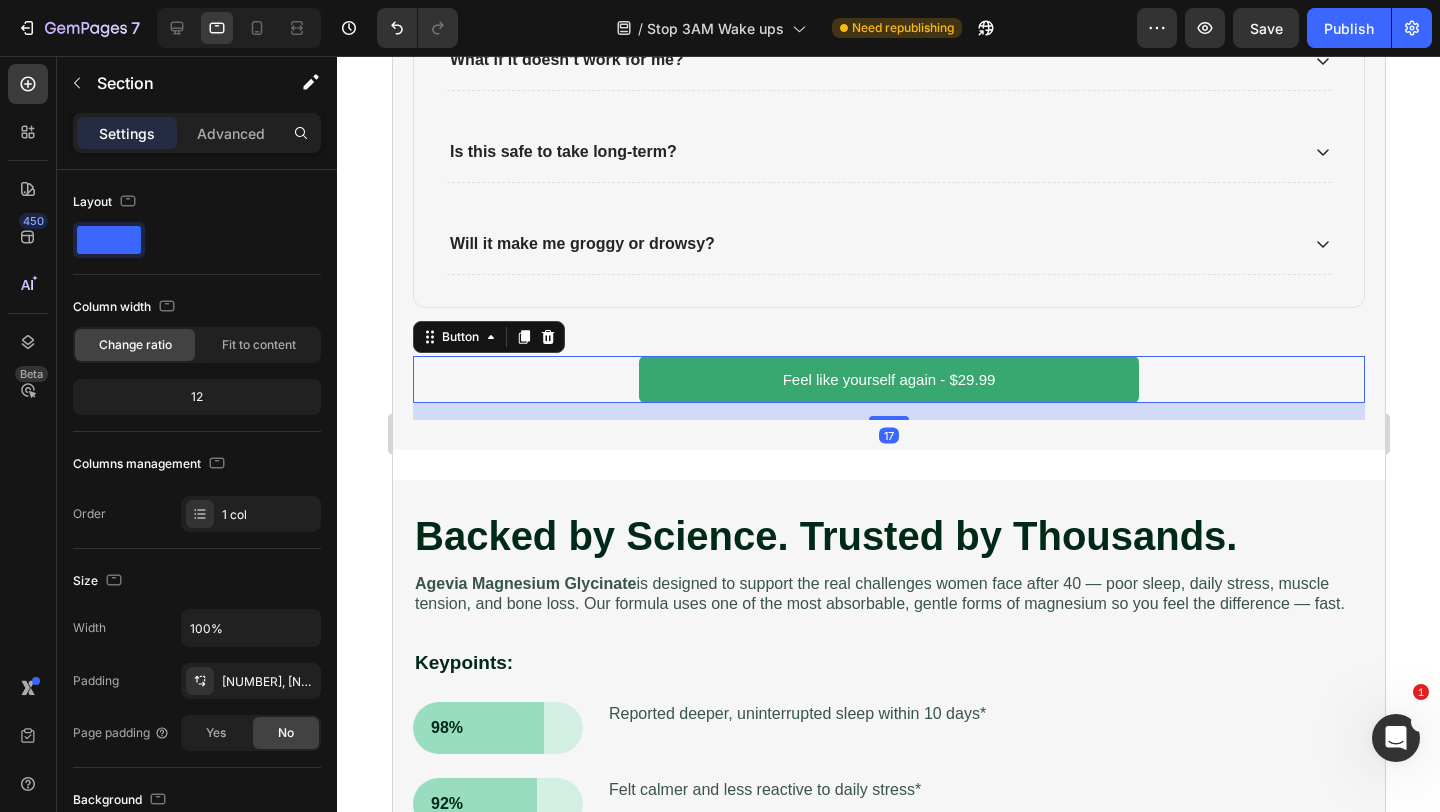 click on "Feel like yourself again - $29.99" at bounding box center [888, 379] 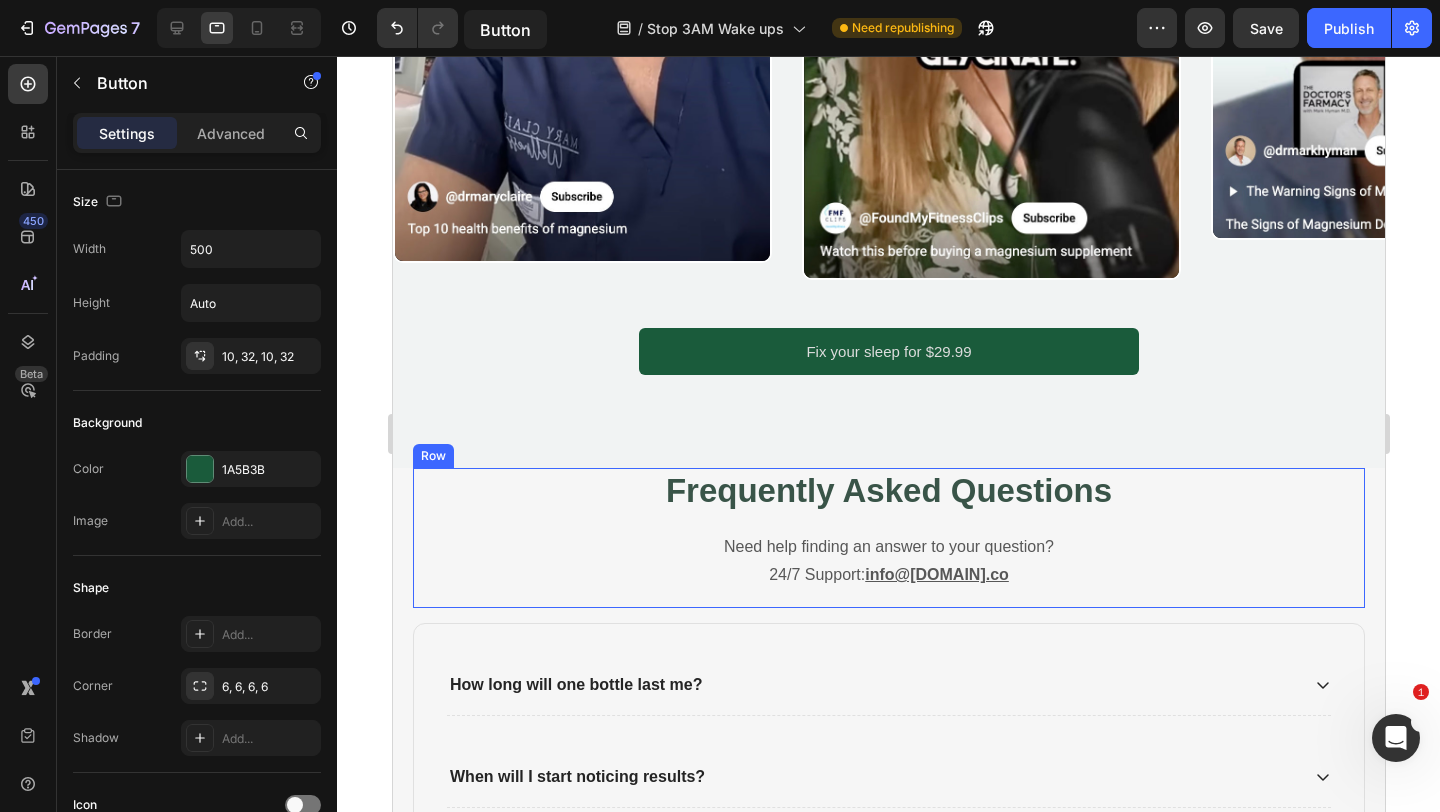 scroll, scrollTop: 1042, scrollLeft: 0, axis: vertical 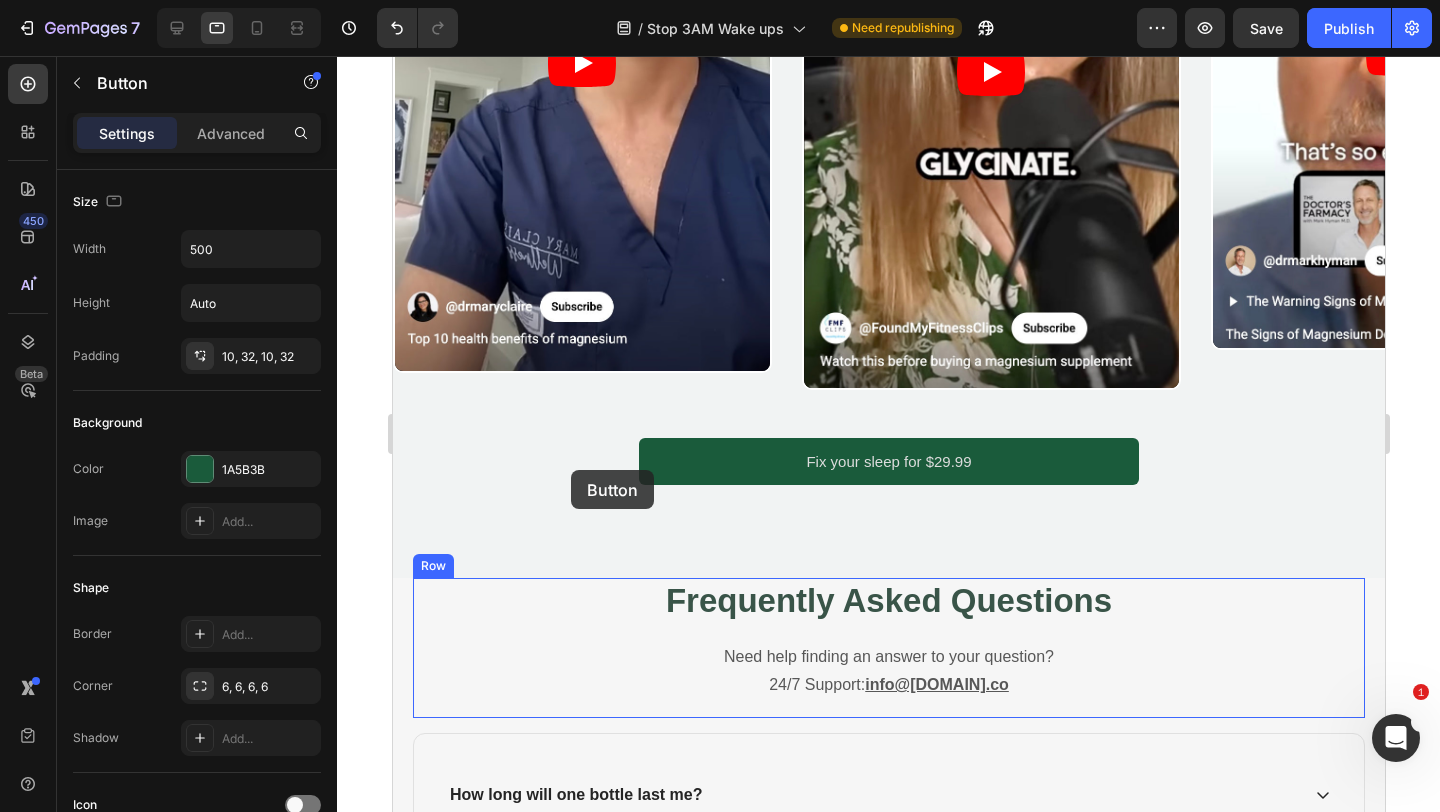 drag, startPoint x: 453, startPoint y: 343, endPoint x: 566, endPoint y: 468, distance: 168.50519 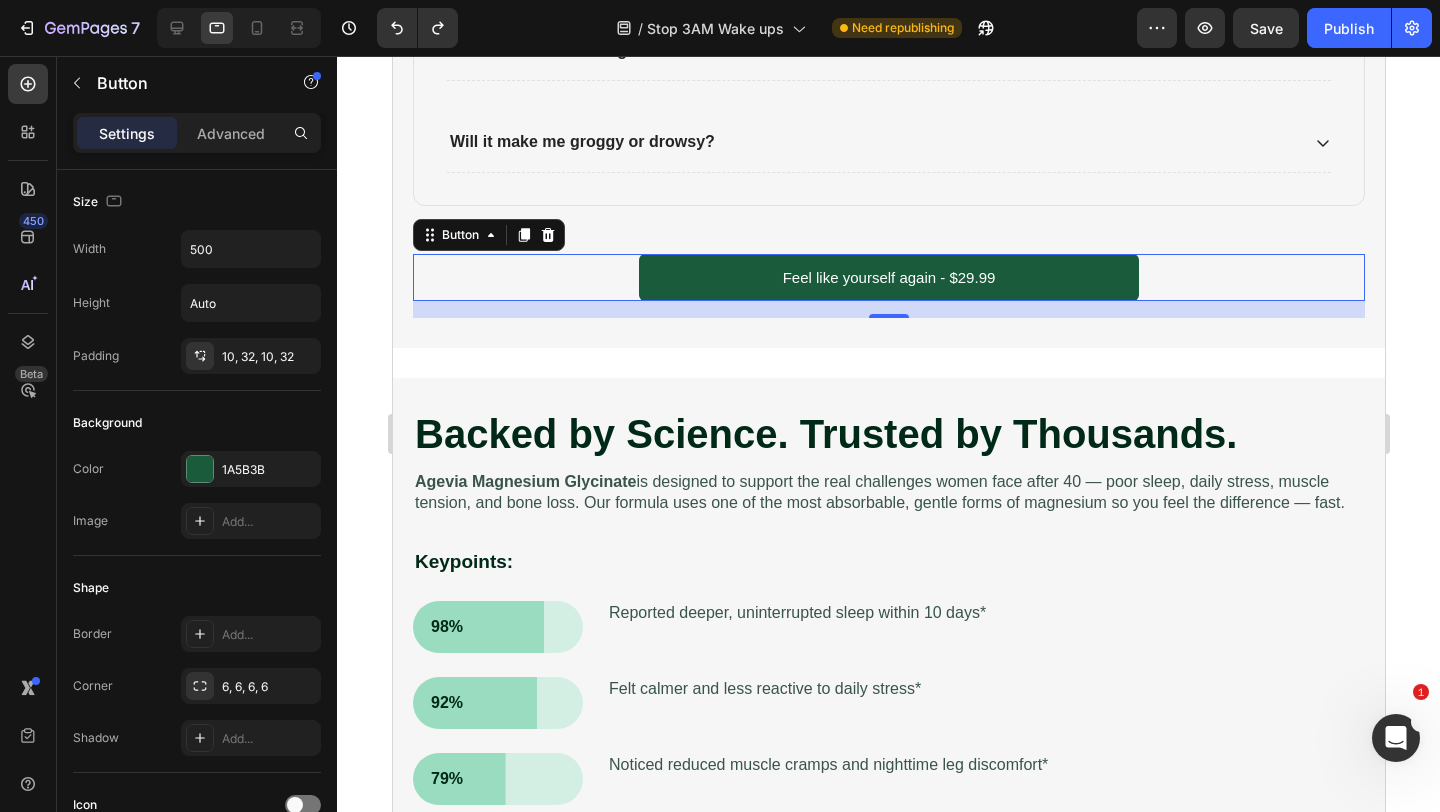 scroll, scrollTop: 2252, scrollLeft: 0, axis: vertical 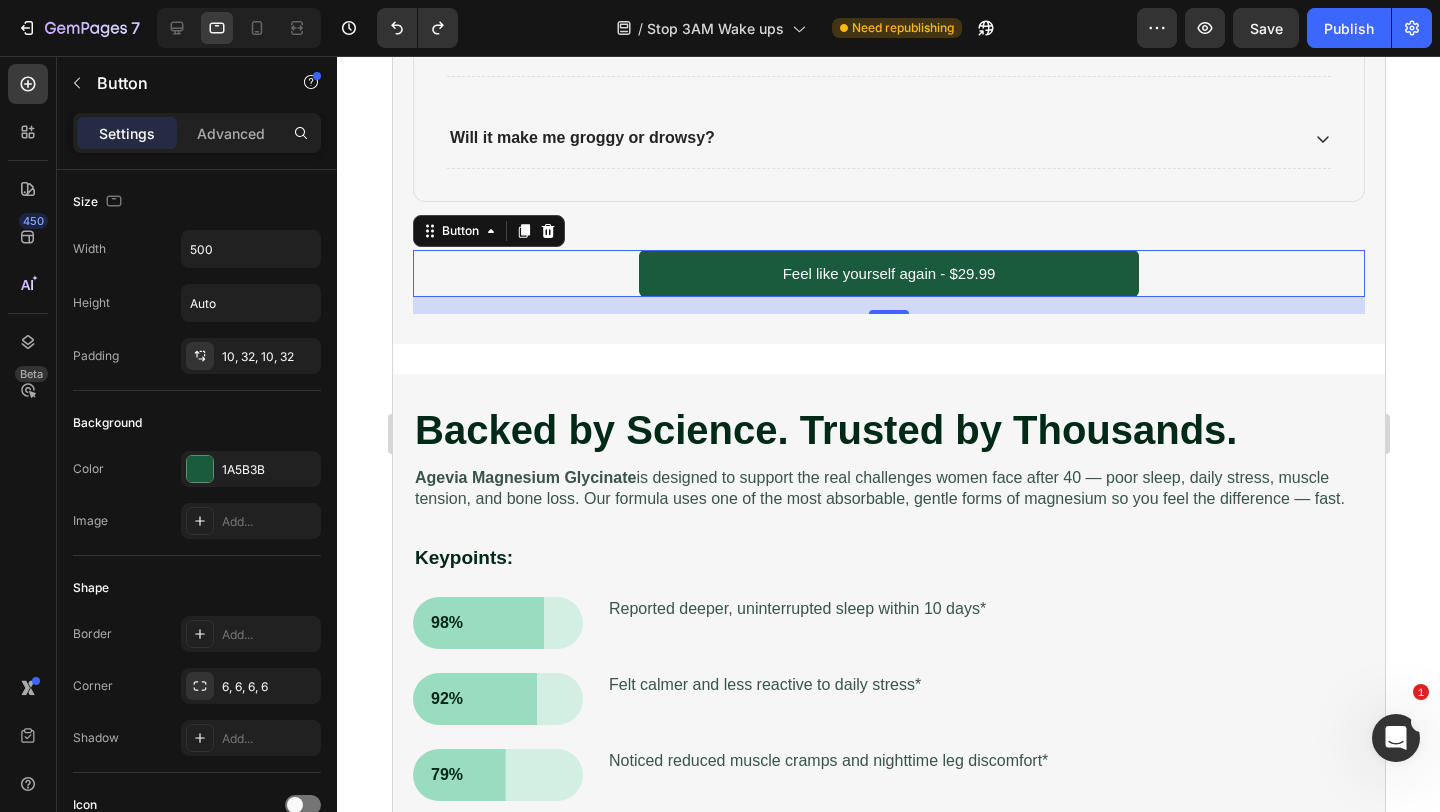 click on "Agevia Magnesium Glycinate  is designed to support the real challenges women face after 40 — poor sleep, daily stress, muscle tension, and bone loss. Our formula uses one of the most absorbable, gentle forms of magnesium so you feel the difference — fast." at bounding box center [887, 489] 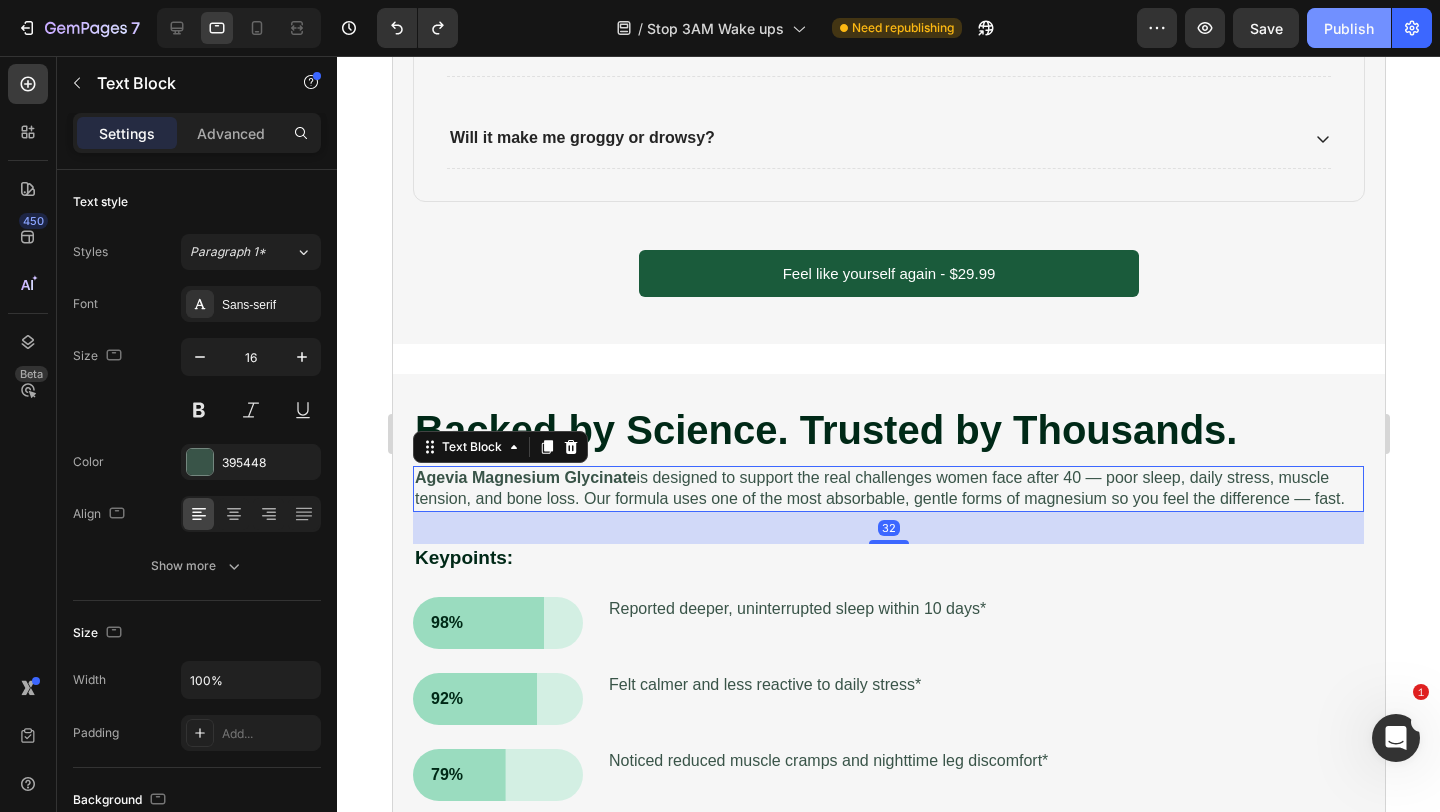 click on "Publish" 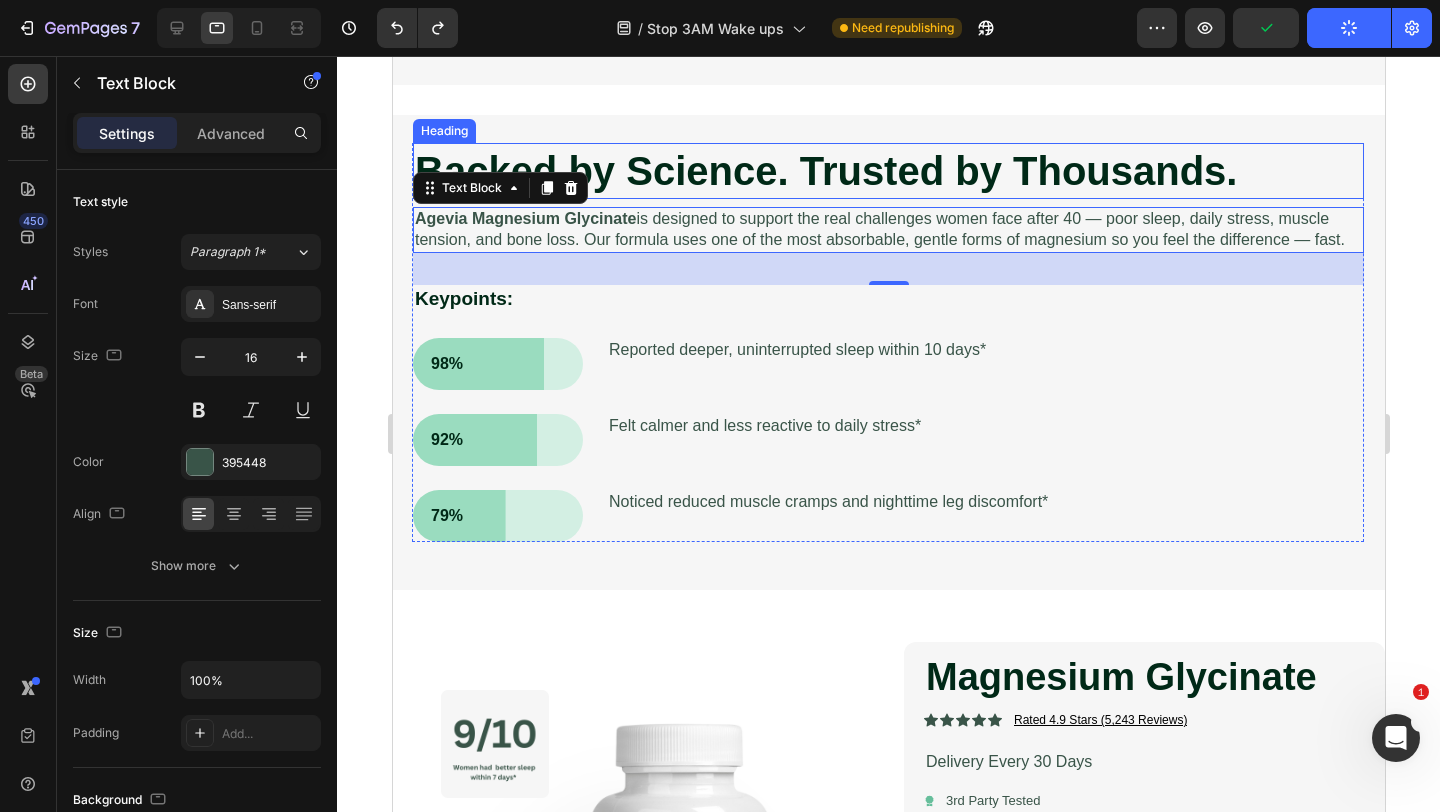 scroll, scrollTop: 2530, scrollLeft: 0, axis: vertical 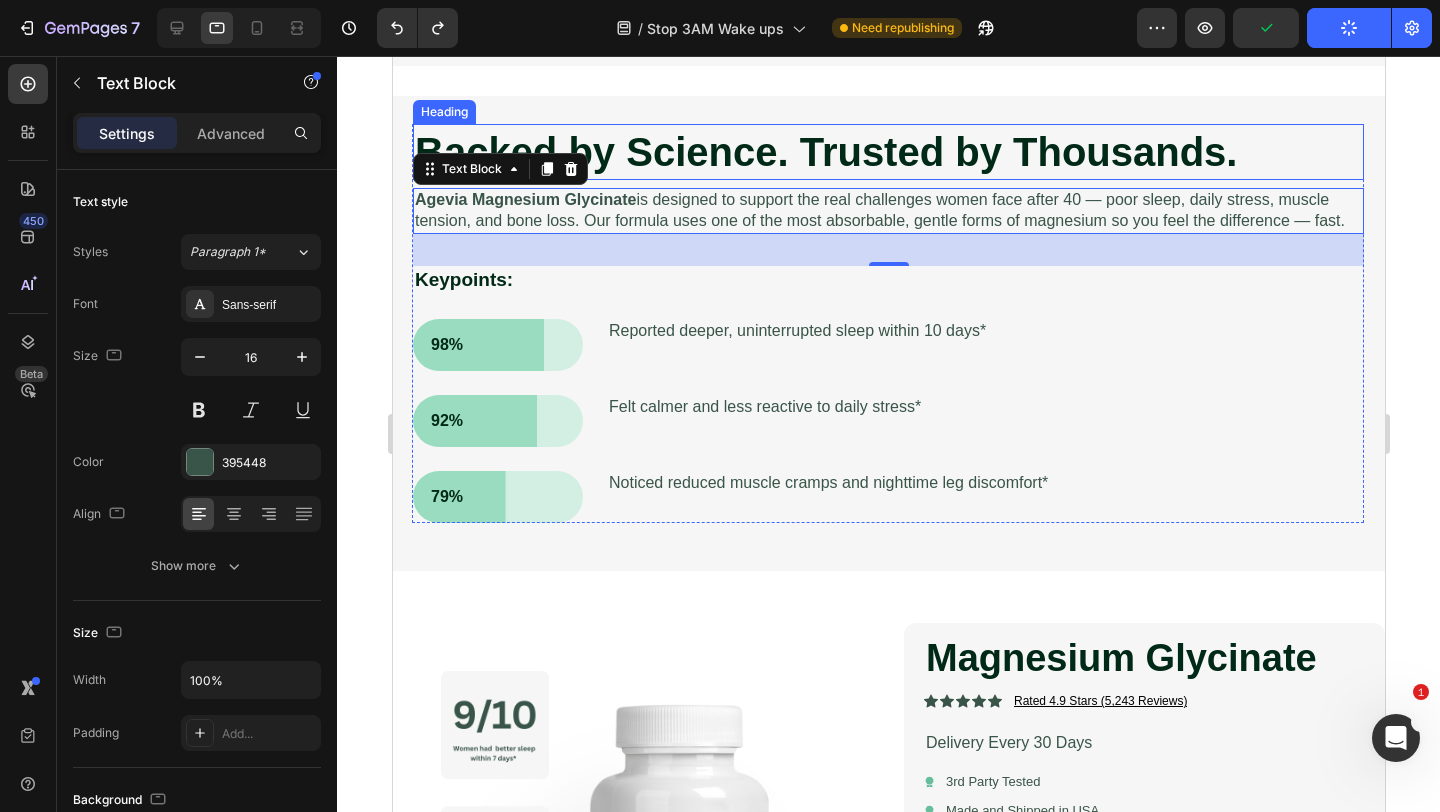 click on "92% Text Block Row Felt calmer and less reactive to daily stress* Text Block Row" at bounding box center (886, 421) 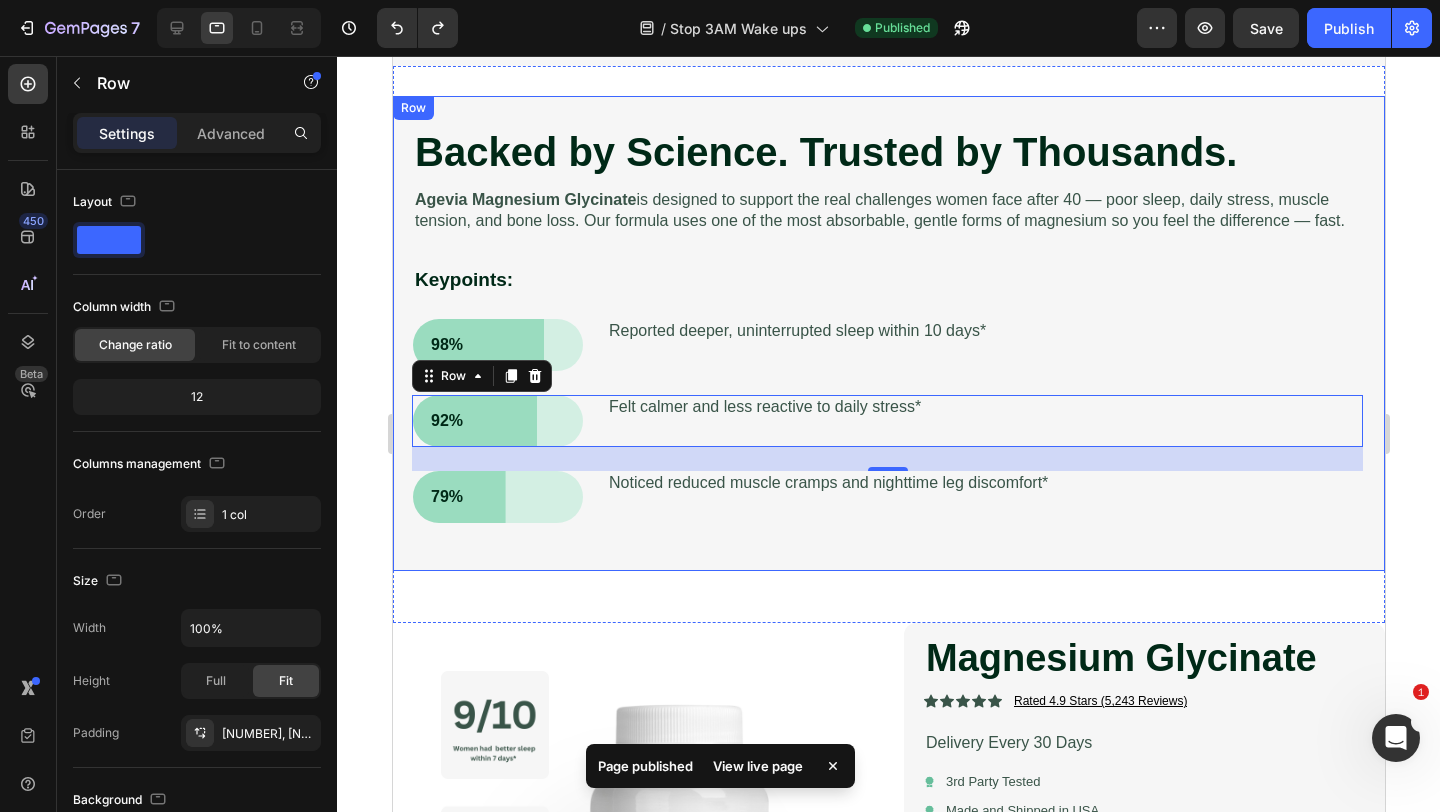 click on "Backed by Science. Trusted by Thousands. Heading Agevia Magnesium Glycinate  is designed to support the real challenges women face after 40 — poor sleep, daily stress, muscle tension, and bone loss. Our formula uses one of the most absorbable, gentle forms of magnesium so you feel the difference — fast. Text Block Keypoints: Text Block 98% Text Block Row Reported deeper, uninterrupted sleep within 10 days* Text Block Row 92% Text Block Row Felt calmer and less reactive to daily stress* Text Block Row   24 79% Text Block Row Noticed reduced muscle cramps and nighttime leg discomfort* Text Block Row Row Row" at bounding box center (888, 333) 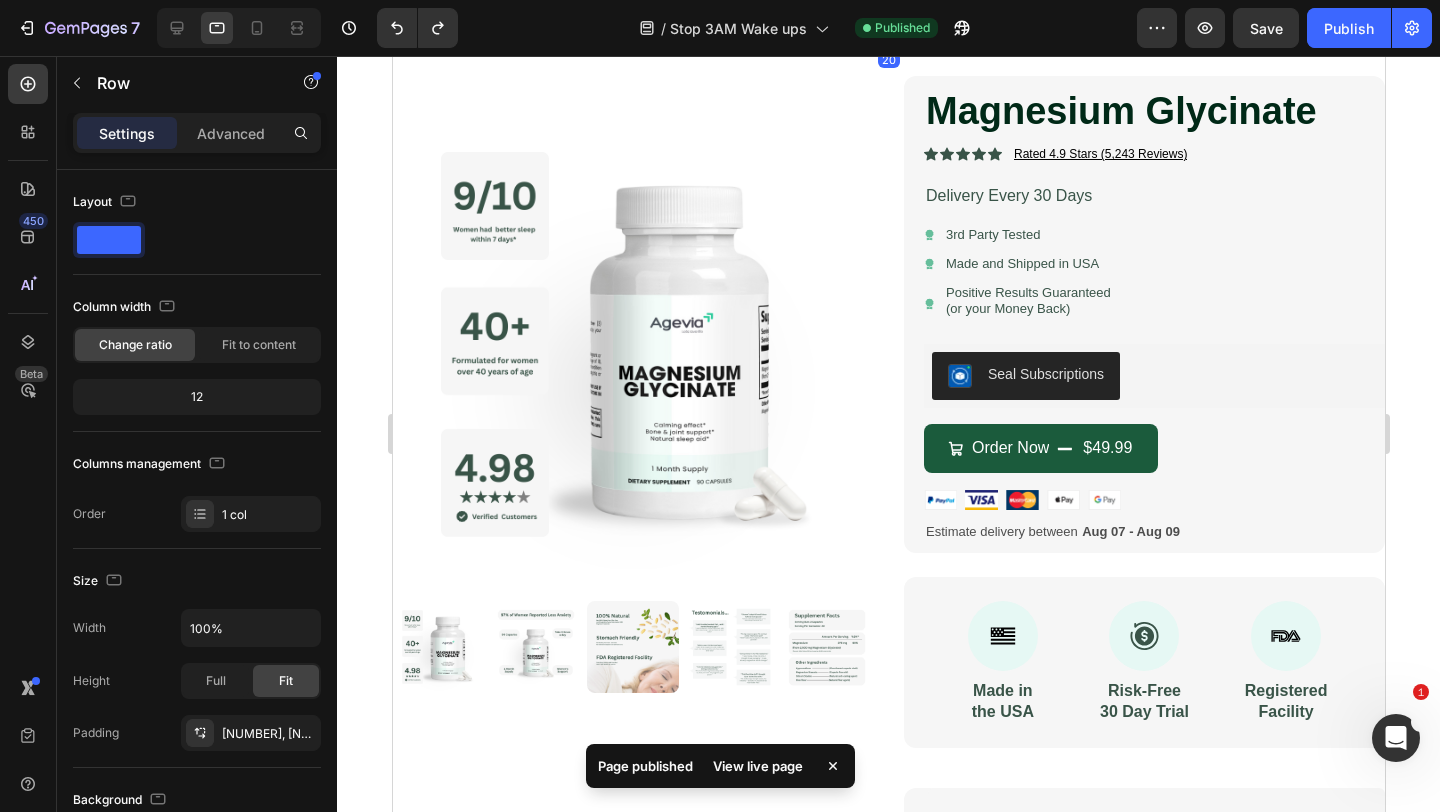scroll, scrollTop: 3081, scrollLeft: 0, axis: vertical 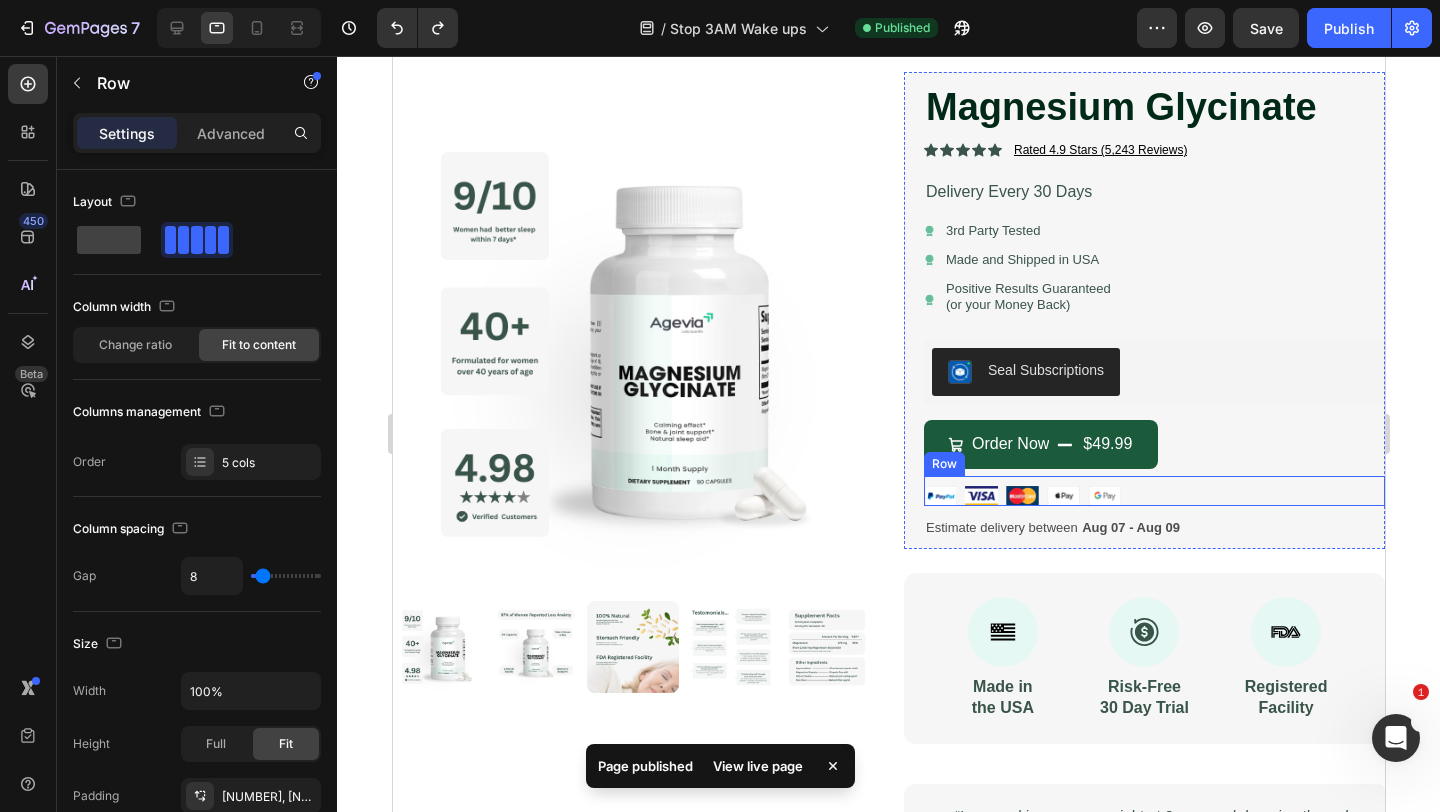 click on "Image Image Image Image Image Row" at bounding box center (1153, 491) 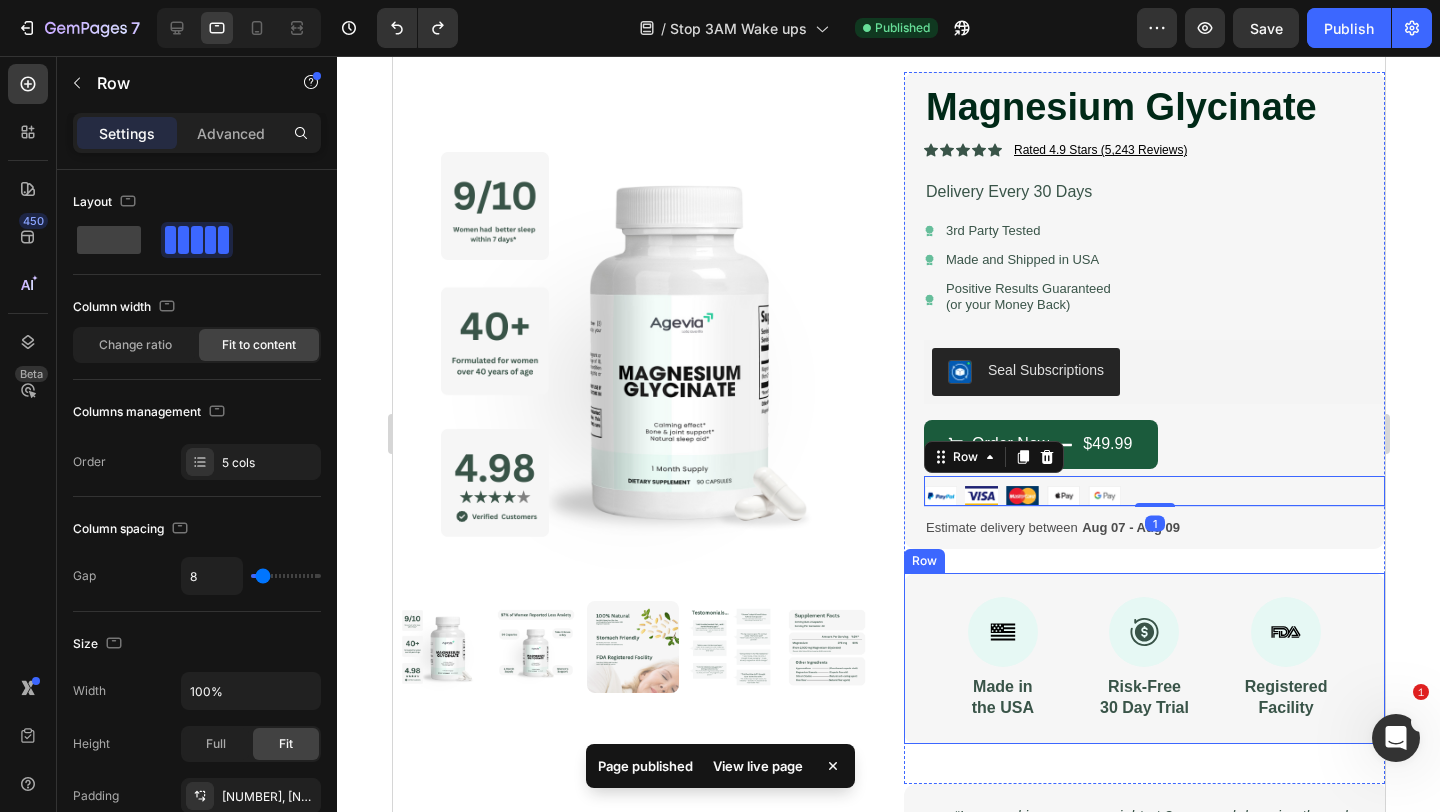click on "Icon Made in  the USA Text Block
Icon Risk-Free 30 Day Trial Text Block Icon  Registered  Facility Text Block Row" at bounding box center (1143, 659) 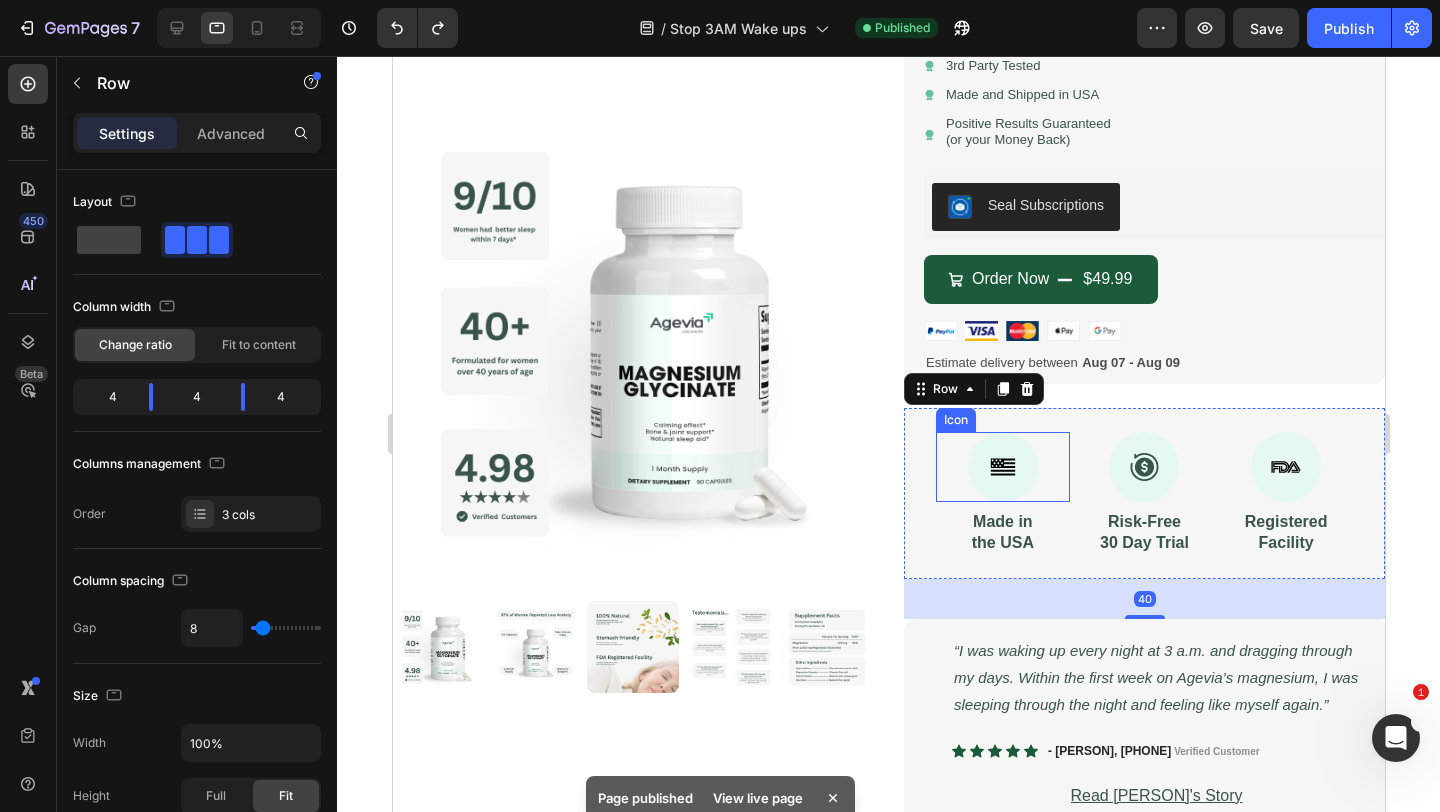 scroll, scrollTop: 3296, scrollLeft: 0, axis: vertical 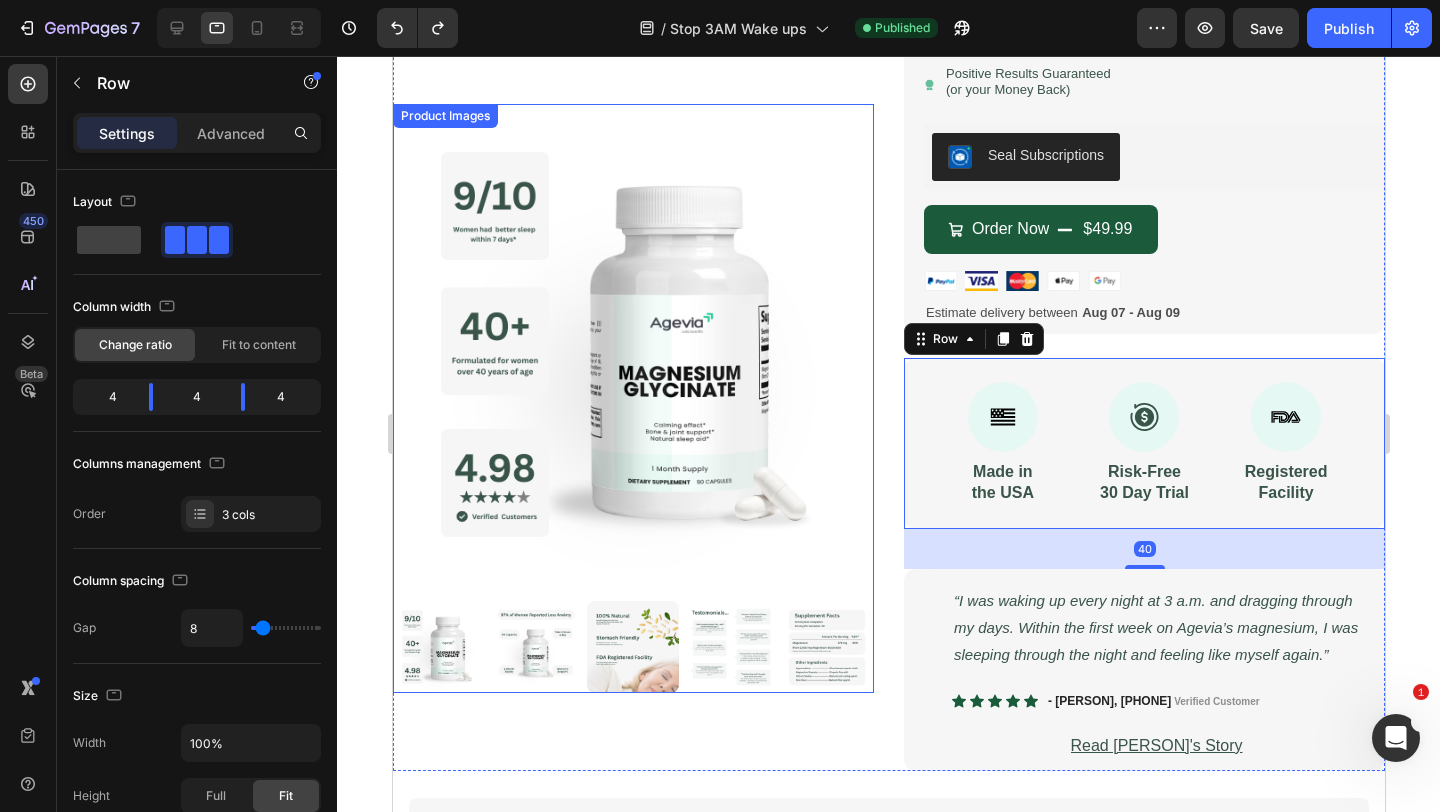 click at bounding box center [826, 647] 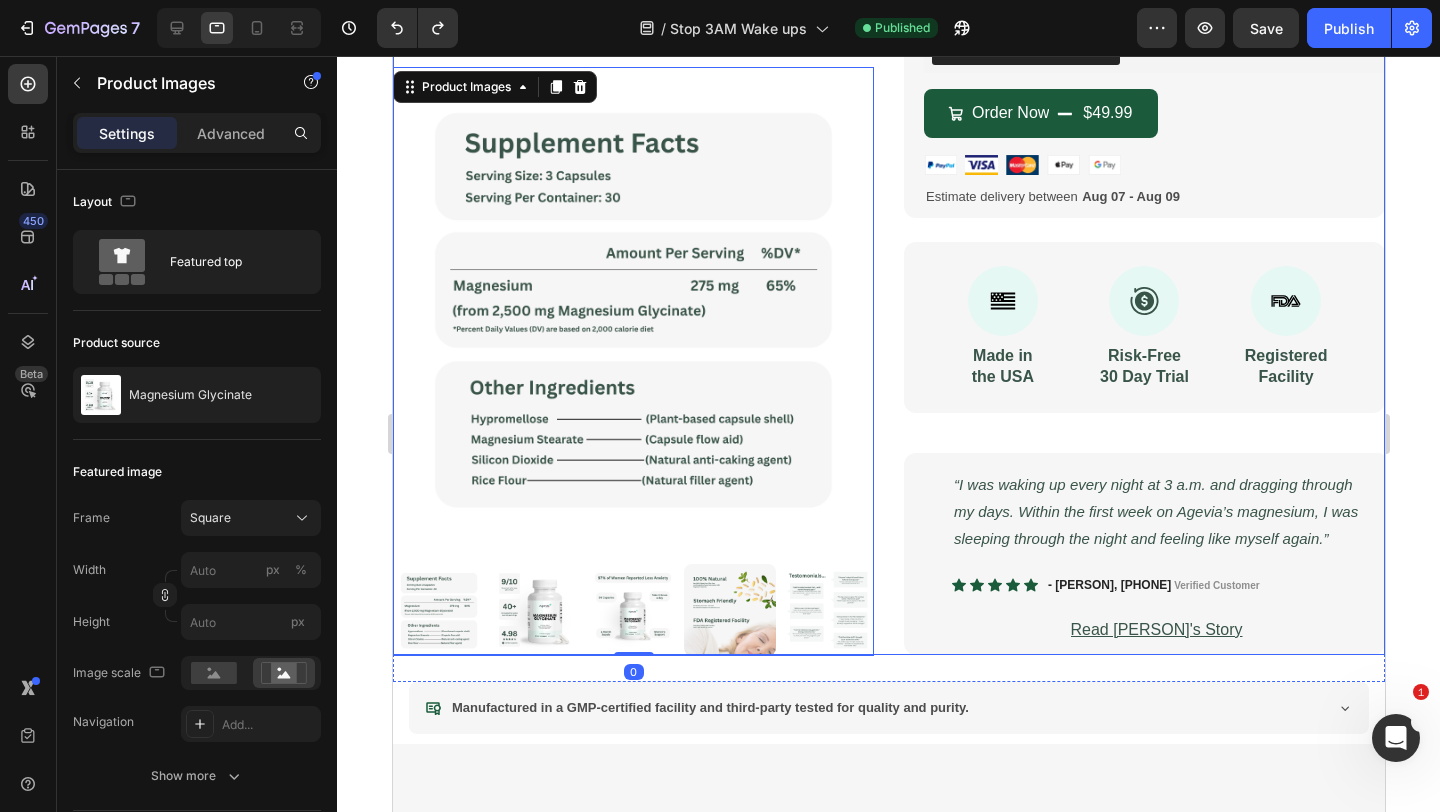 scroll, scrollTop: 3425, scrollLeft: 0, axis: vertical 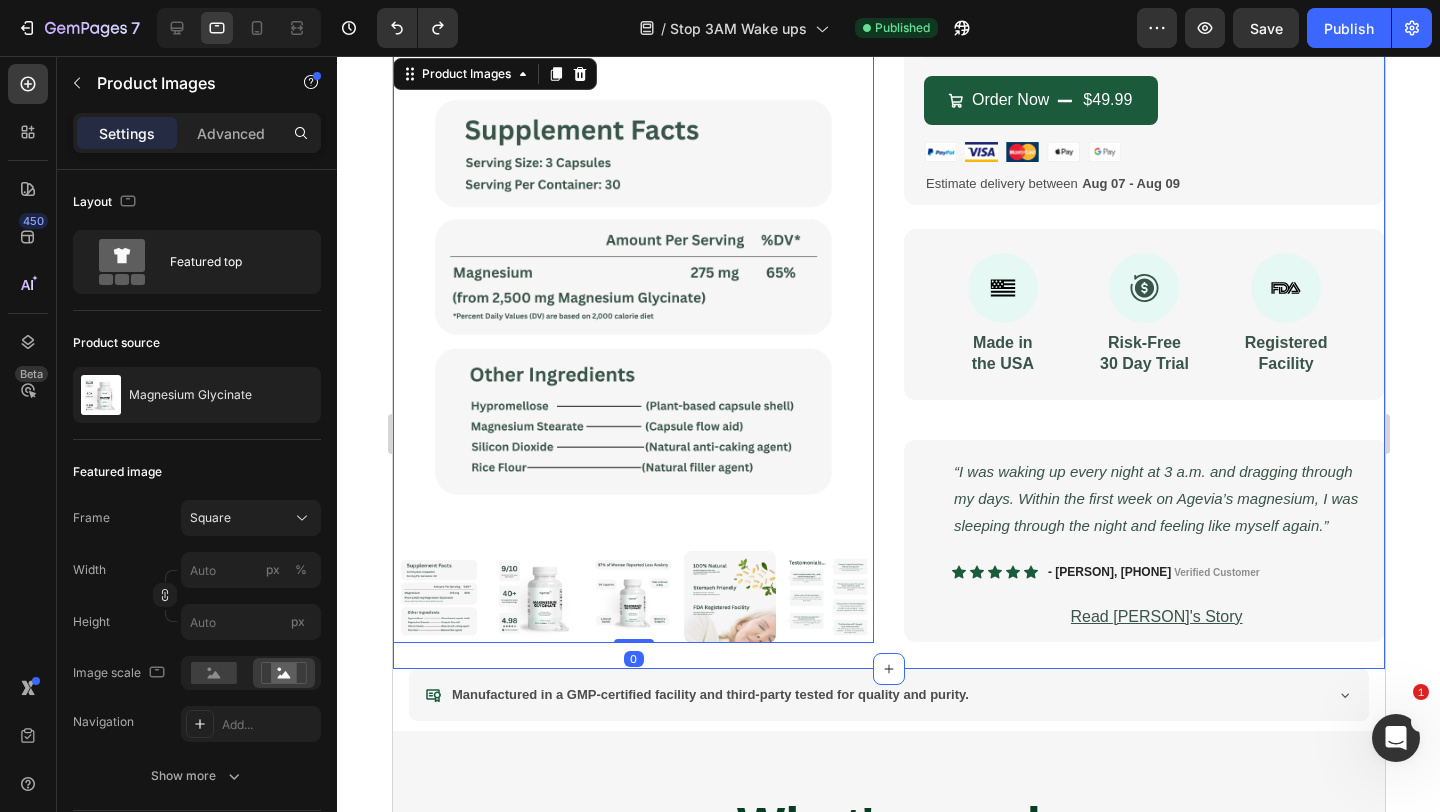 click on "Estimate delivery between
[DATE] - [DATE]" at bounding box center [888, 199] 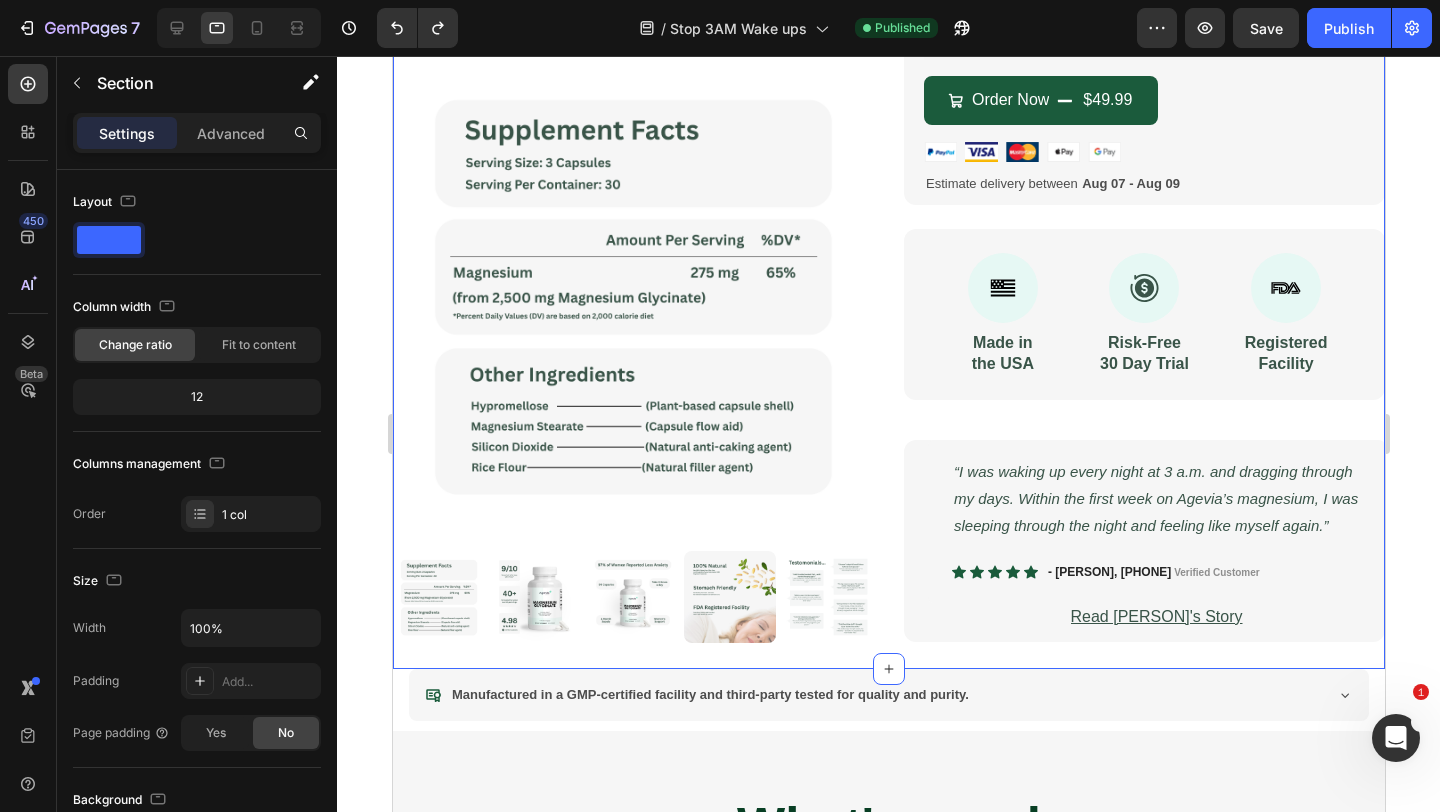 click on "Estimate delivery between
[DATE] - [DATE]" at bounding box center [888, 199] 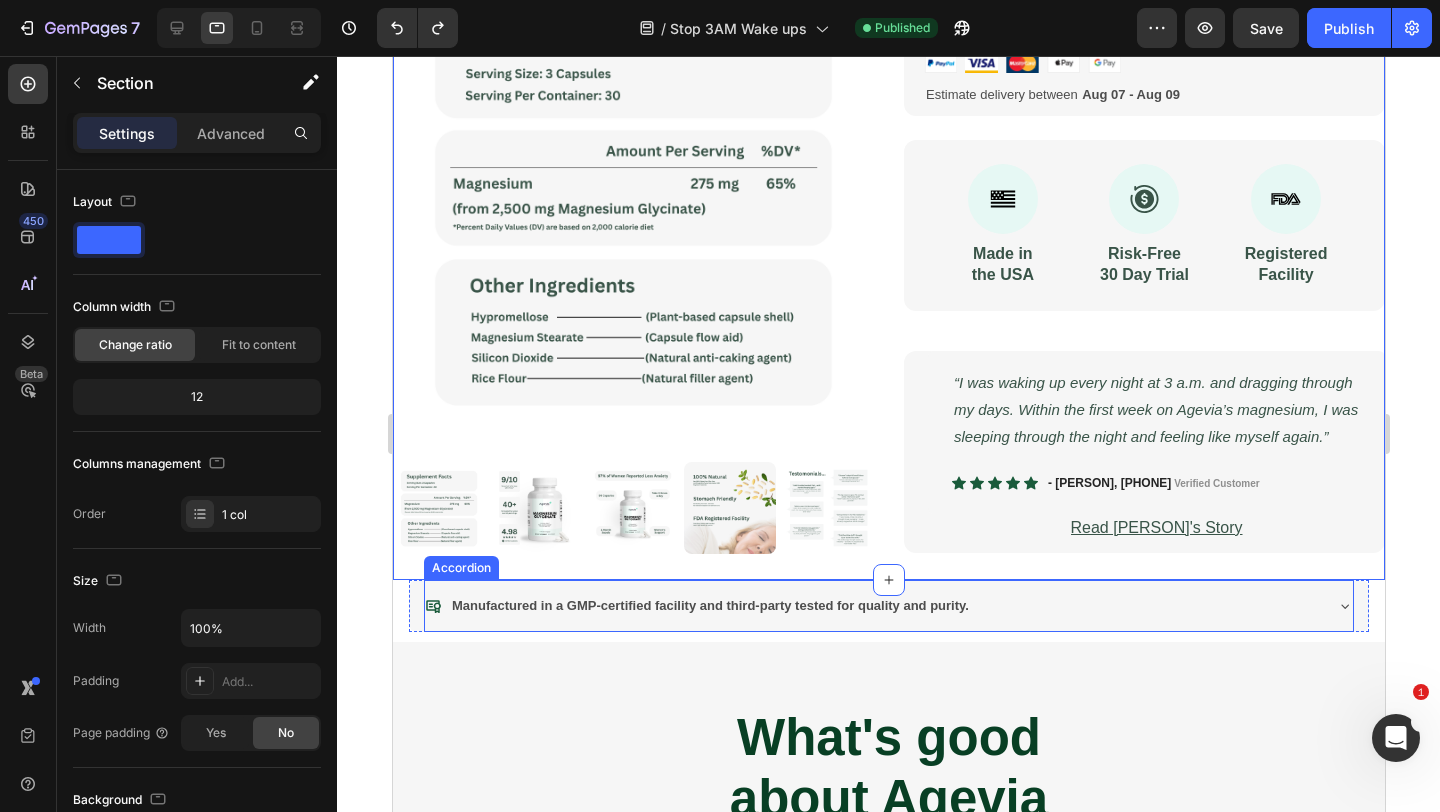 scroll, scrollTop: 3554, scrollLeft: 0, axis: vertical 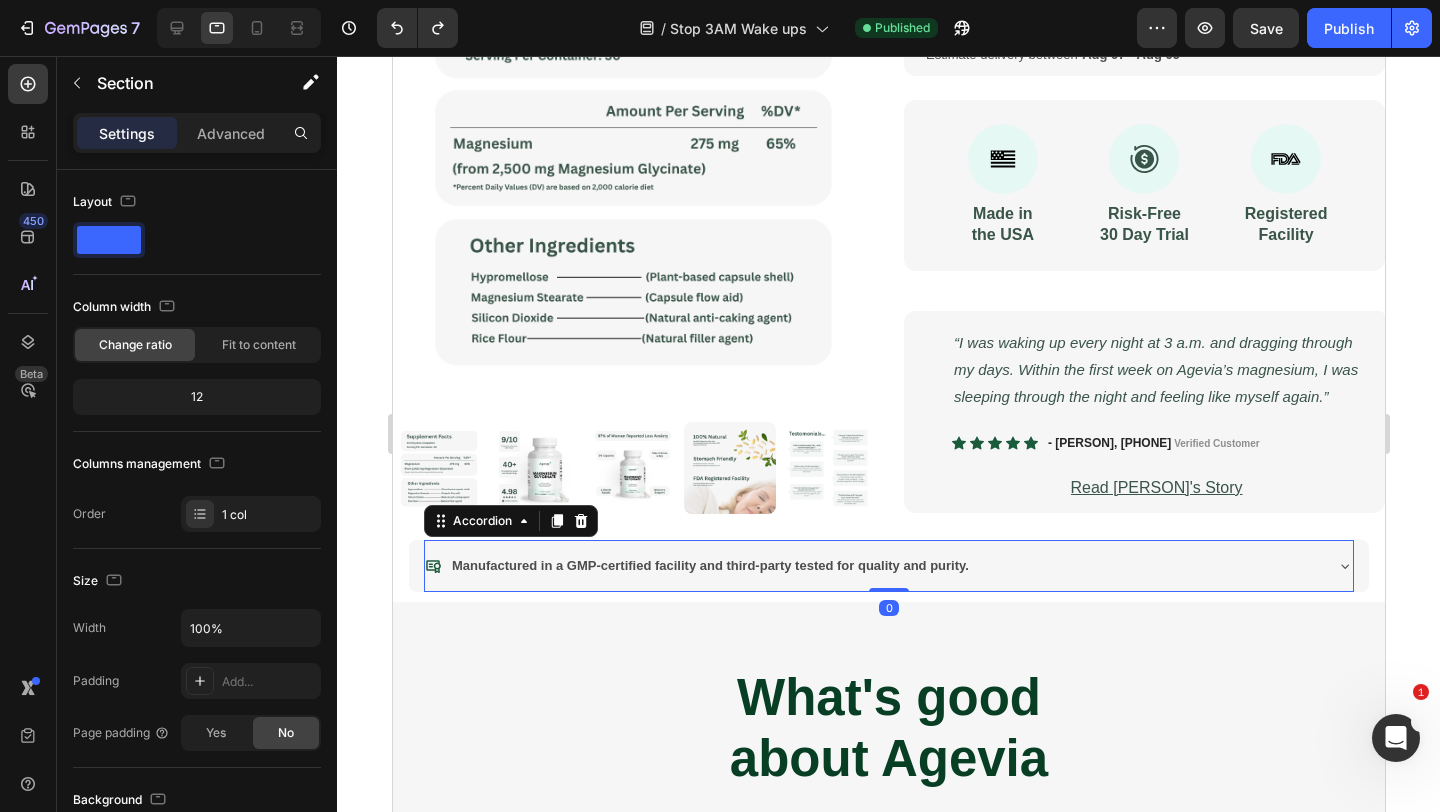 click on "Manufactured in a GMP-certified facility and third-party tested for quality and purity." at bounding box center (872, 566) 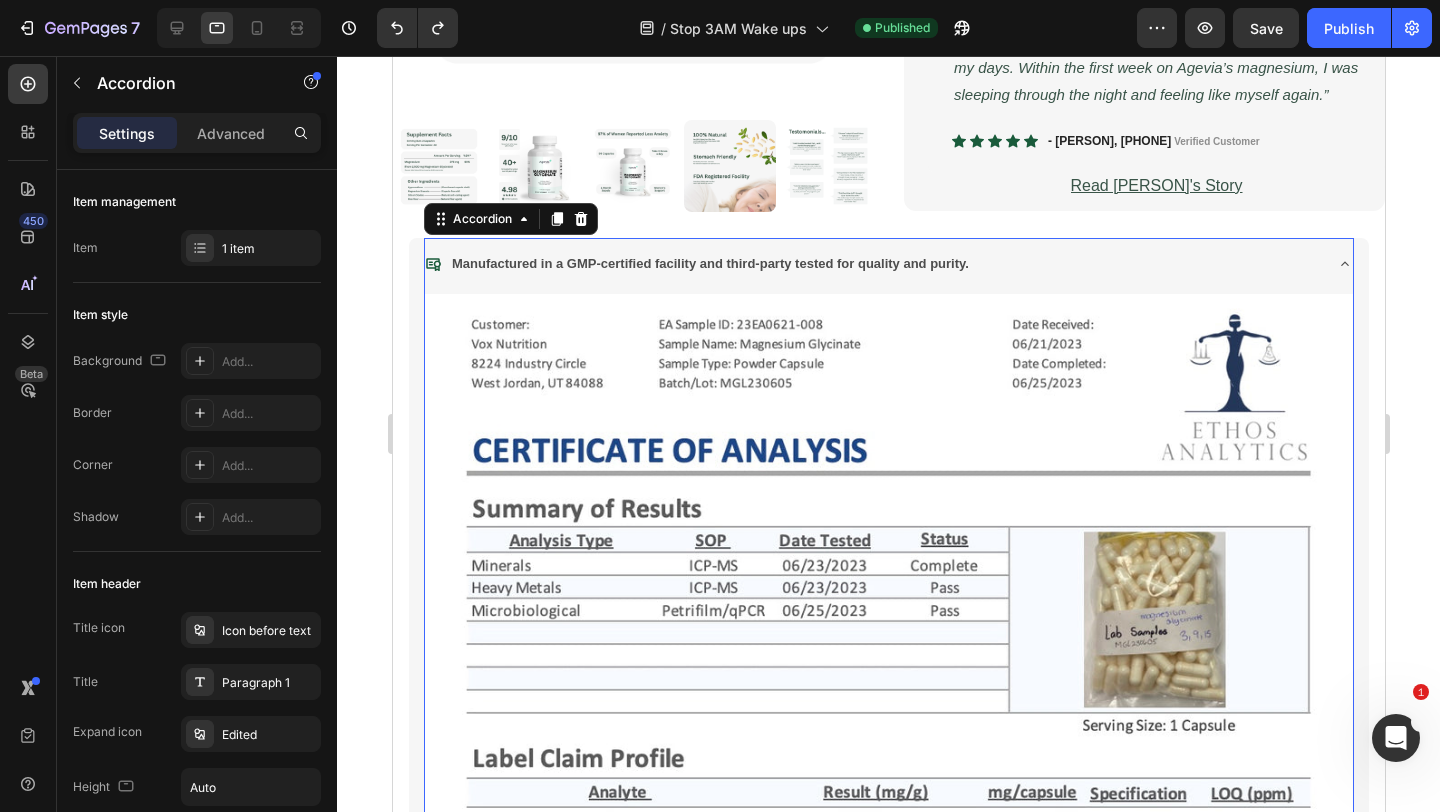 scroll, scrollTop: 3818, scrollLeft: 0, axis: vertical 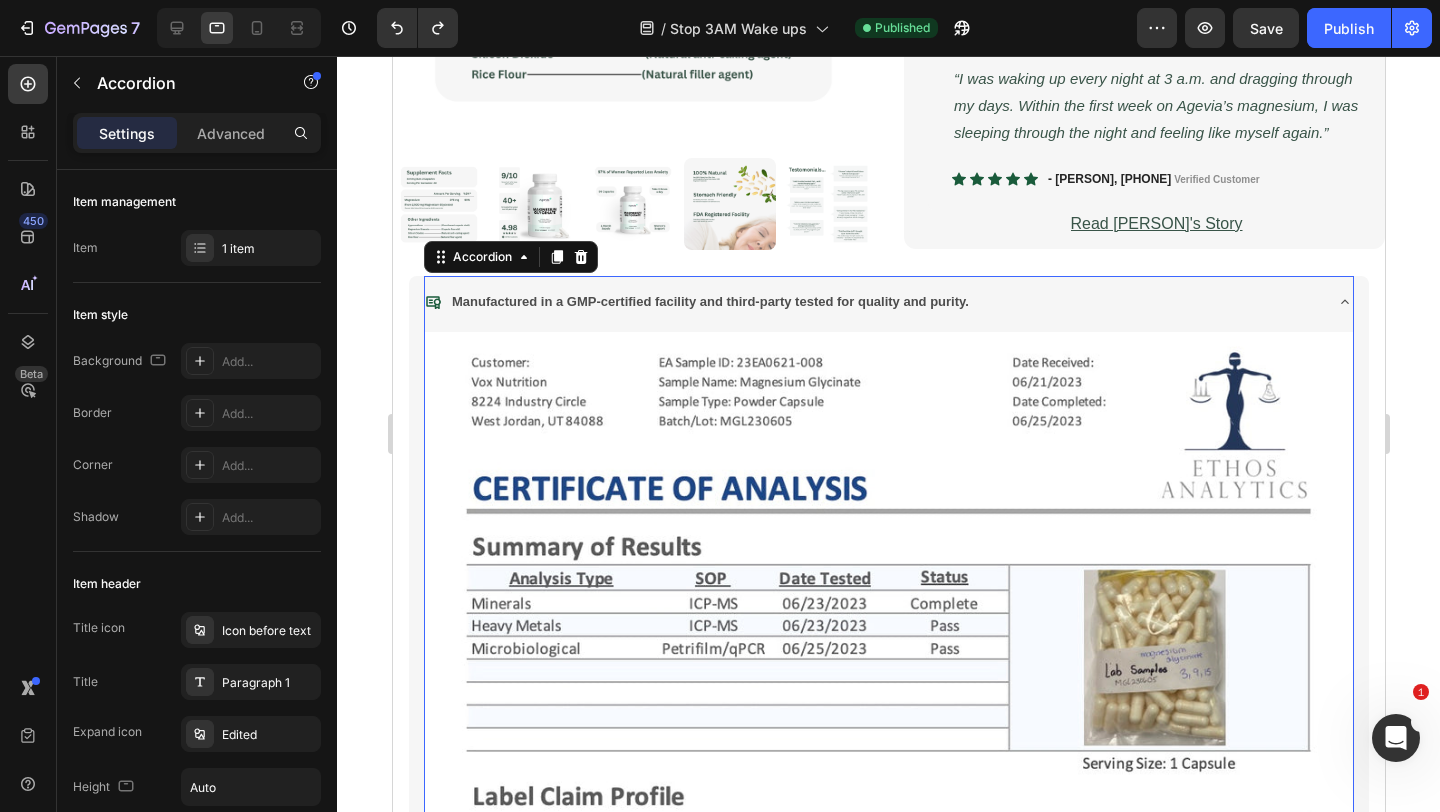 click on "Manufactured in a GMP-certified facility and third-party tested for quality and purity." at bounding box center [872, 302] 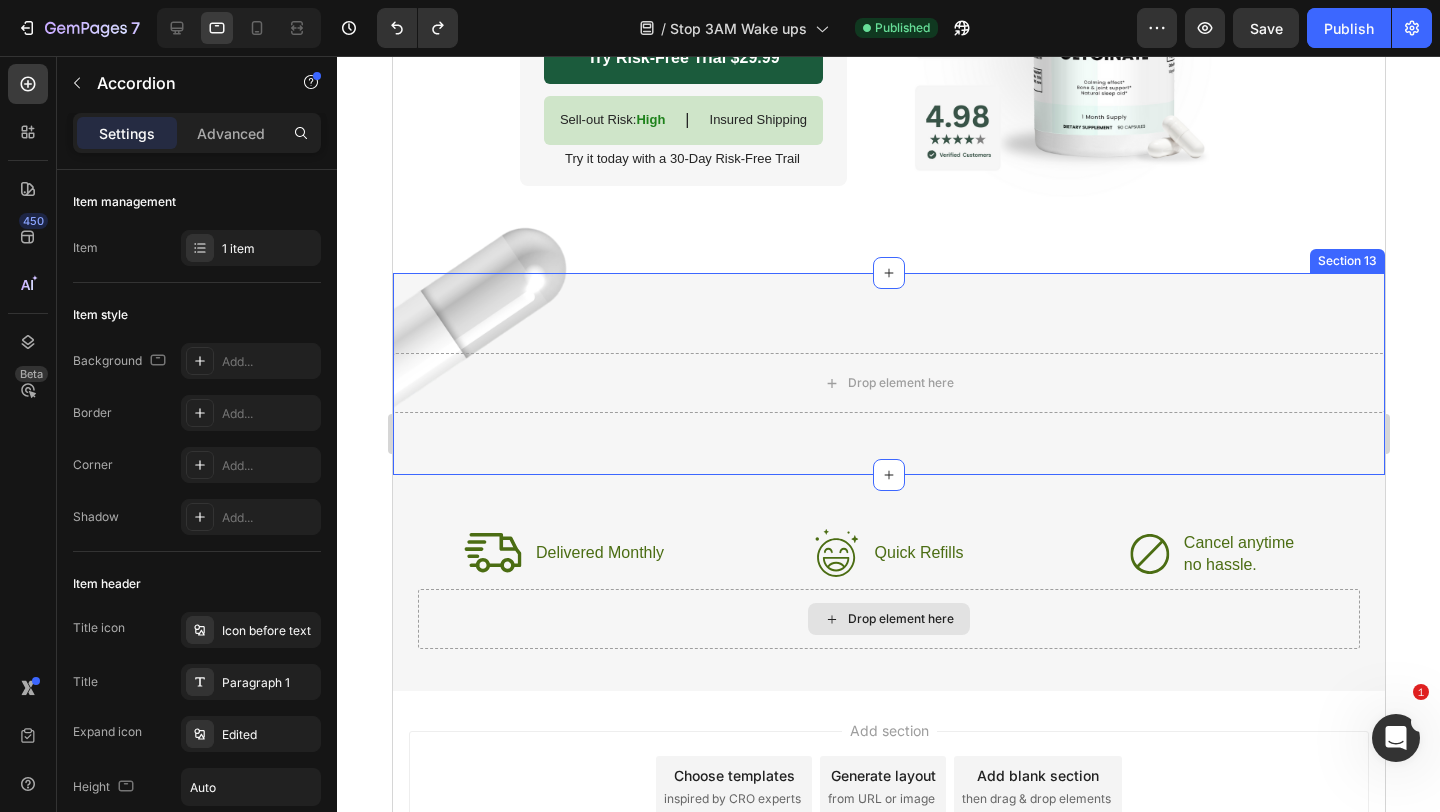 scroll, scrollTop: 7192, scrollLeft: 0, axis: vertical 